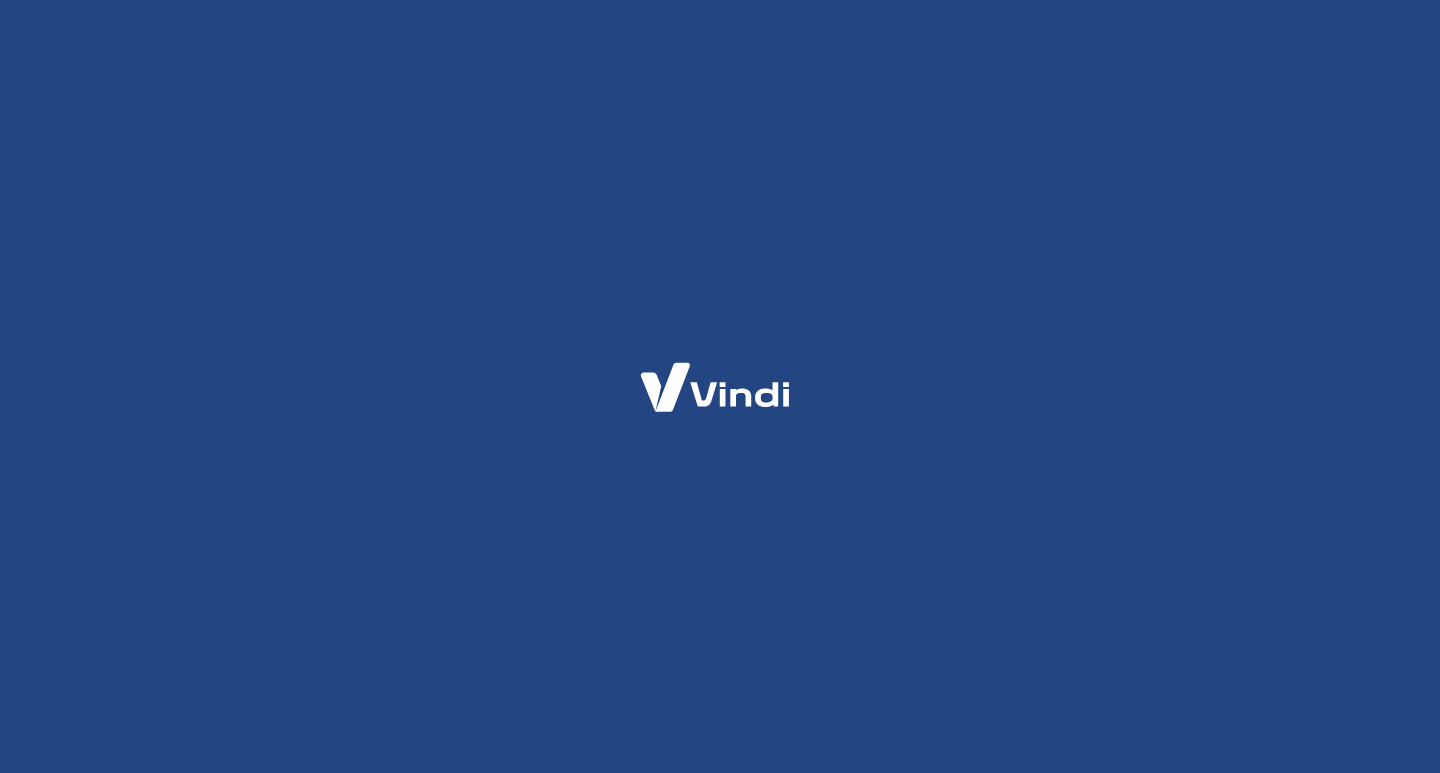 scroll, scrollTop: 0, scrollLeft: 0, axis: both 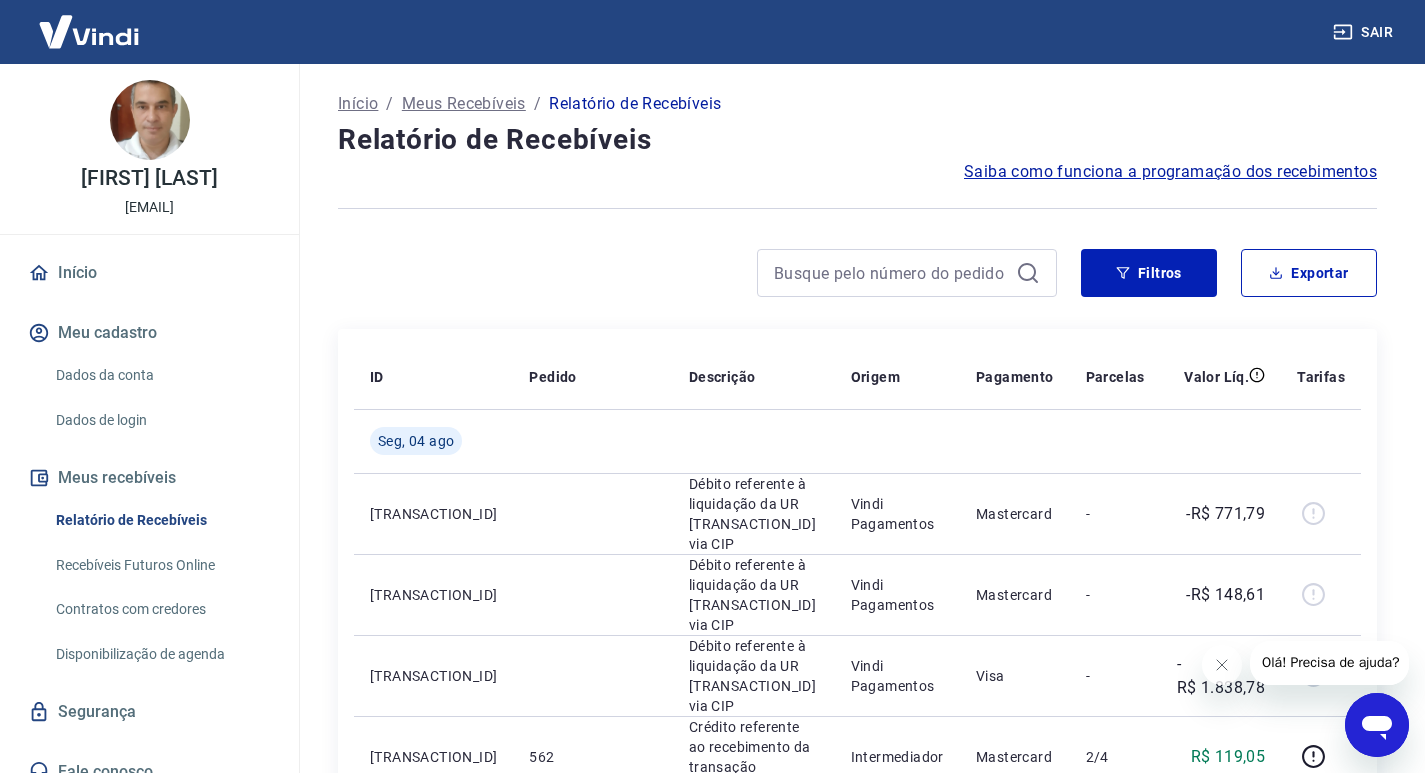 click at bounding box center (907, 273) 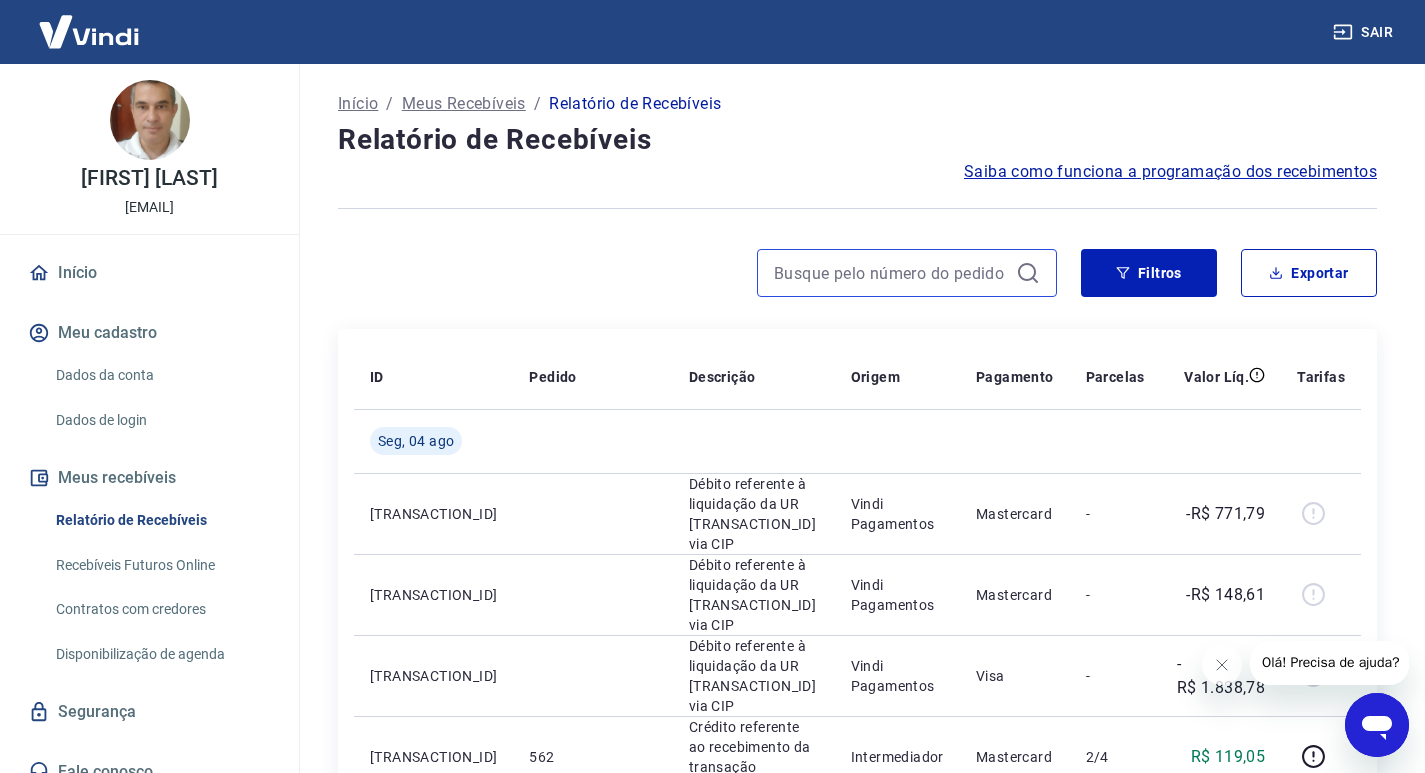 click at bounding box center [891, 273] 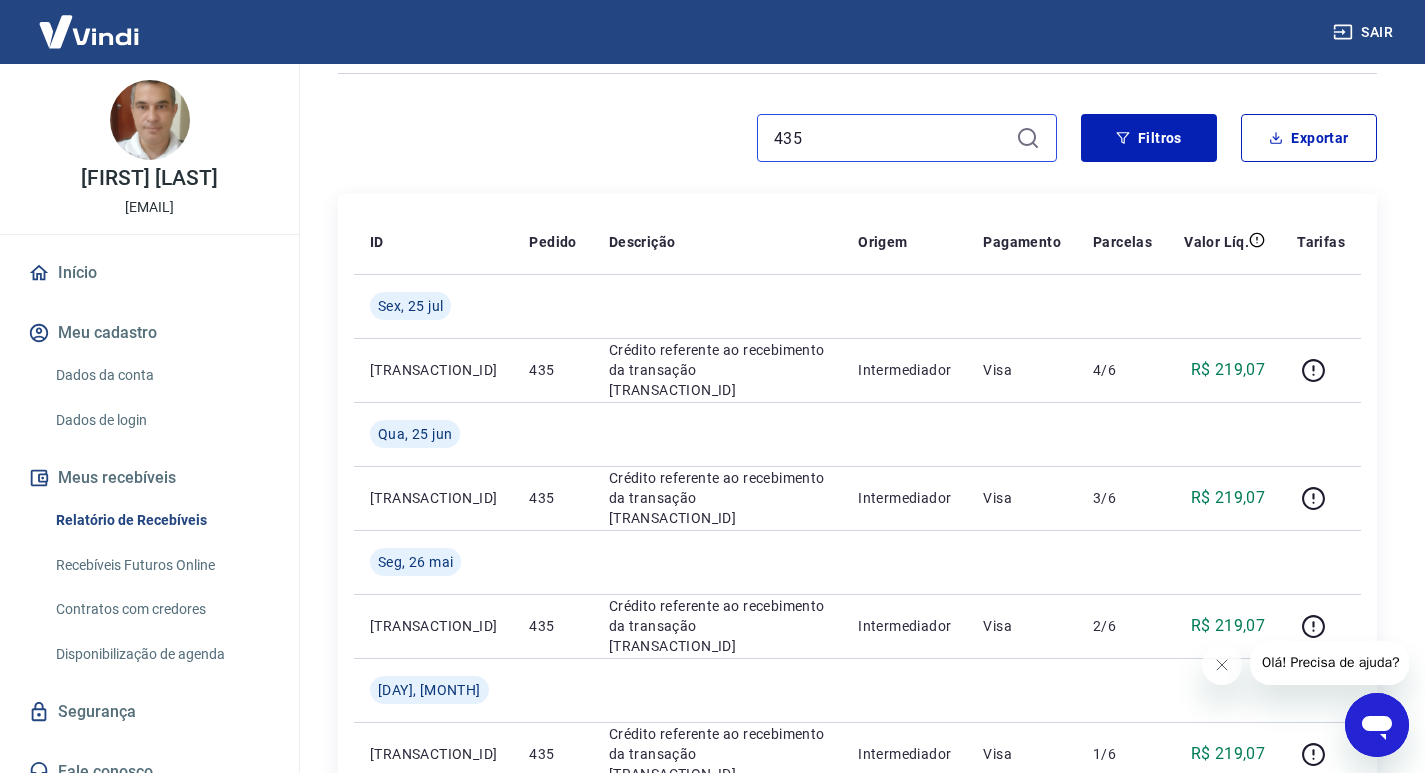scroll, scrollTop: 100, scrollLeft: 0, axis: vertical 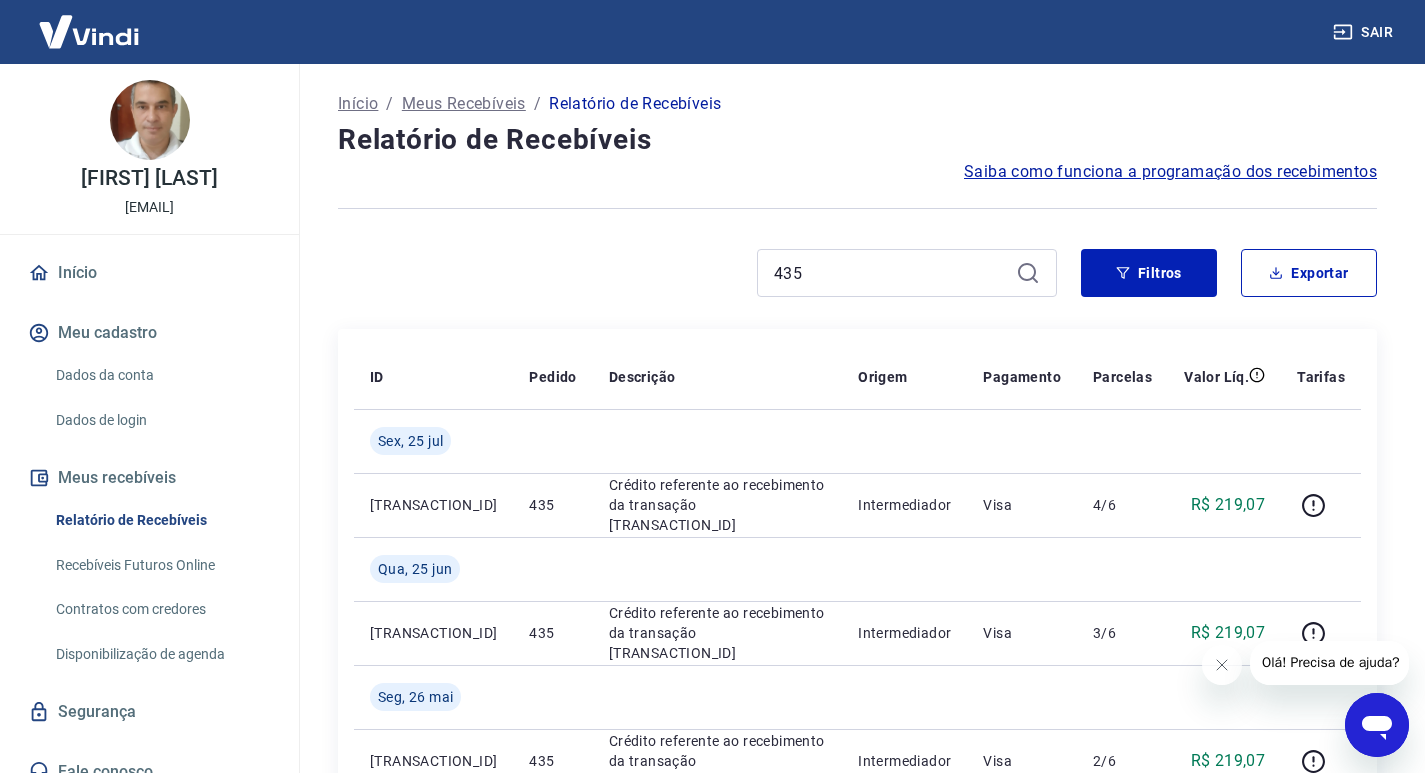 click on "435" at bounding box center [907, 273] 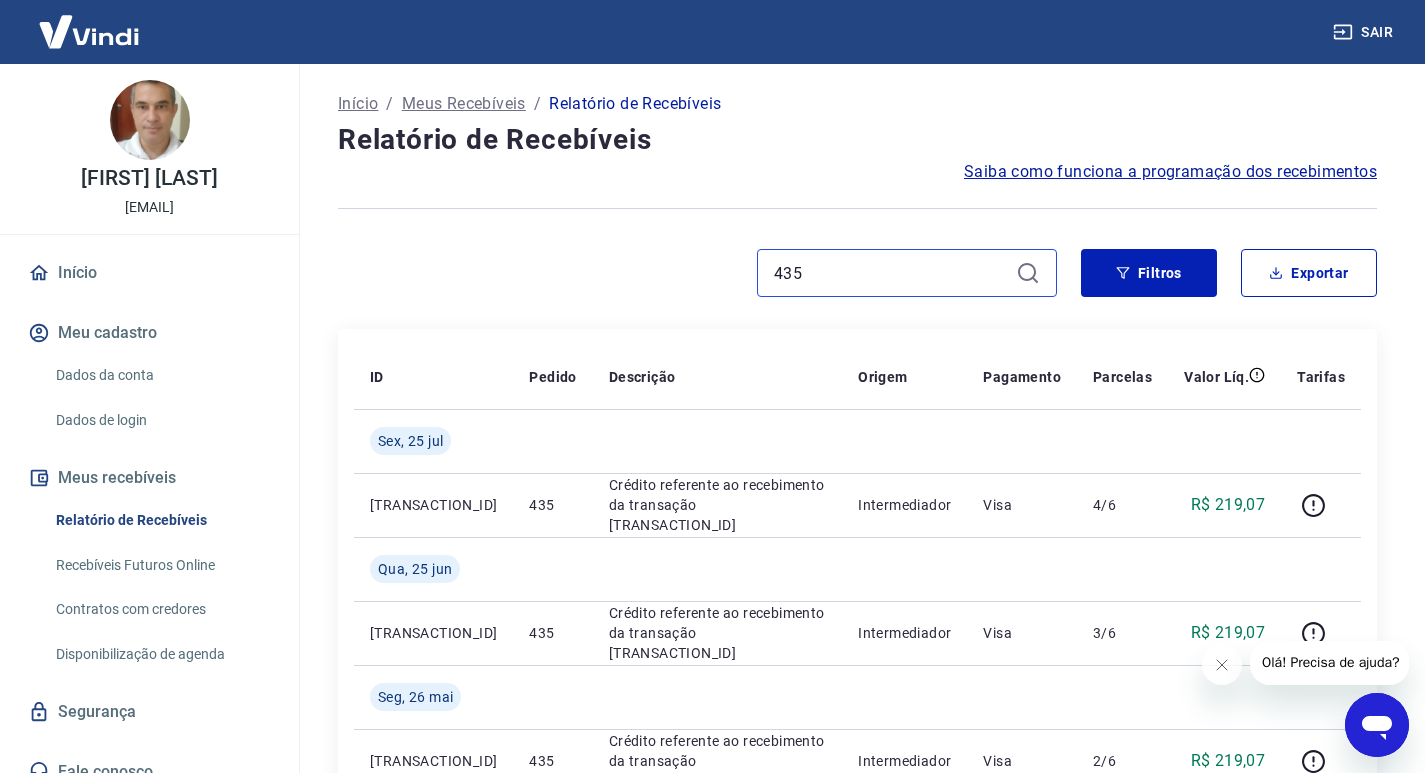 click on "435" at bounding box center [891, 273] 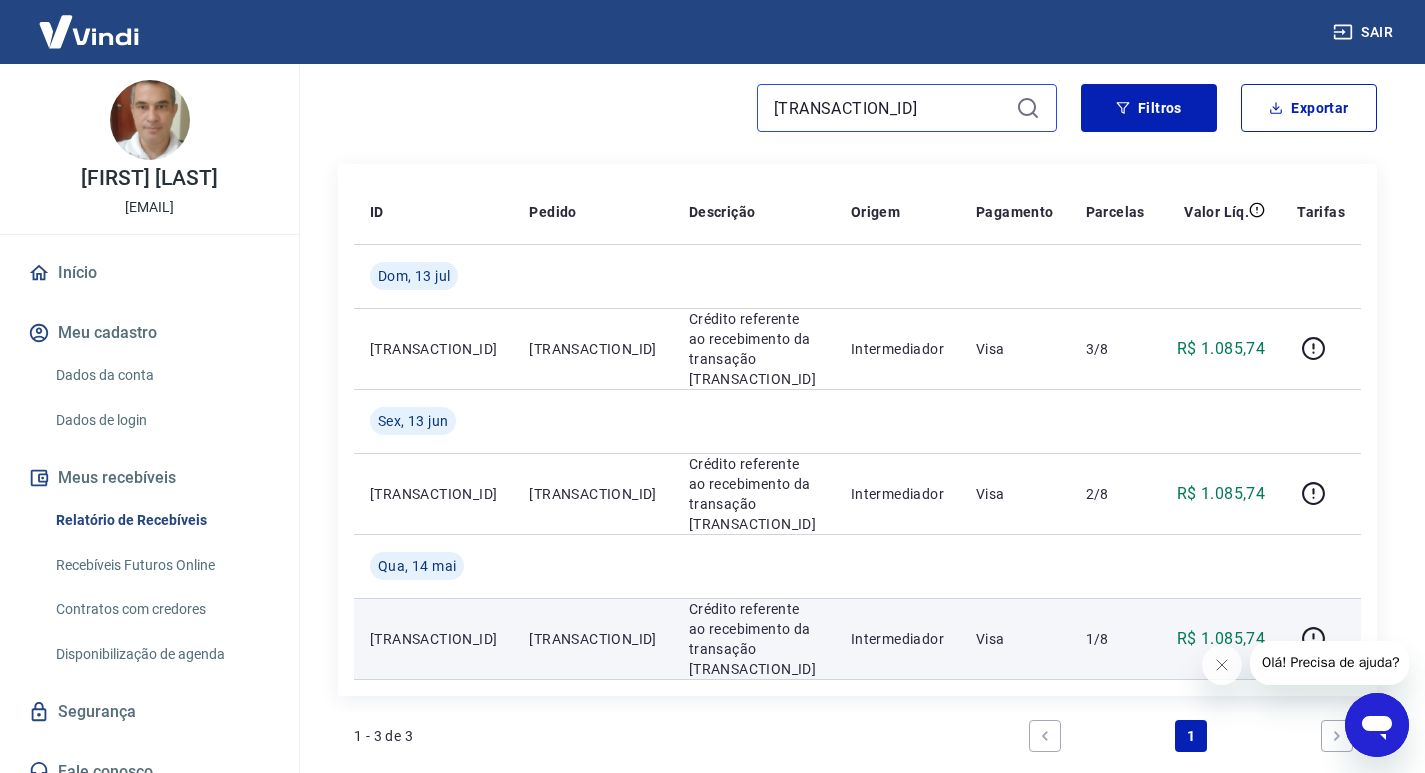 scroll, scrollTop: 200, scrollLeft: 0, axis: vertical 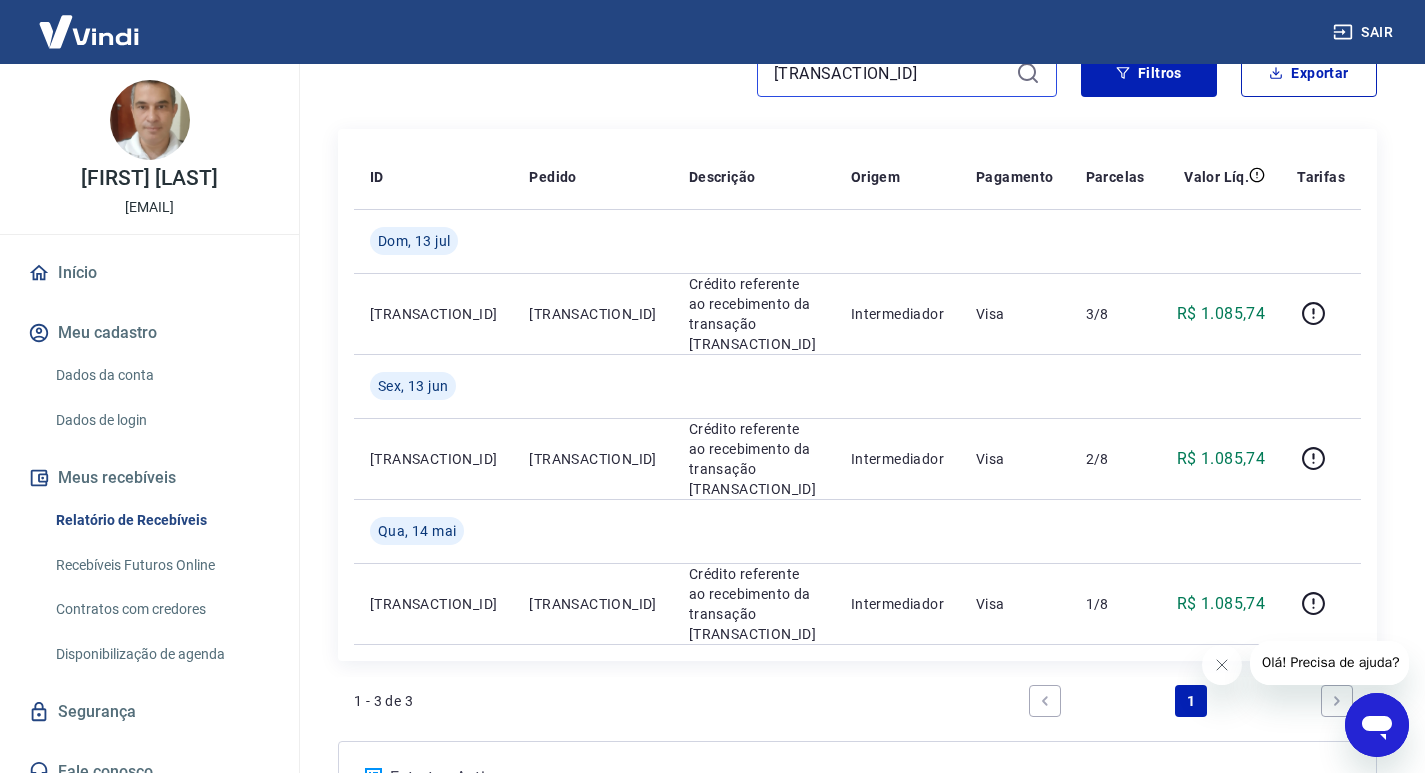 click on "174439478156" at bounding box center [891, 73] 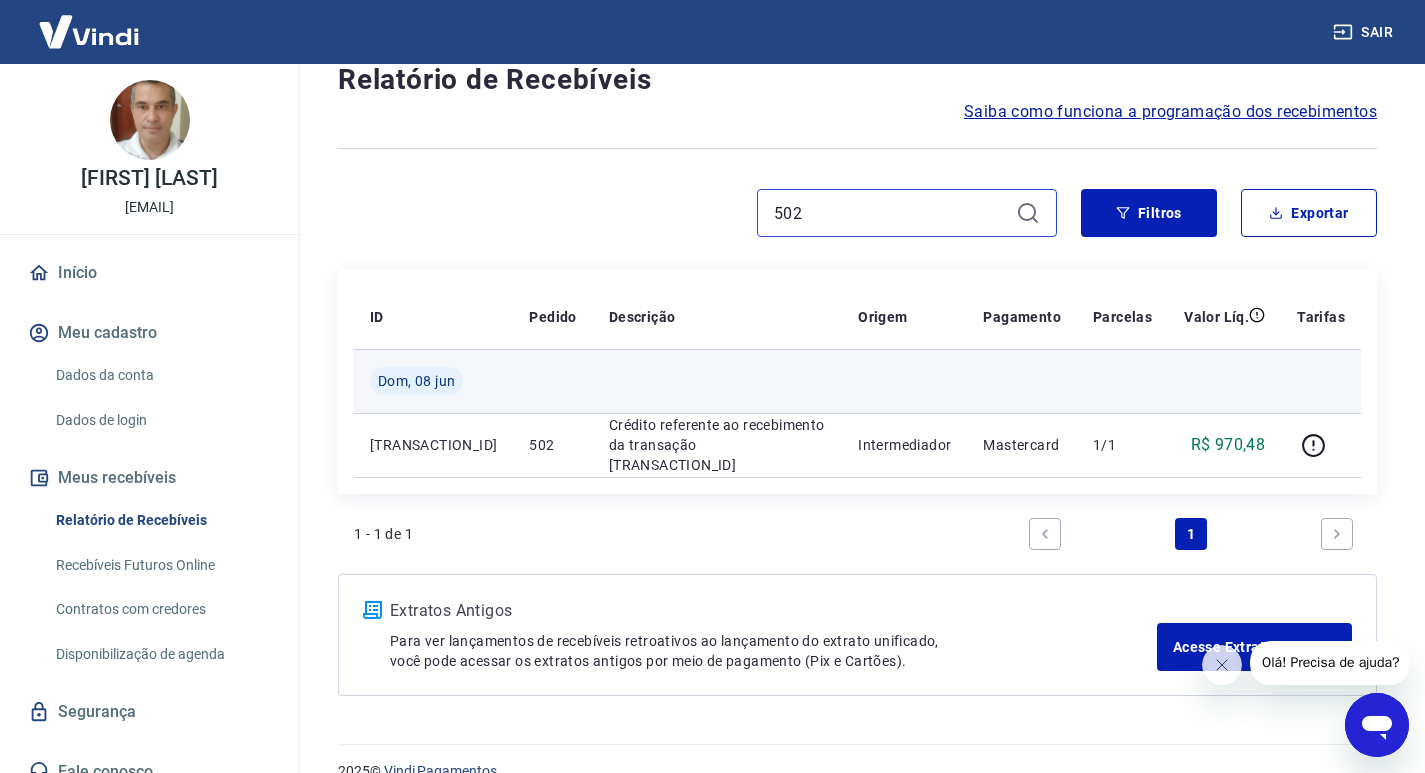 scroll, scrollTop: 93, scrollLeft: 0, axis: vertical 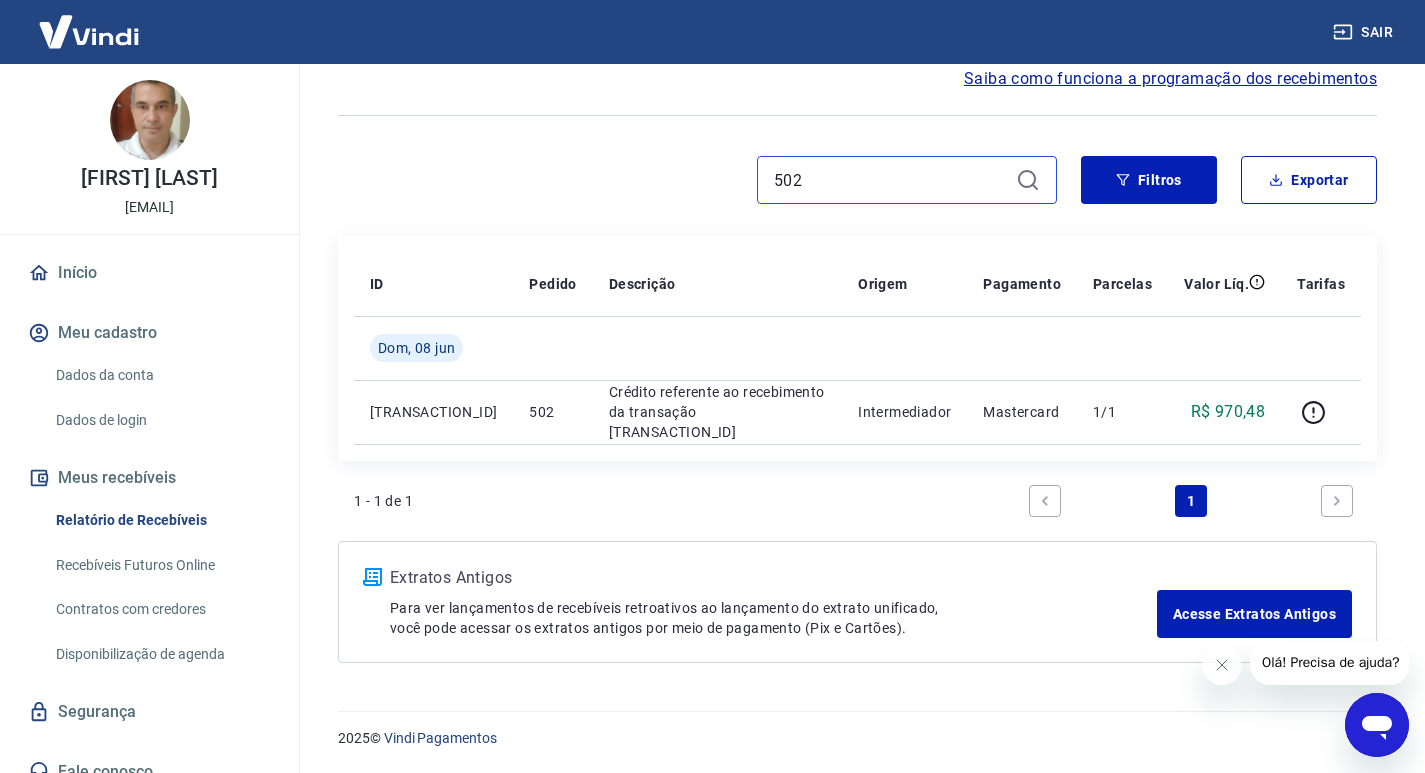 click on "502" at bounding box center (891, 180) 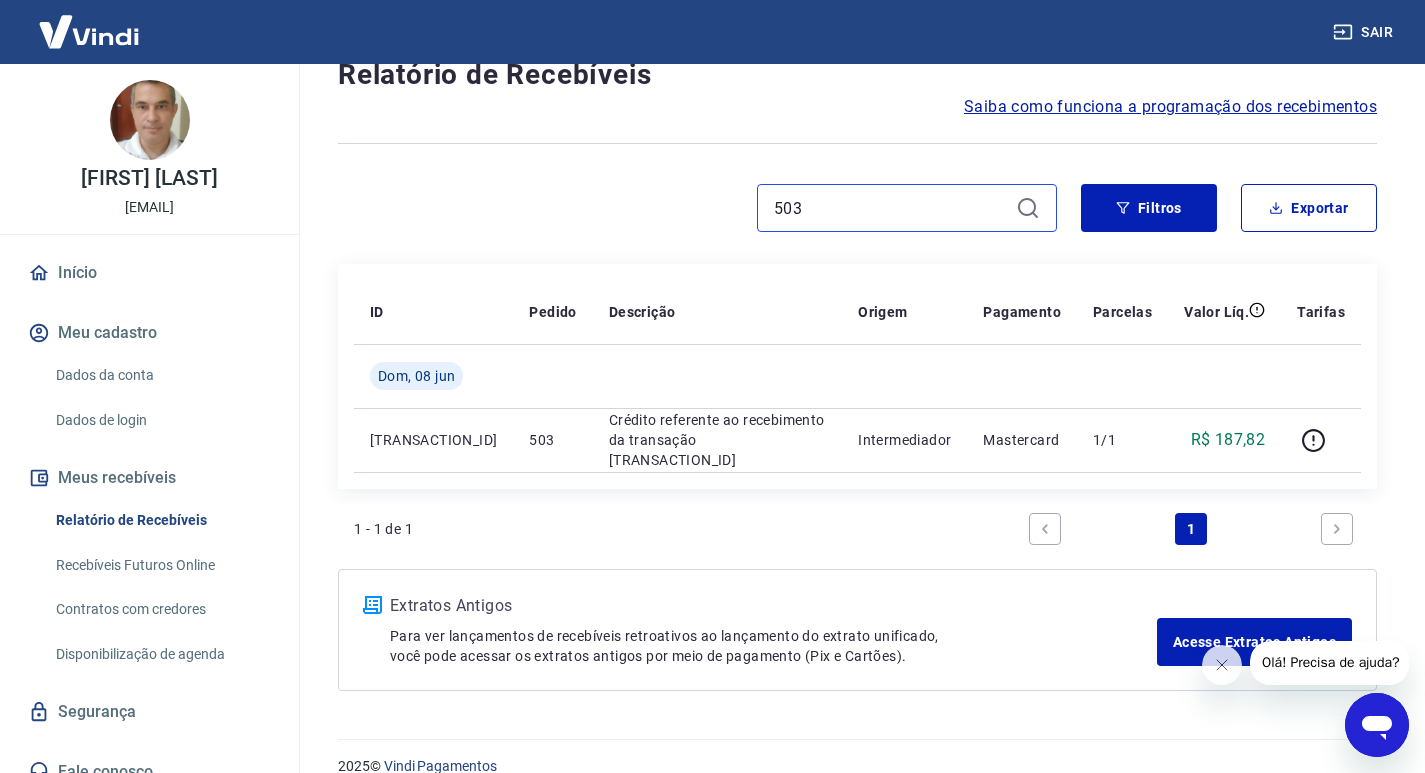 scroll, scrollTop: 93, scrollLeft: 0, axis: vertical 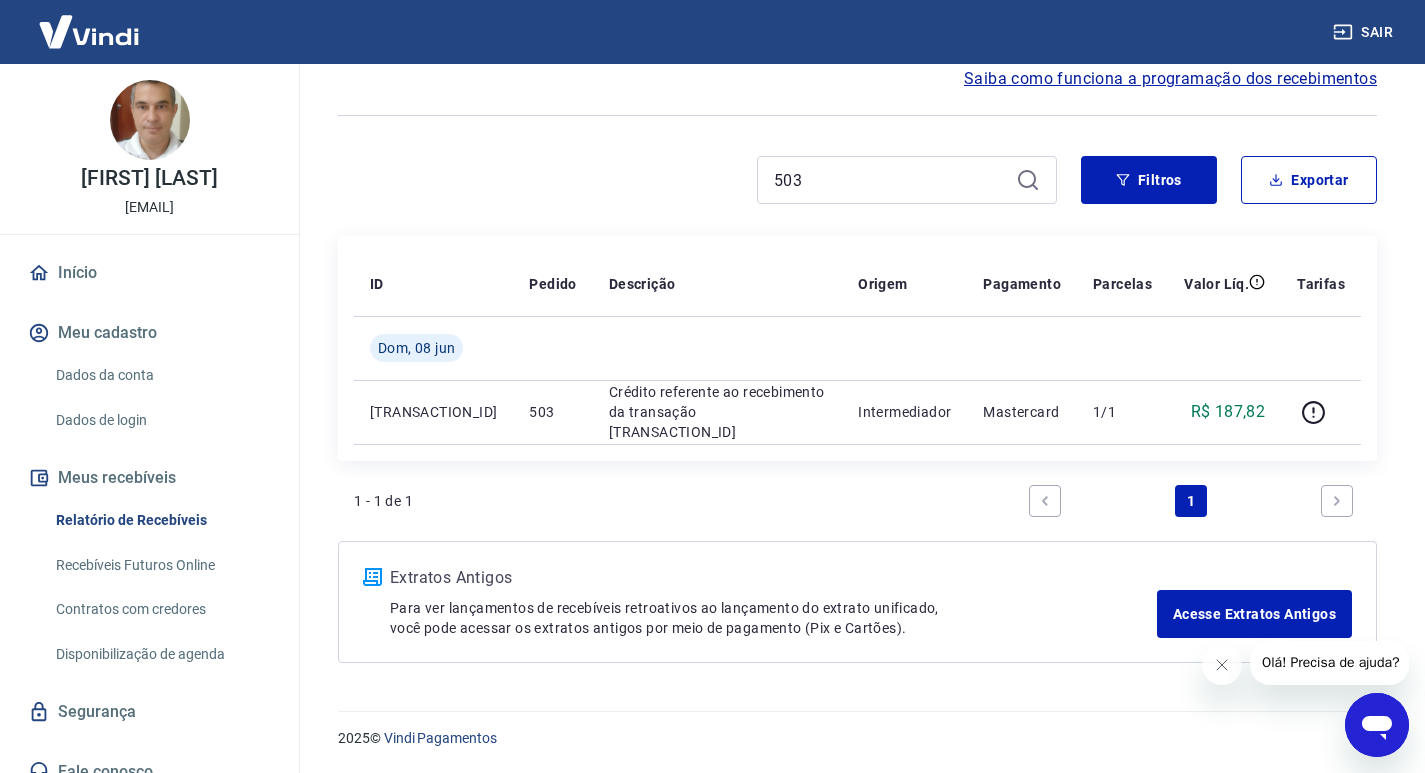 drag, startPoint x: 906, startPoint y: 152, endPoint x: 902, endPoint y: 176, distance: 24.33105 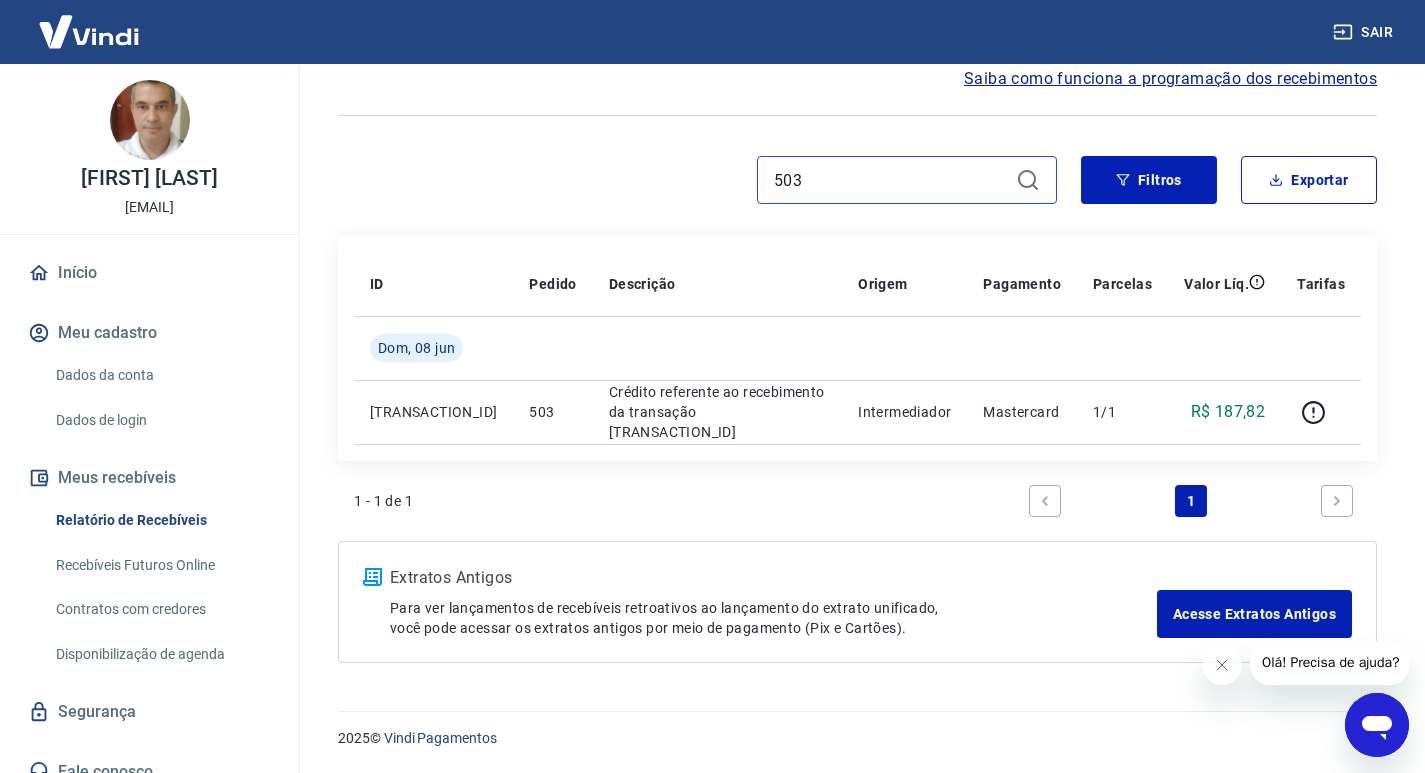 click on "503" at bounding box center (891, 180) 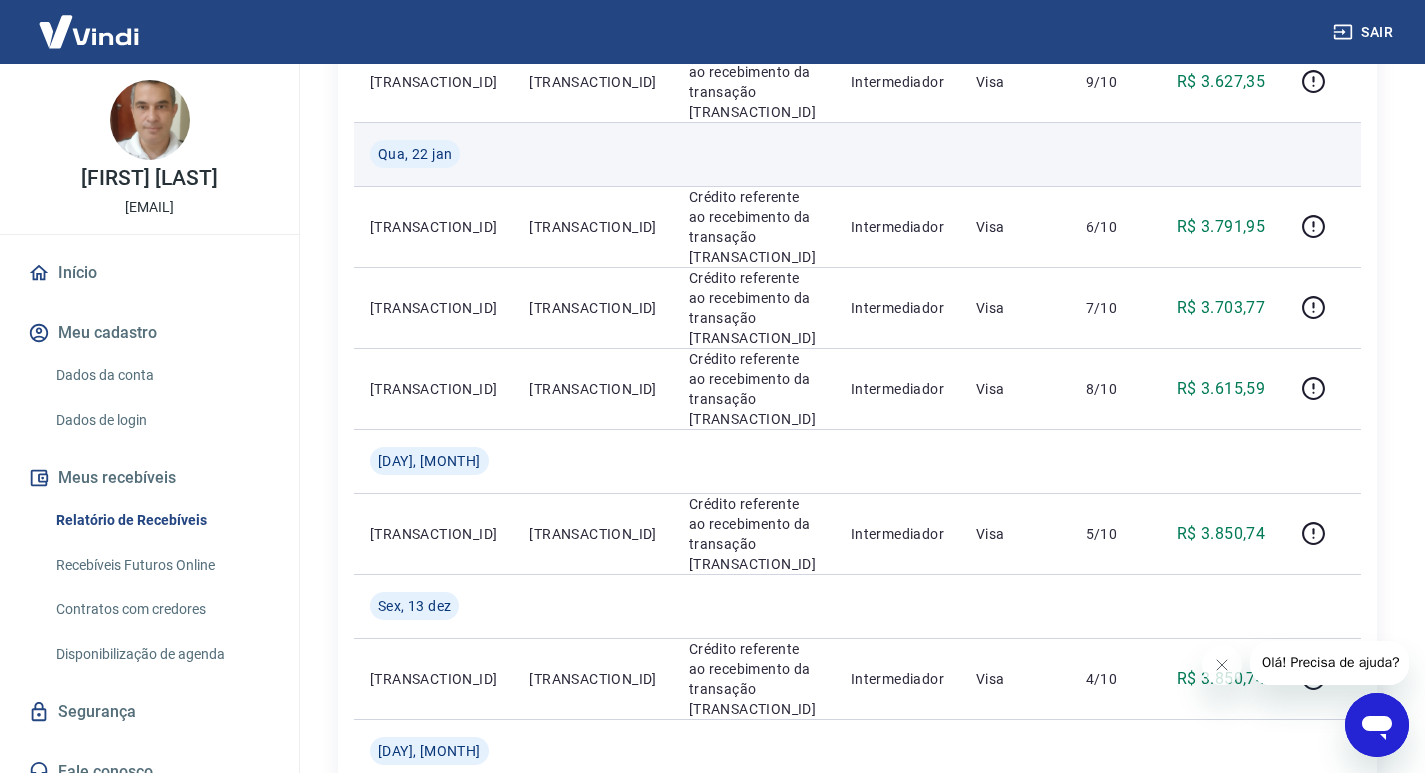 scroll, scrollTop: 0, scrollLeft: 0, axis: both 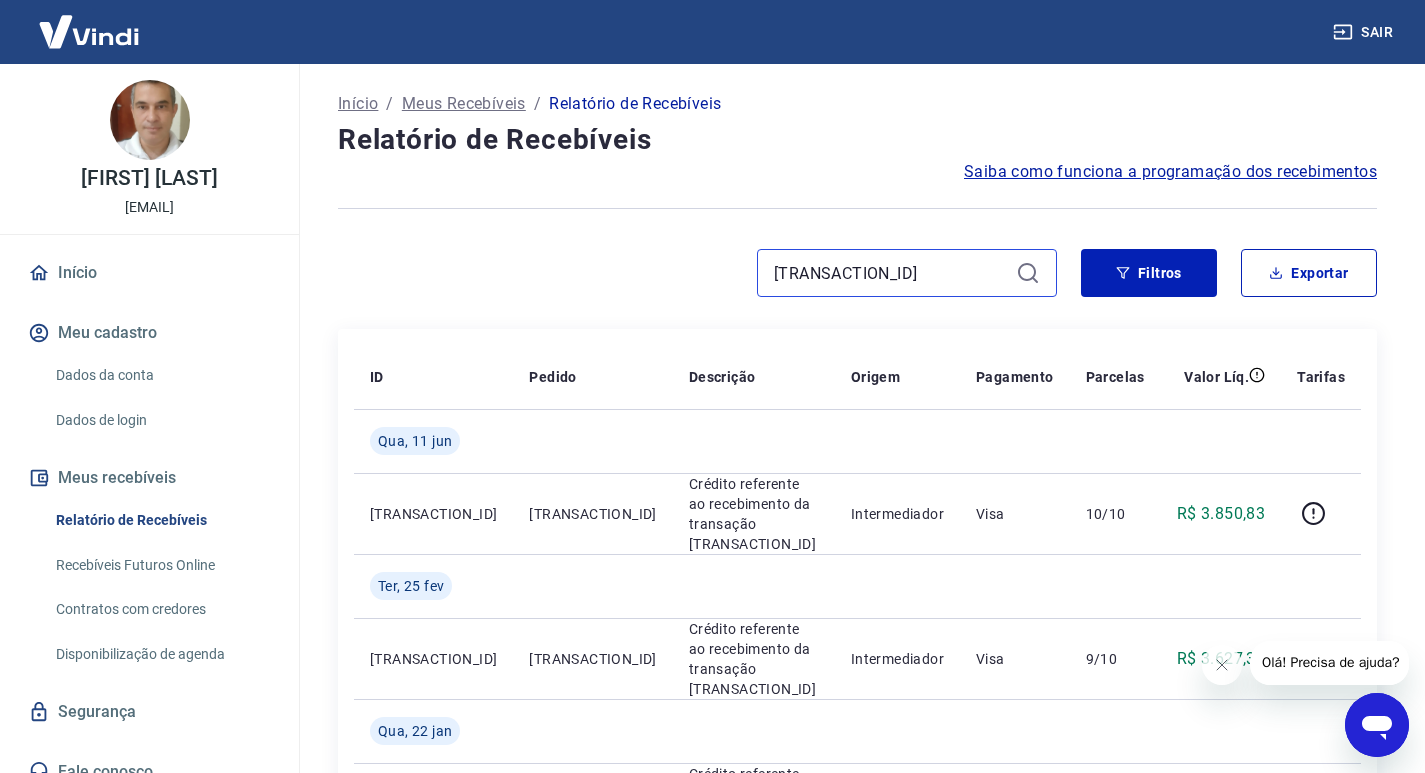 click on "172364482268" at bounding box center [891, 273] 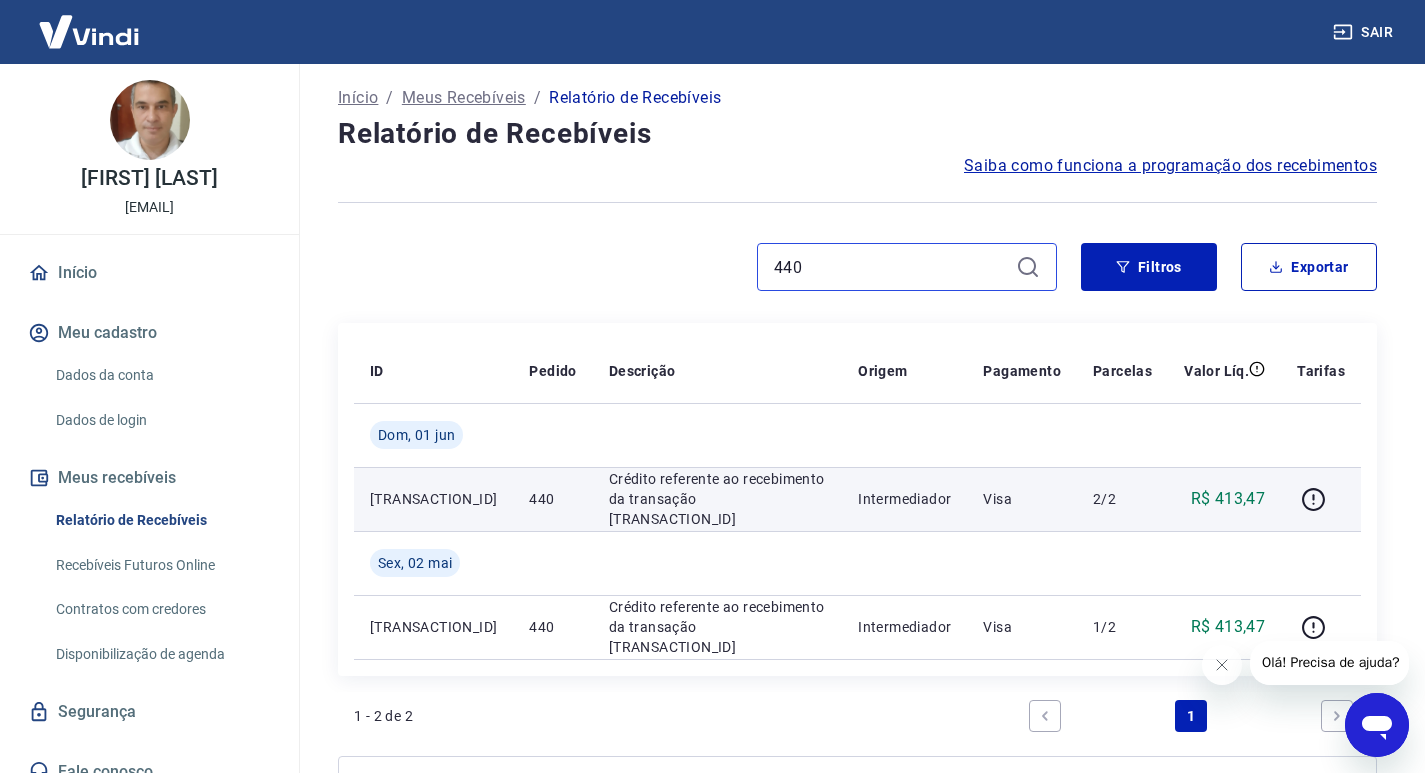 scroll, scrollTop: 200, scrollLeft: 0, axis: vertical 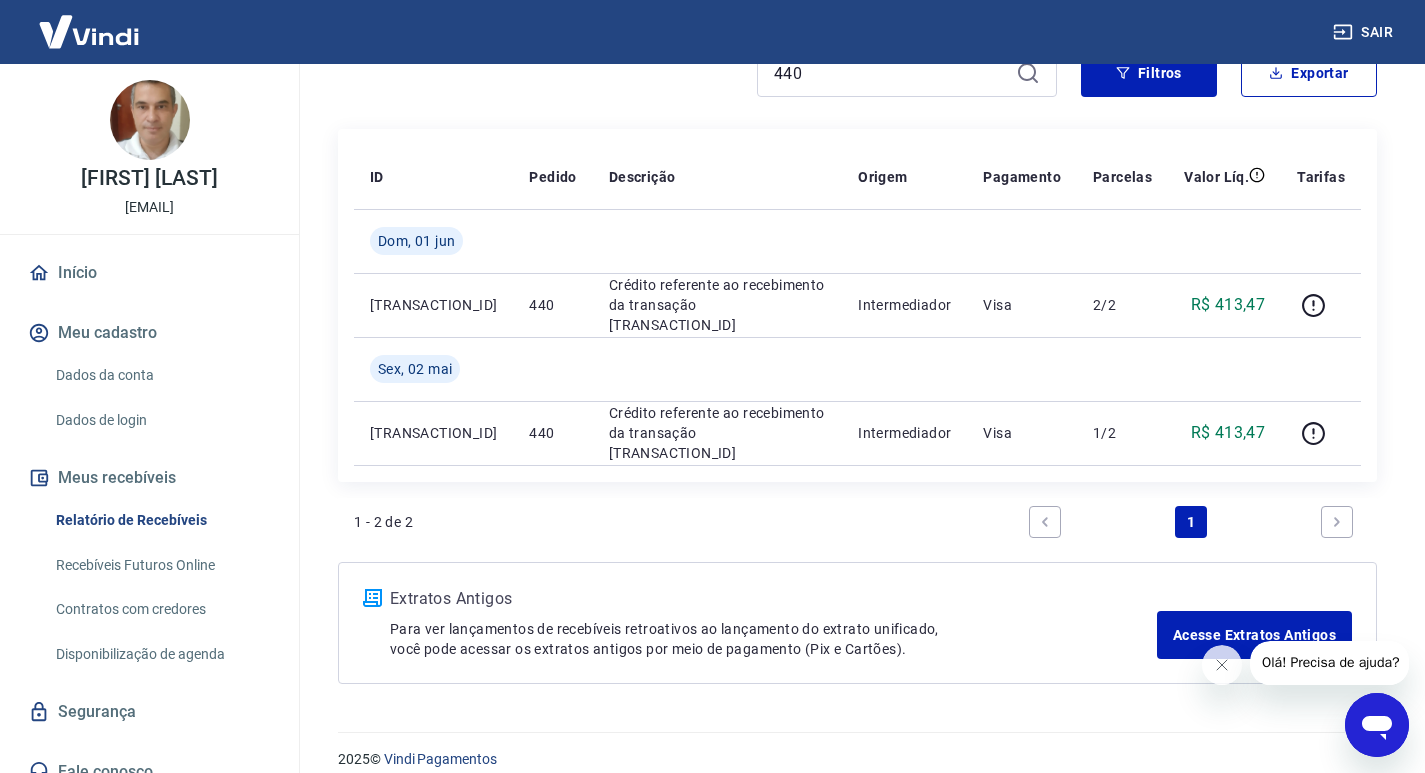 click on "440" at bounding box center [907, 73] 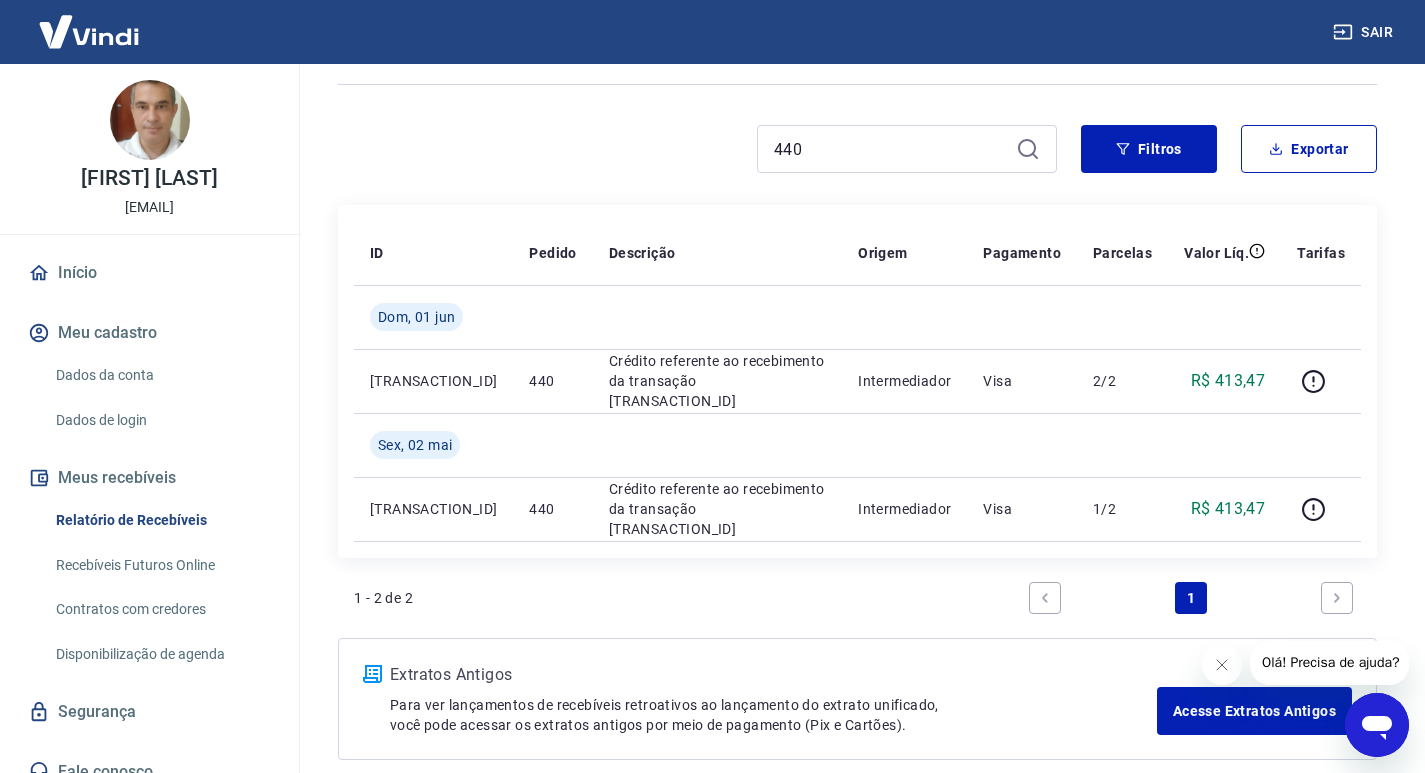 scroll, scrollTop: 0, scrollLeft: 0, axis: both 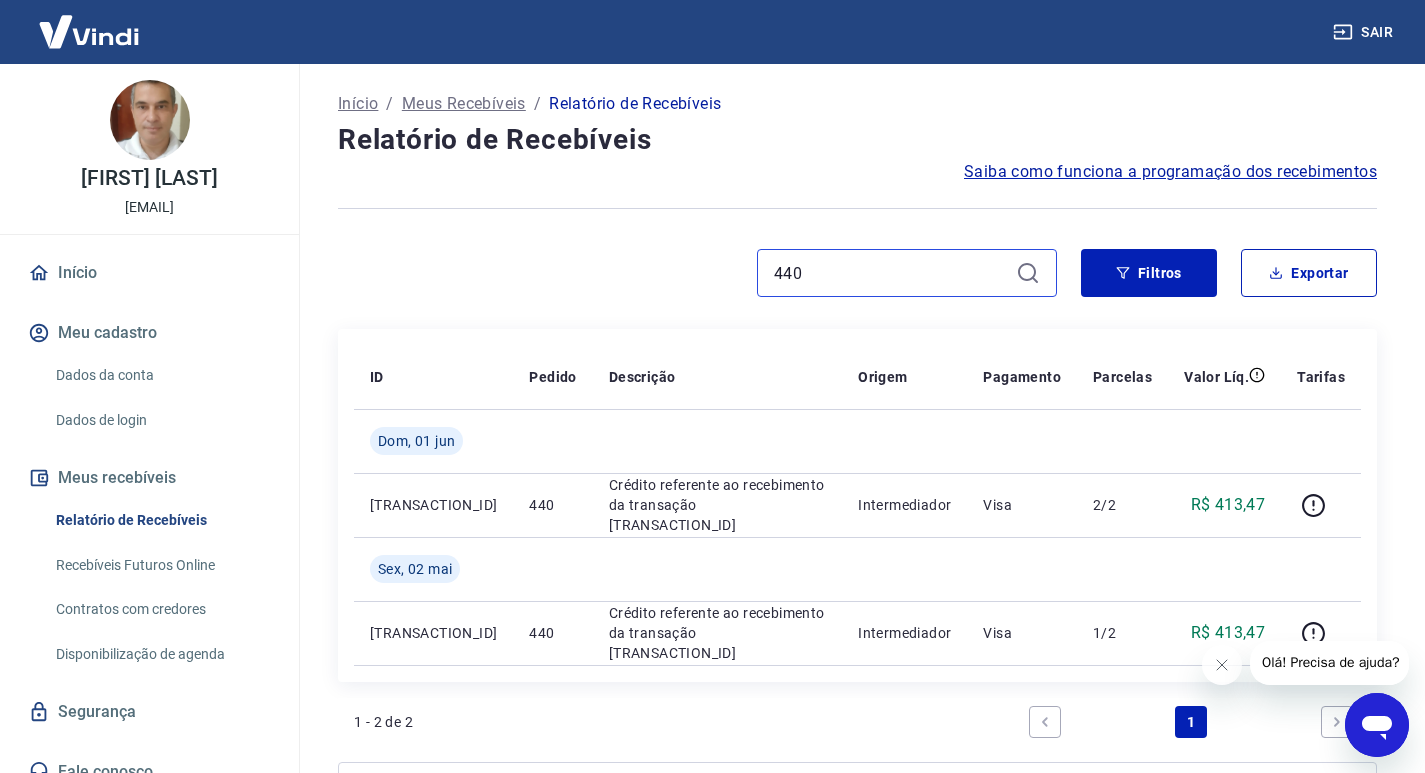 click on "440" at bounding box center (891, 273) 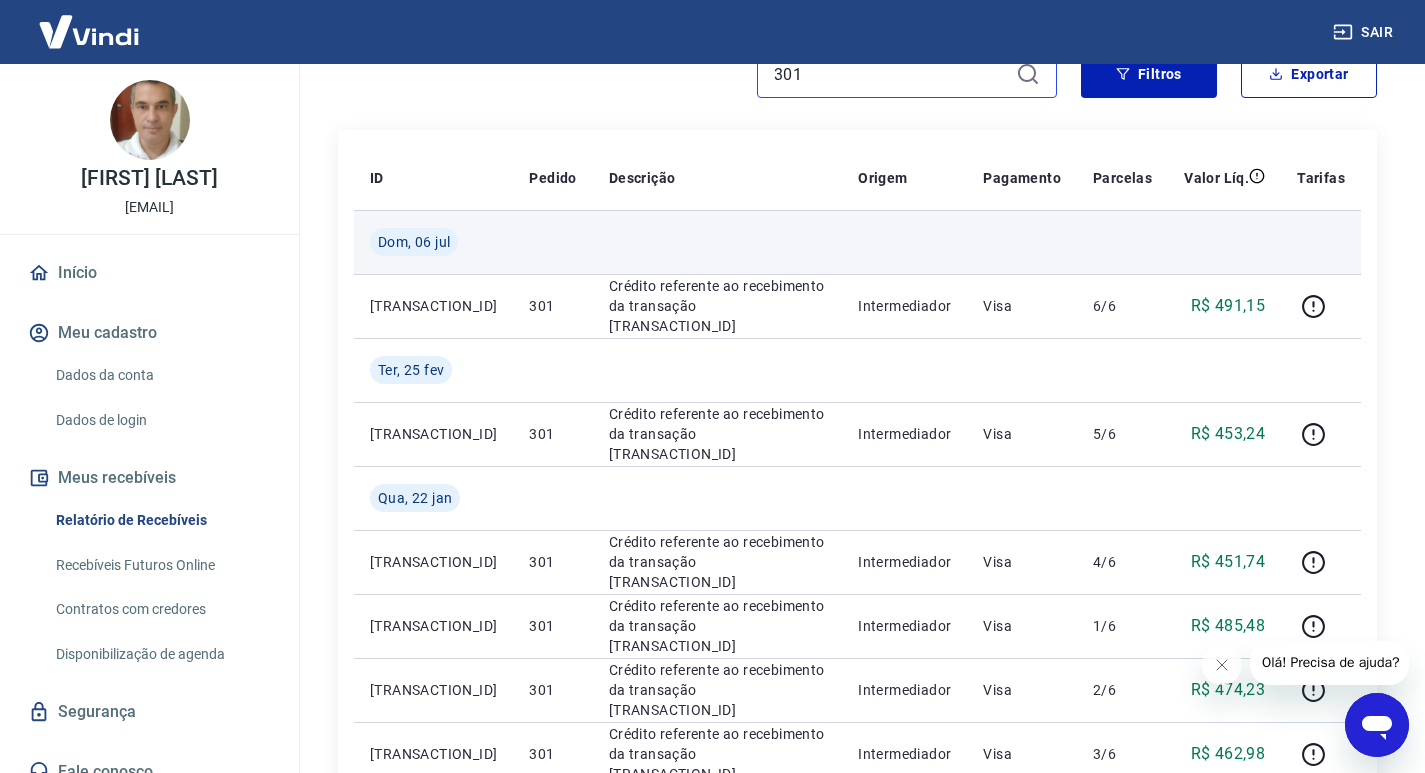 scroll, scrollTop: 200, scrollLeft: 0, axis: vertical 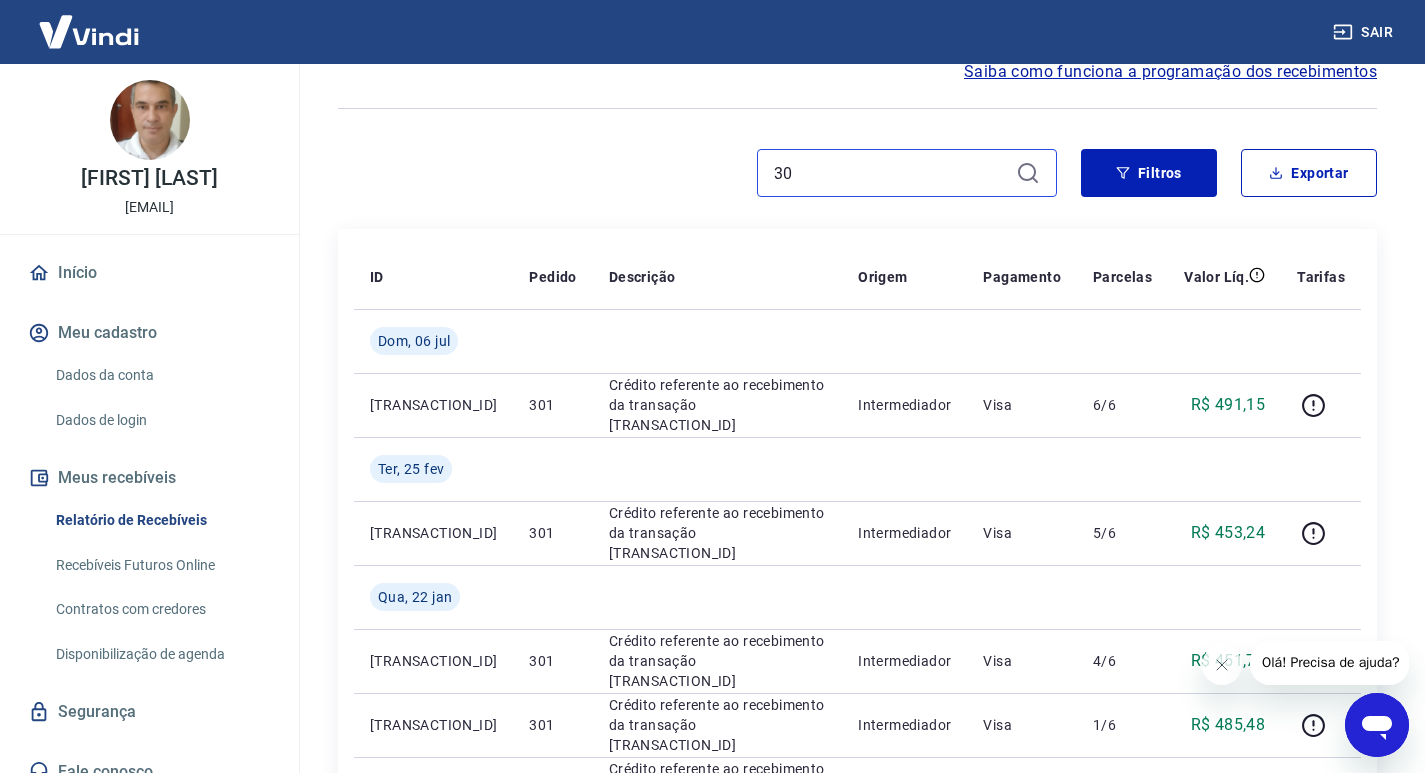 type on "3" 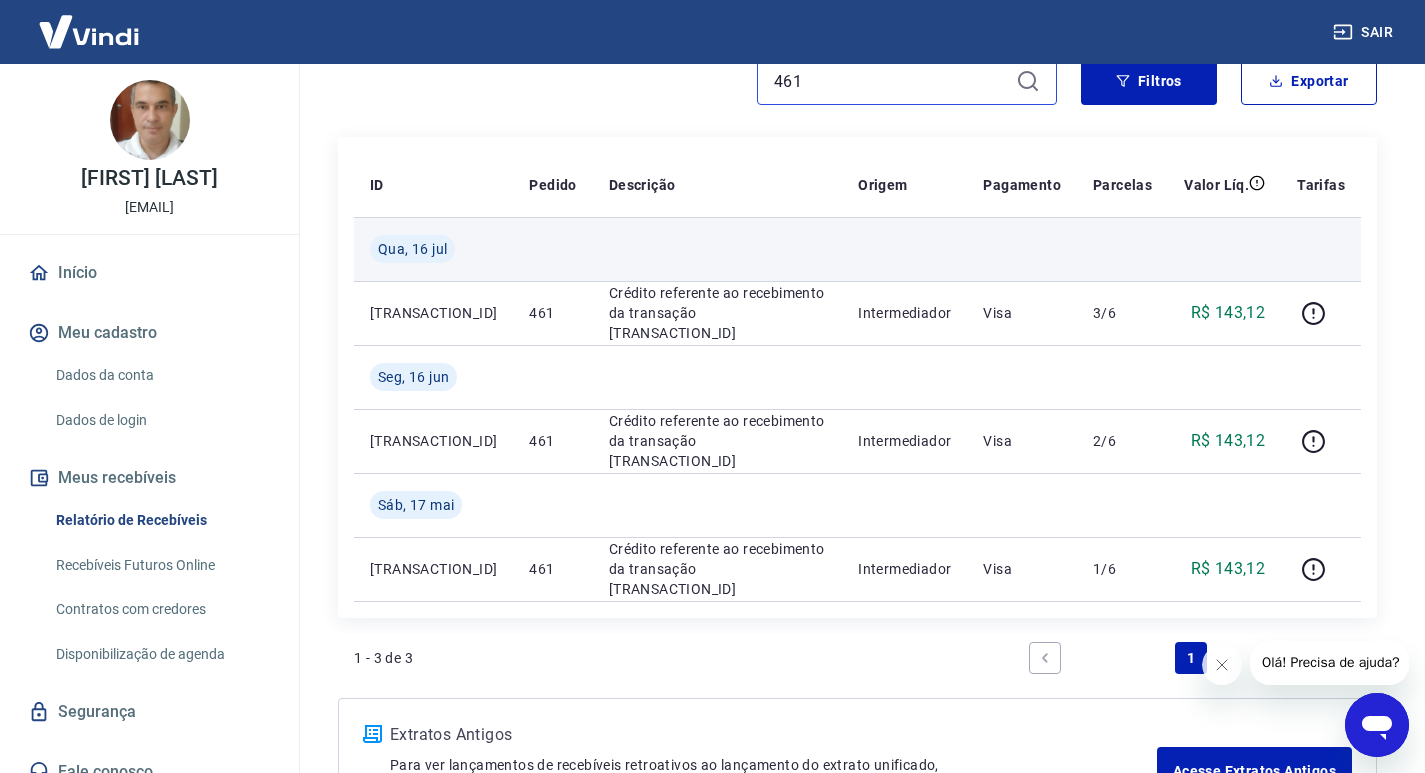 scroll, scrollTop: 200, scrollLeft: 0, axis: vertical 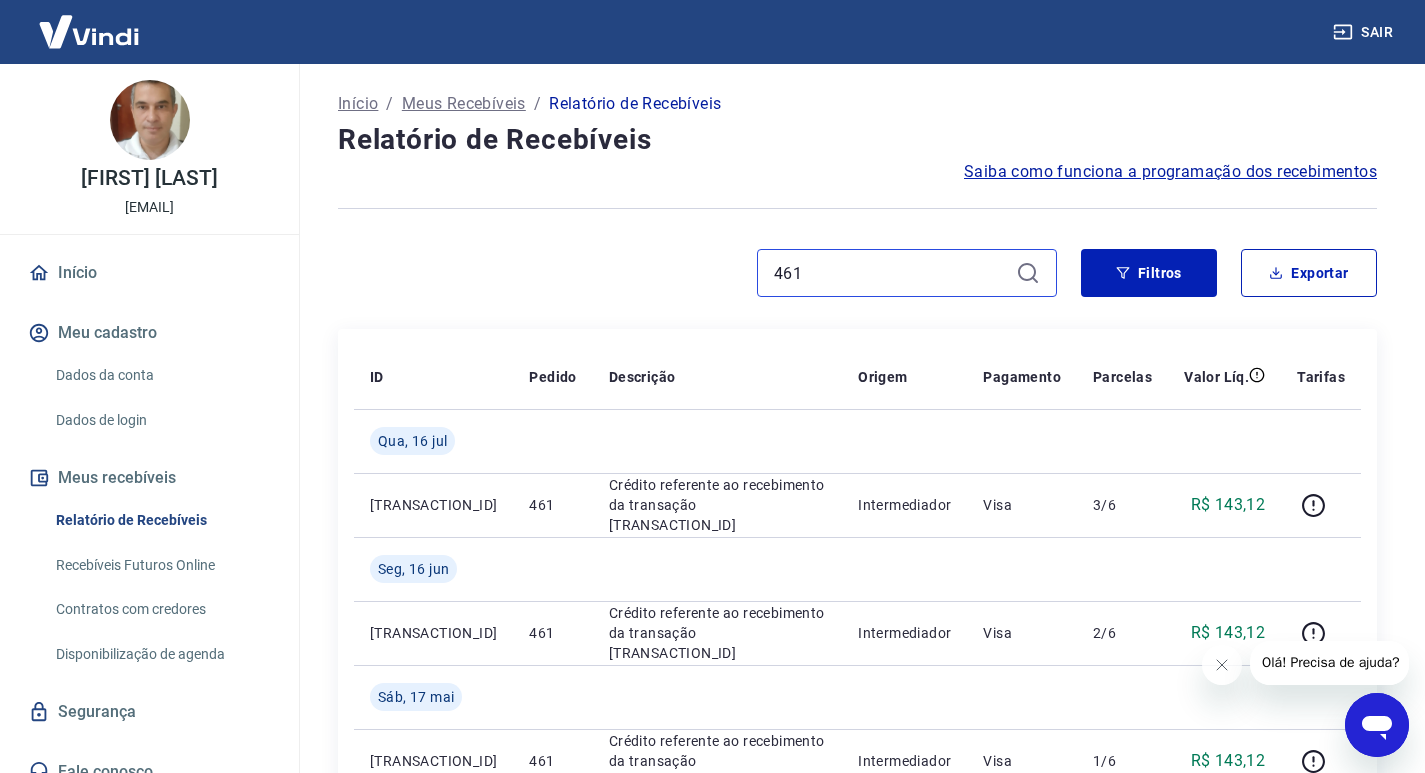 click on "461" at bounding box center (891, 273) 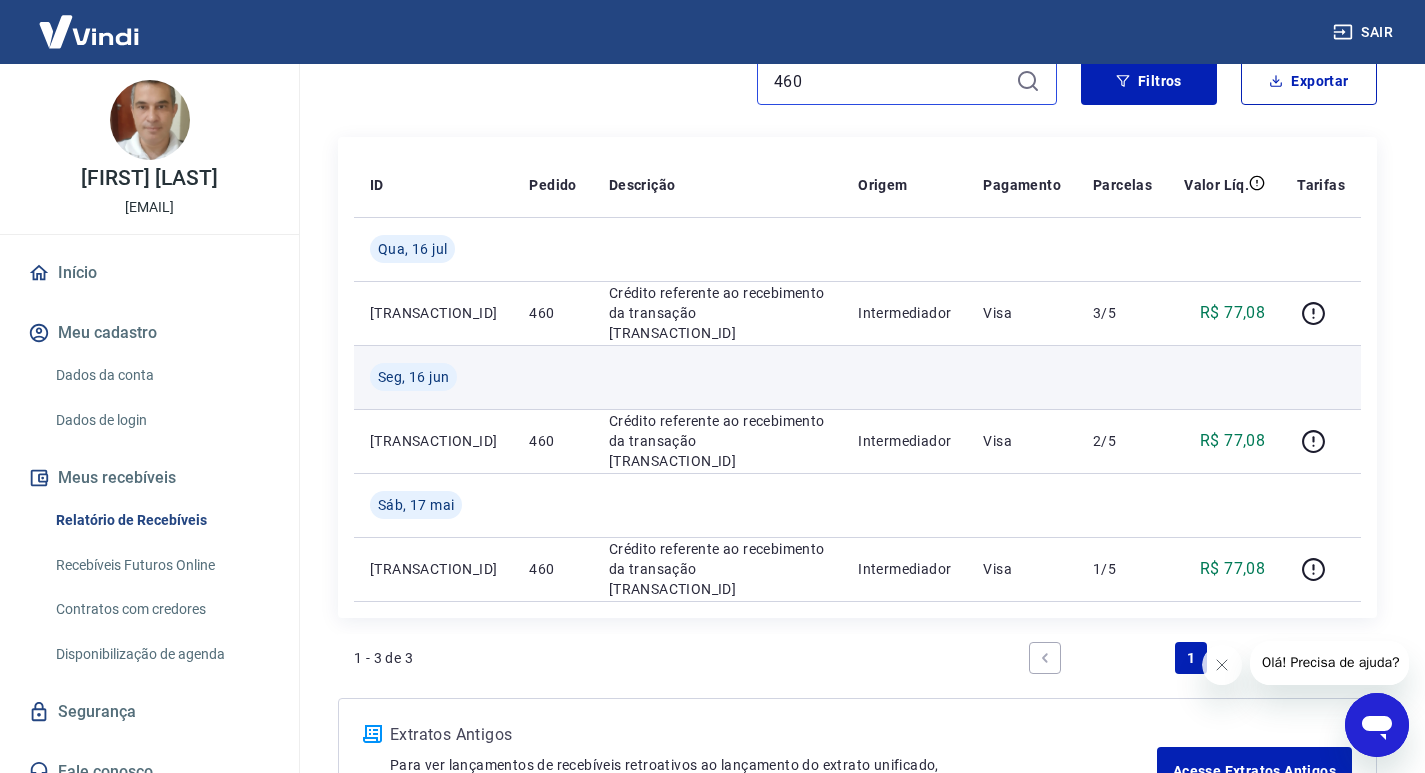 scroll, scrollTop: 200, scrollLeft: 0, axis: vertical 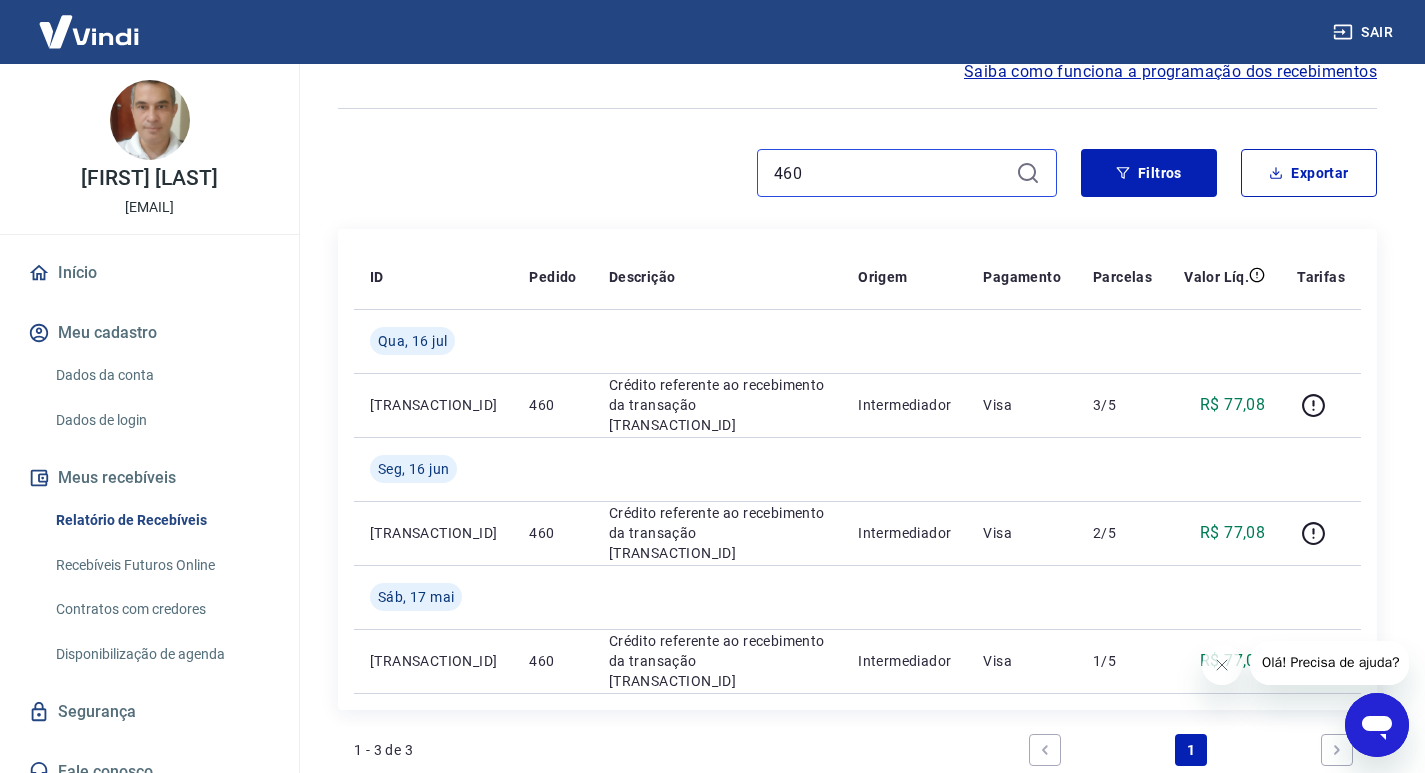 click on "460" at bounding box center [891, 173] 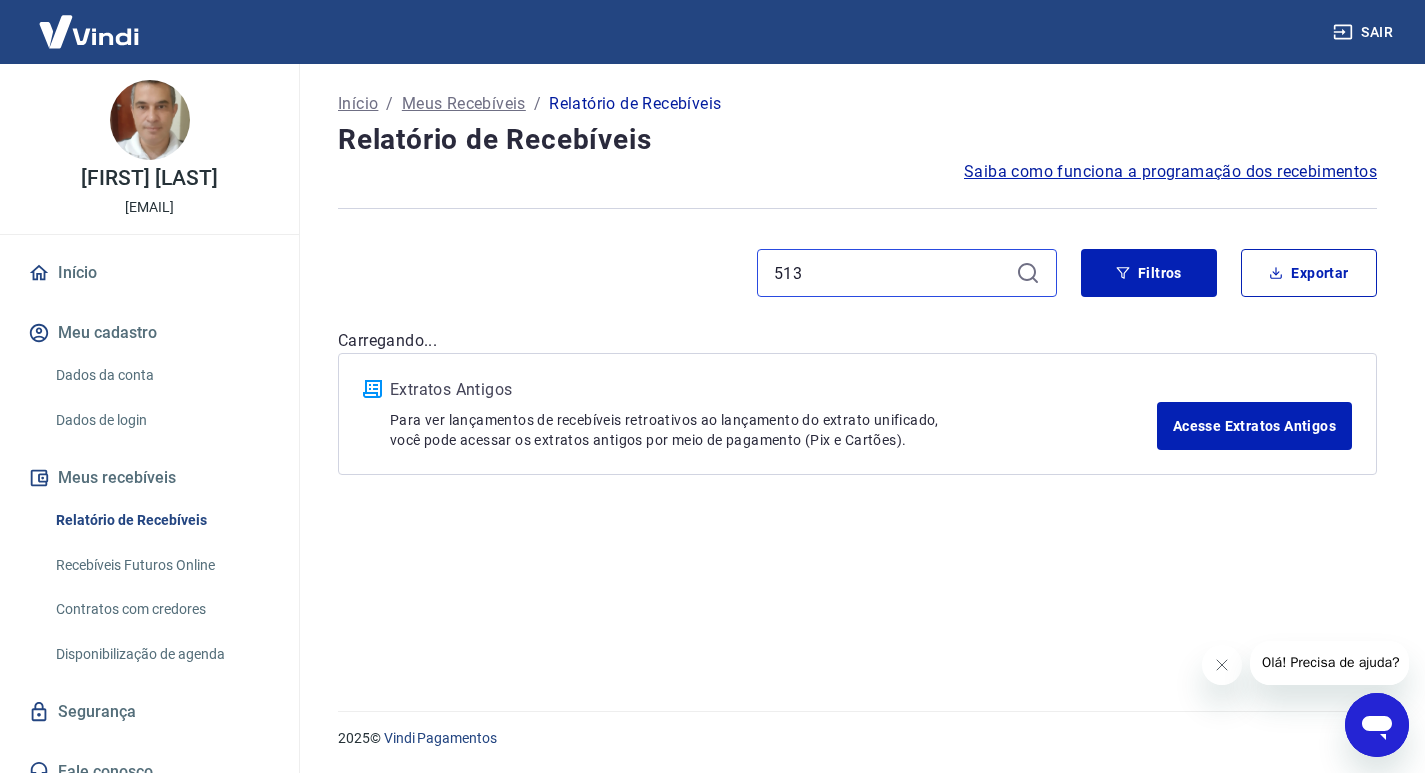 scroll, scrollTop: 0, scrollLeft: 0, axis: both 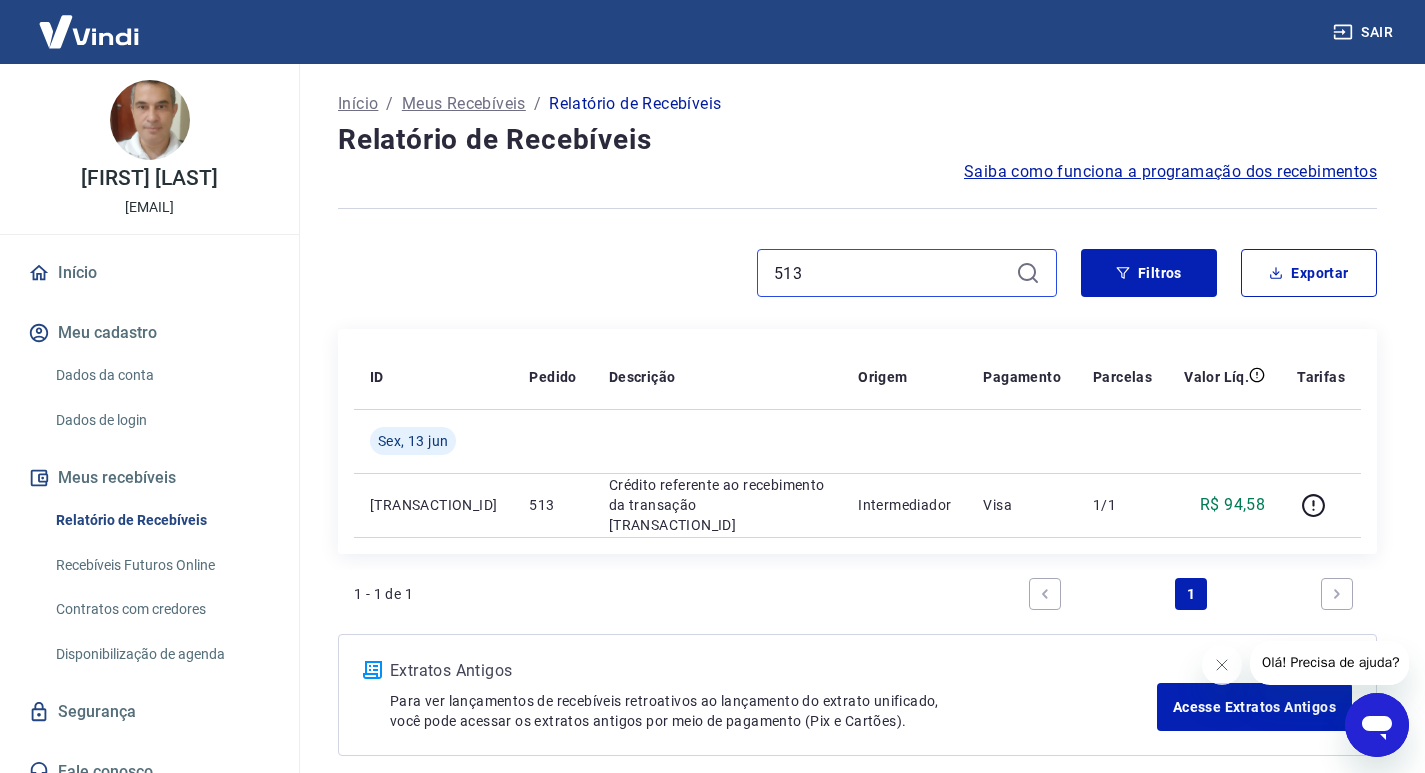 click on "513" at bounding box center [891, 273] 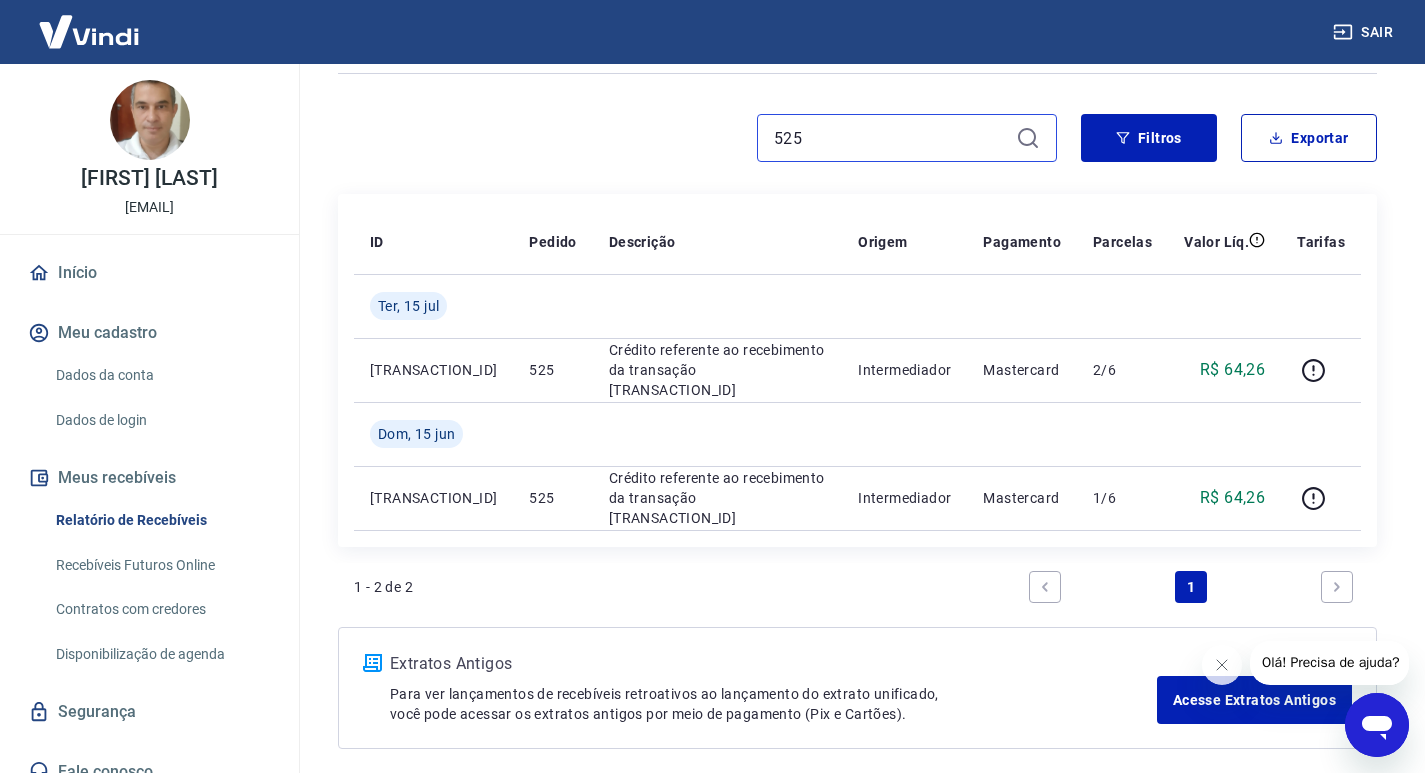 scroll, scrollTop: 100, scrollLeft: 0, axis: vertical 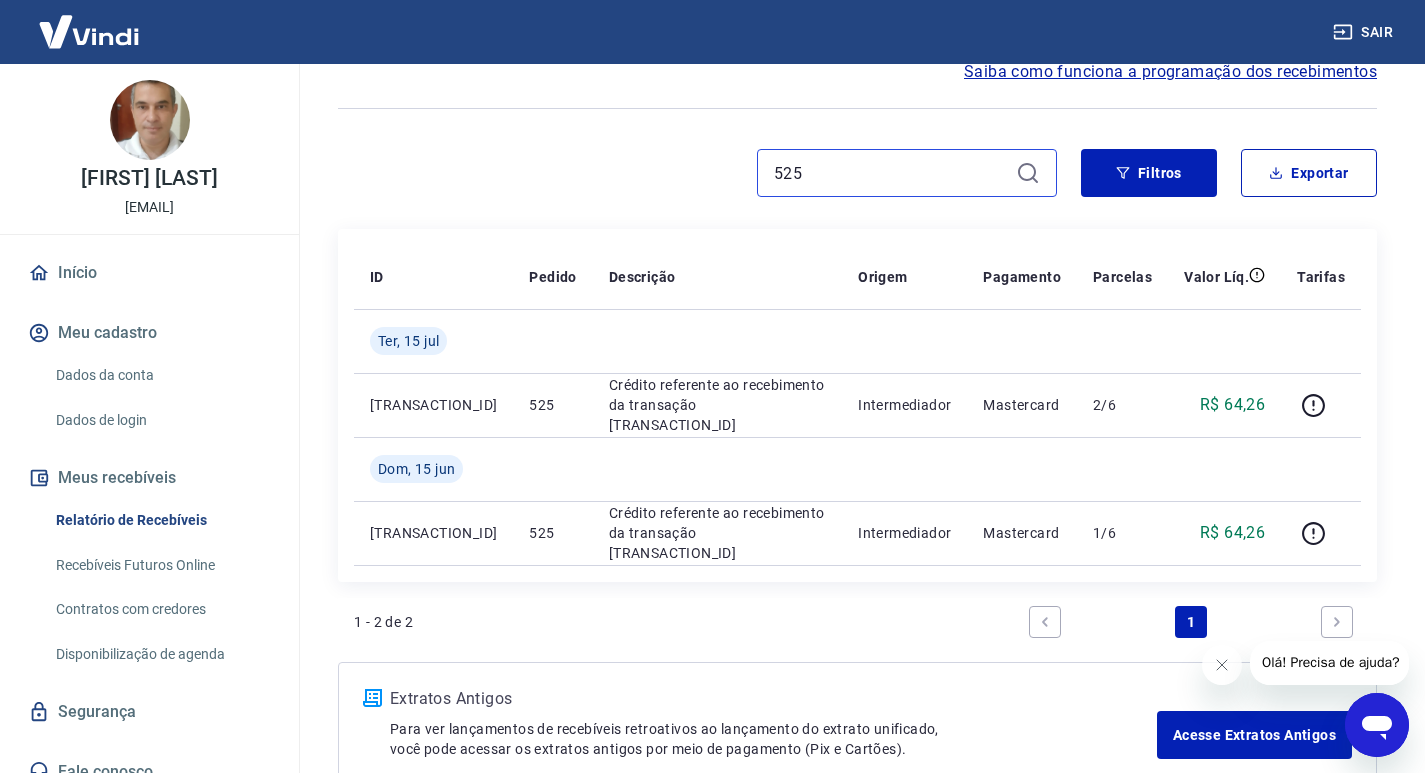 click on "525" at bounding box center (891, 173) 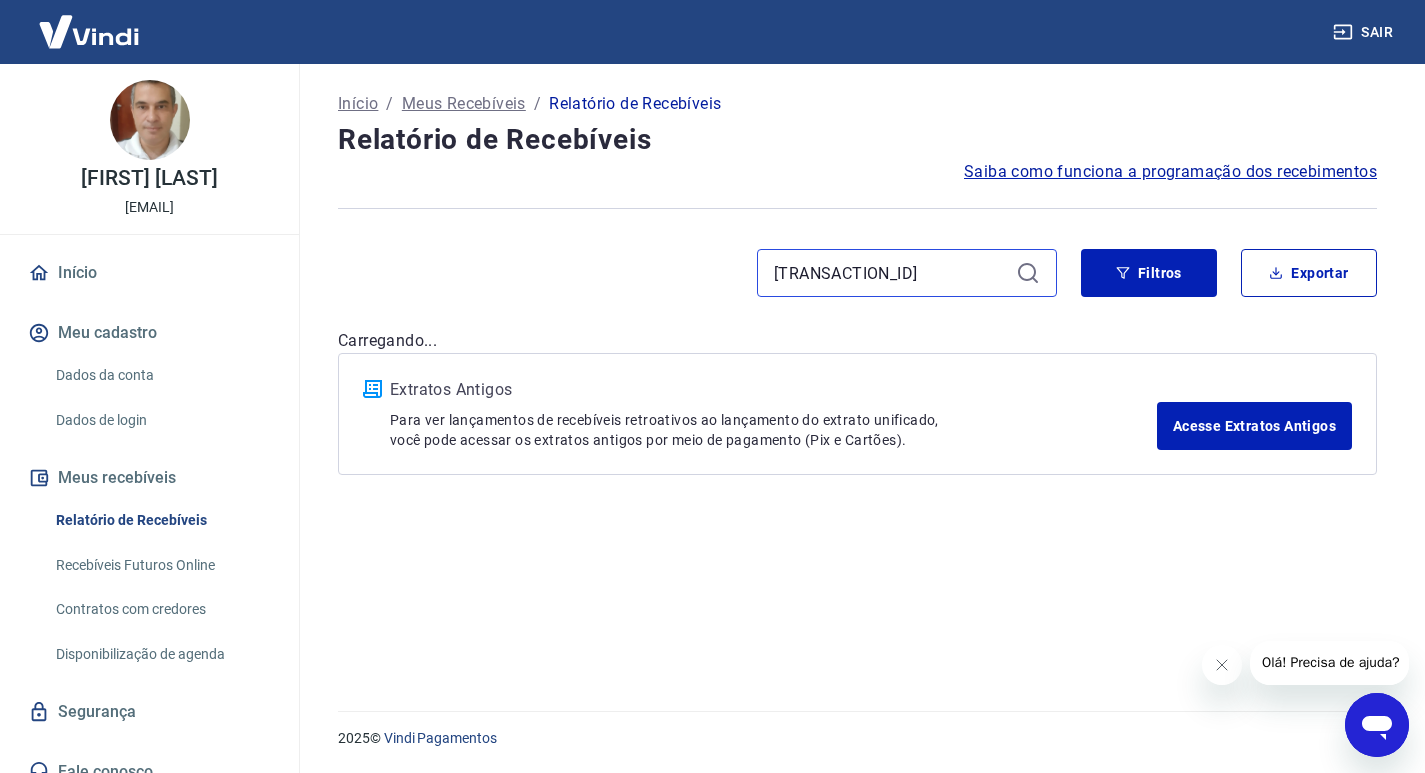 scroll, scrollTop: 0, scrollLeft: 0, axis: both 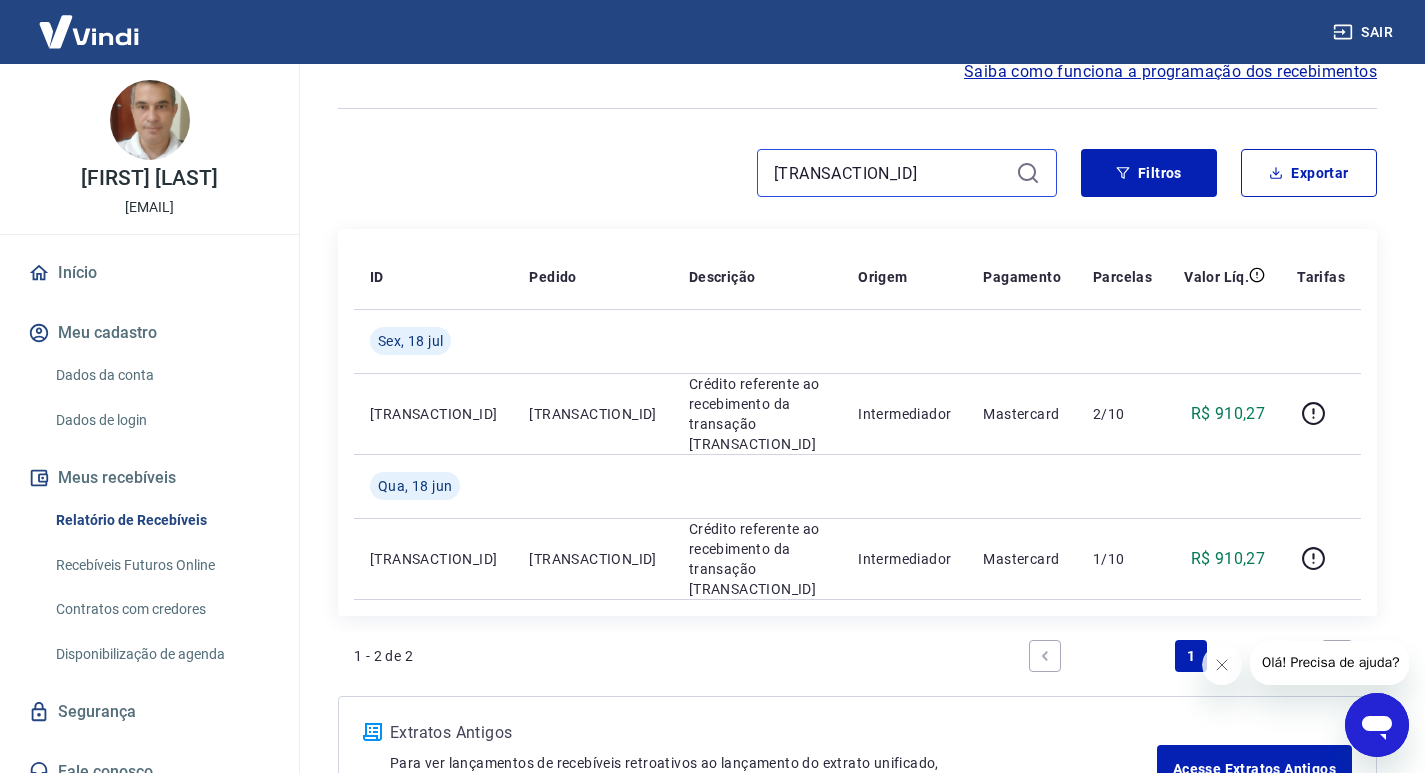 click on "174740310296" at bounding box center (891, 173) 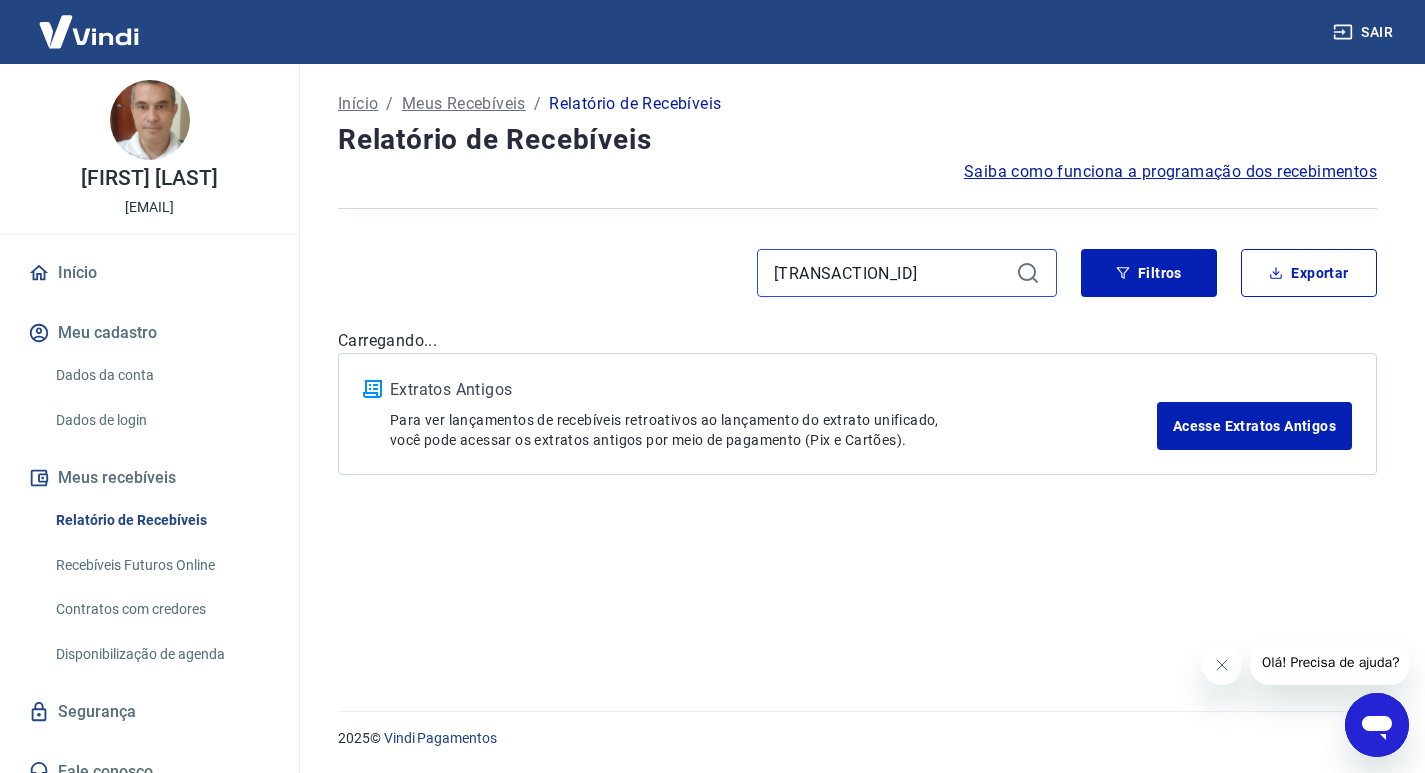 scroll, scrollTop: 0, scrollLeft: 0, axis: both 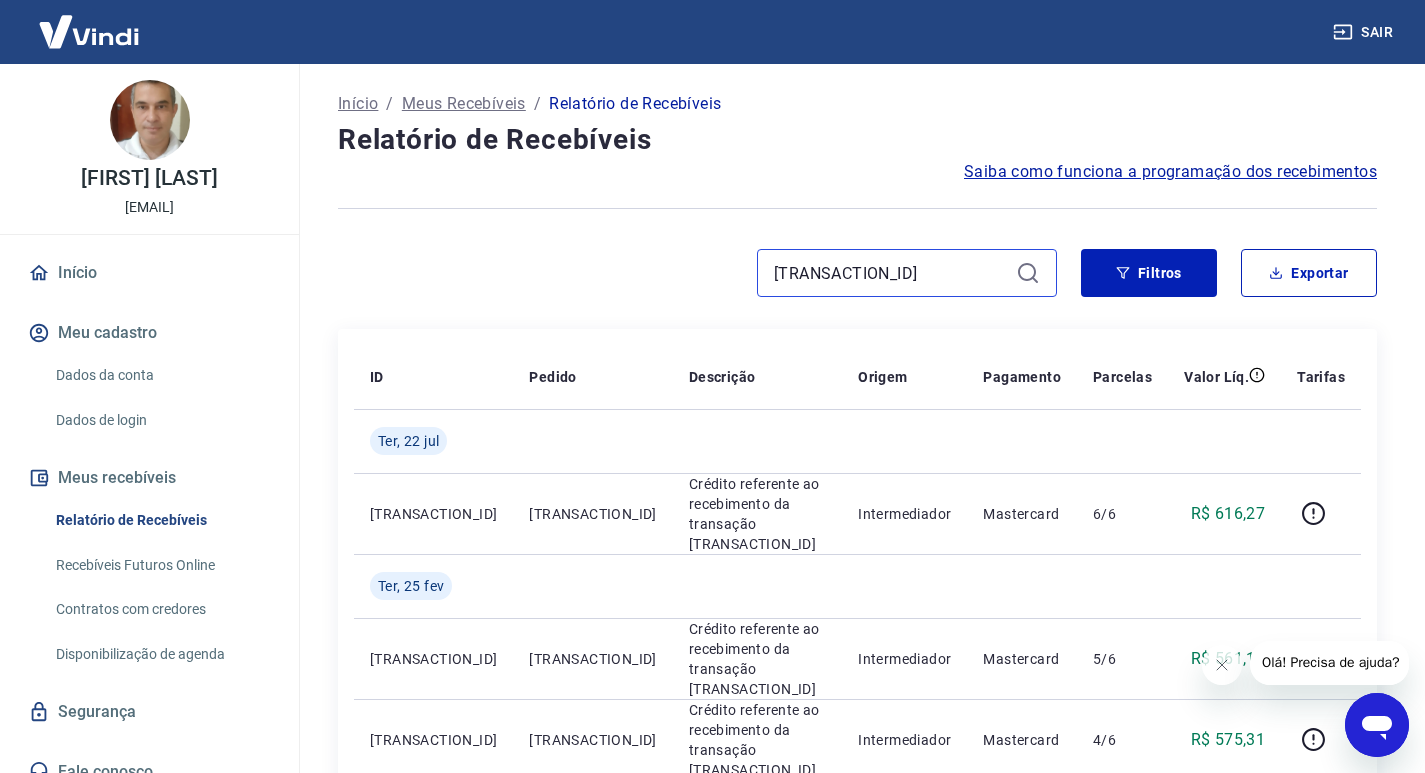 click on "173765402001" at bounding box center (891, 273) 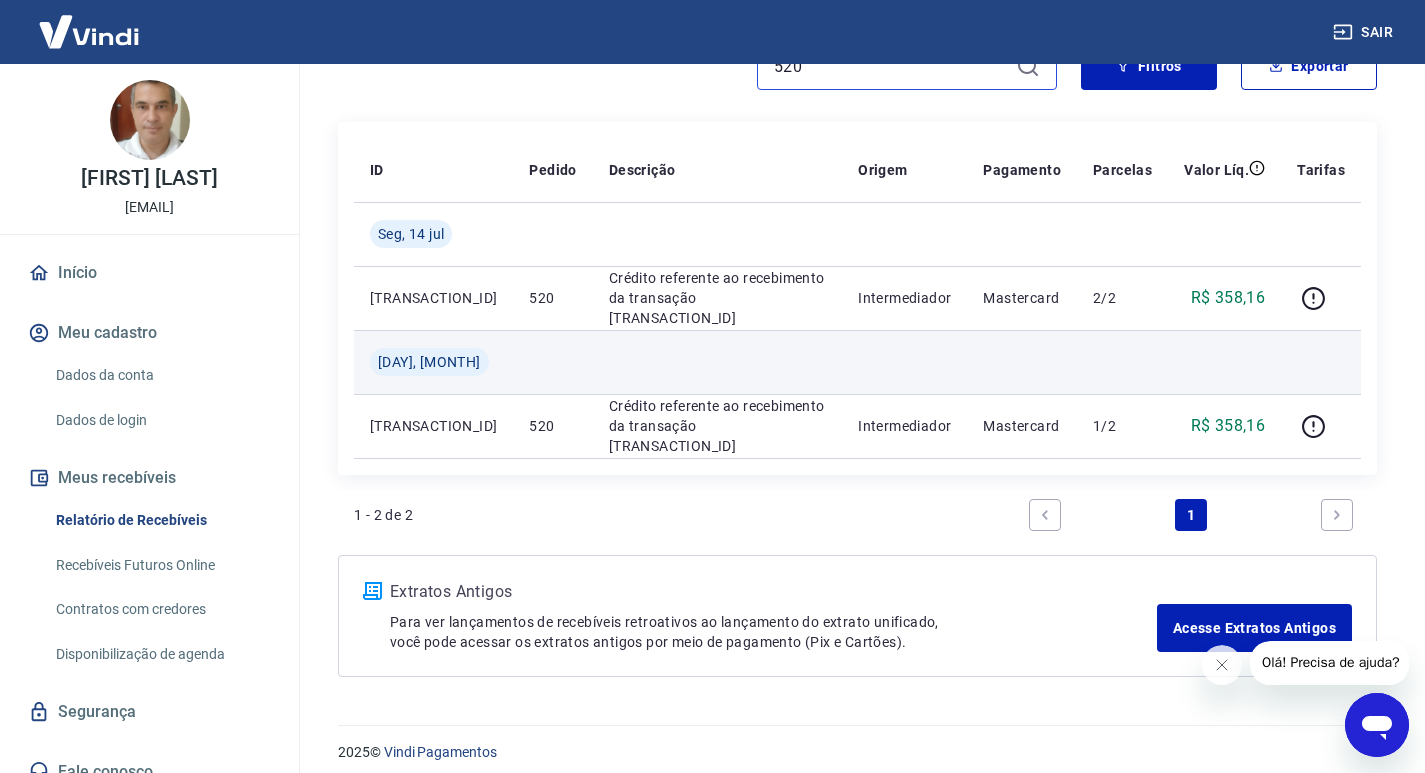 scroll, scrollTop: 221, scrollLeft: 0, axis: vertical 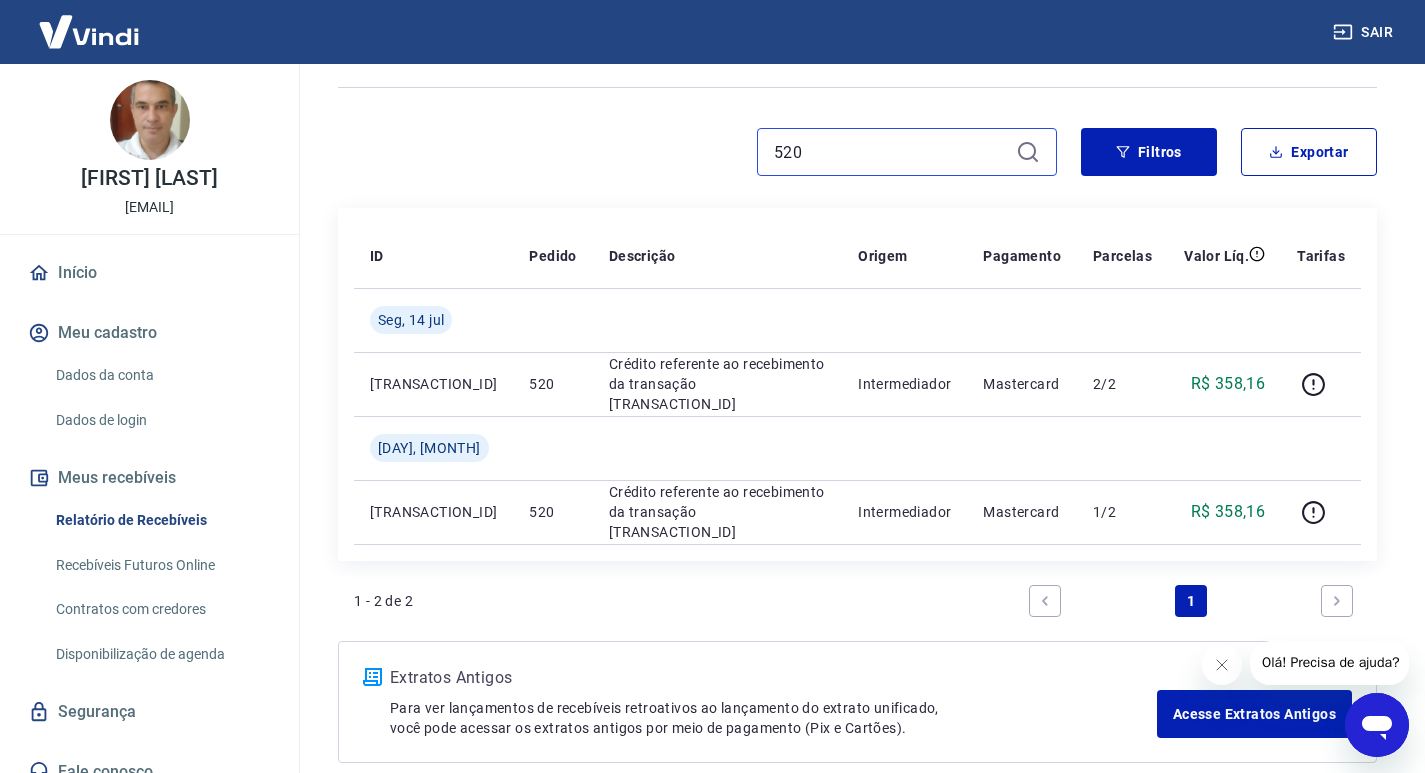 click on "520" at bounding box center [891, 152] 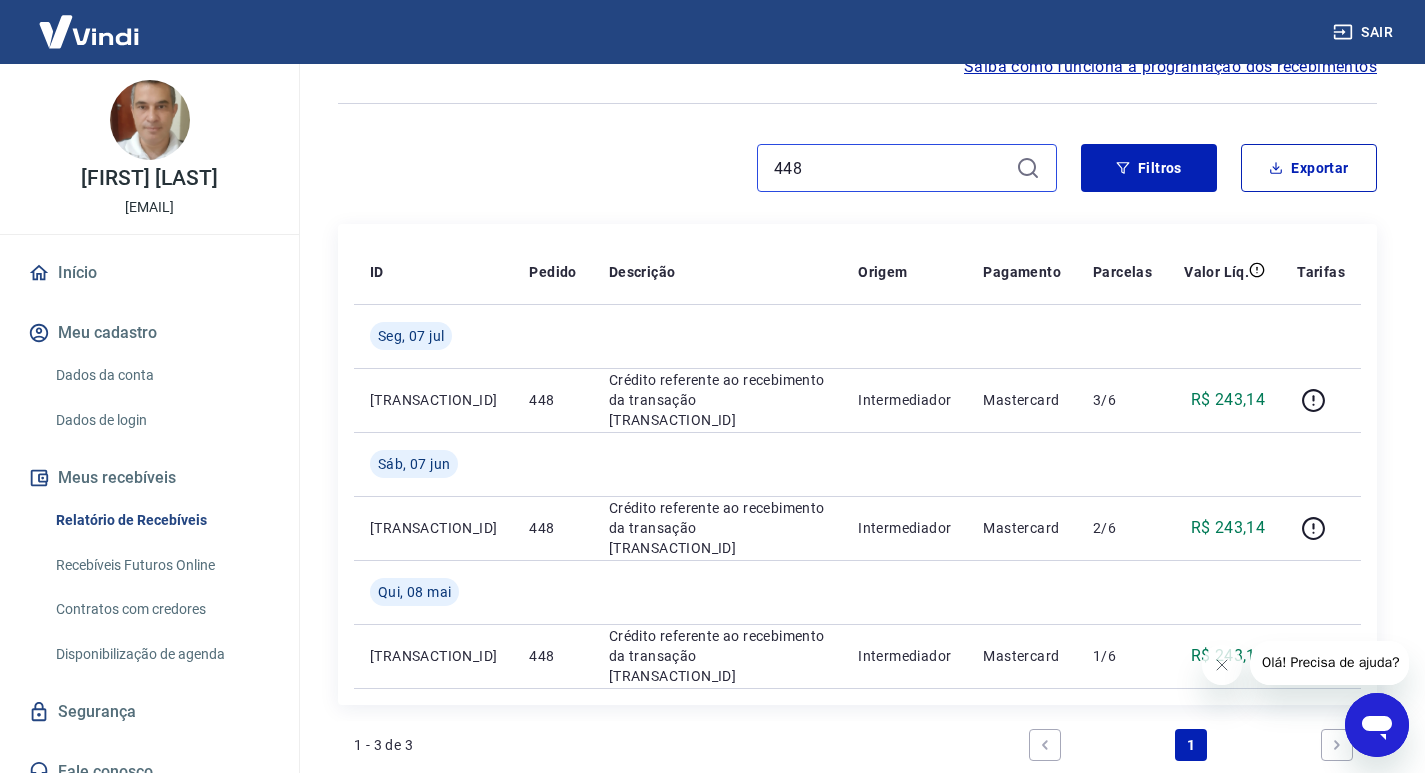 scroll, scrollTop: 100, scrollLeft: 0, axis: vertical 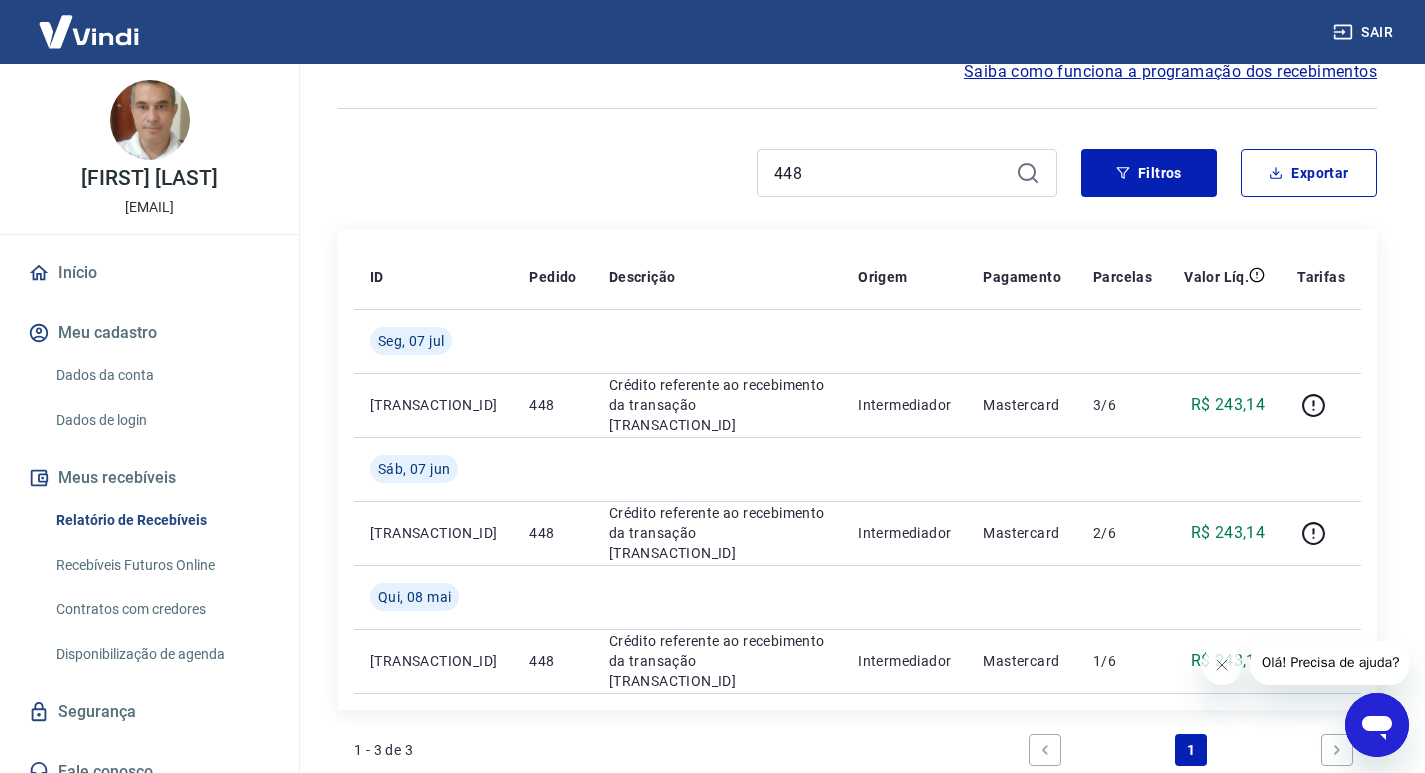click on "Início / Meus Recebíveis / Relatório de Recebíveis Relatório de Recebíveis Saiba como funciona a programação dos recebimentos Saiba como funciona a programação dos recebimentos 448 Filtros Exportar ID Pedido Descrição Origem Pagamento Parcelas Valor Líq. Tarifas Seg, 07 jul 203579599 448 Crédito referente ao recebimento da transação 203579599 Intermediador Mastercard 3/6 R$ 243,14 Sáb, 07 jun 203579599 448 Crédito referente ao recebimento da transação 203579599 Intermediador Mastercard 2/6 R$ 243,14 Qui, 08 mai 203579599 448 Crédito referente ao recebimento da transação 203579599 Intermediador Mastercard 1/6 R$ 243,14 1 - 3 de 3 1   Extratos Antigos Para ver lançamentos de recebíveis retroativos ao lançamento do extrato unificado,   você pode acessar os extratos antigos por meio de pagamento (Pix e Cartões). Acesse Extratos Antigos" at bounding box center (857, 450) 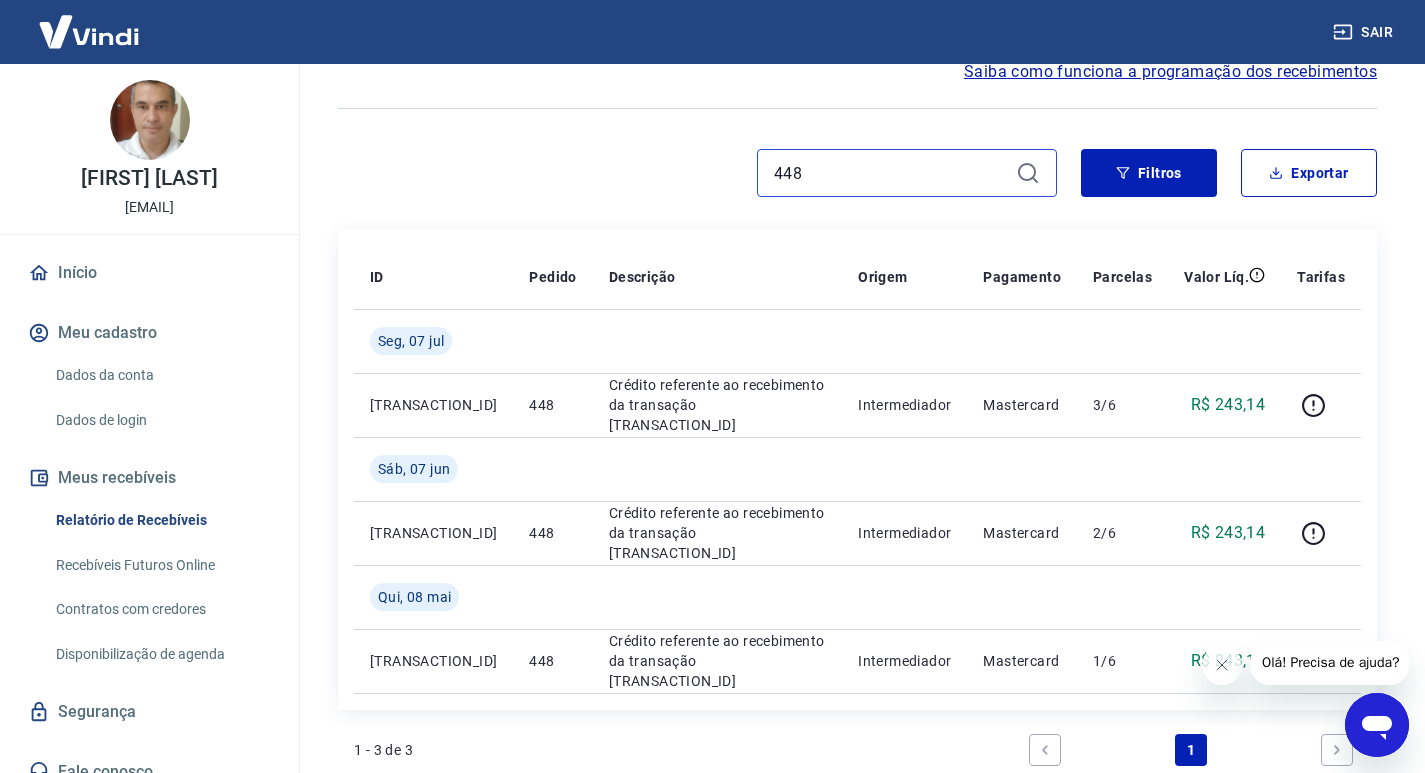click on "448" at bounding box center [891, 173] 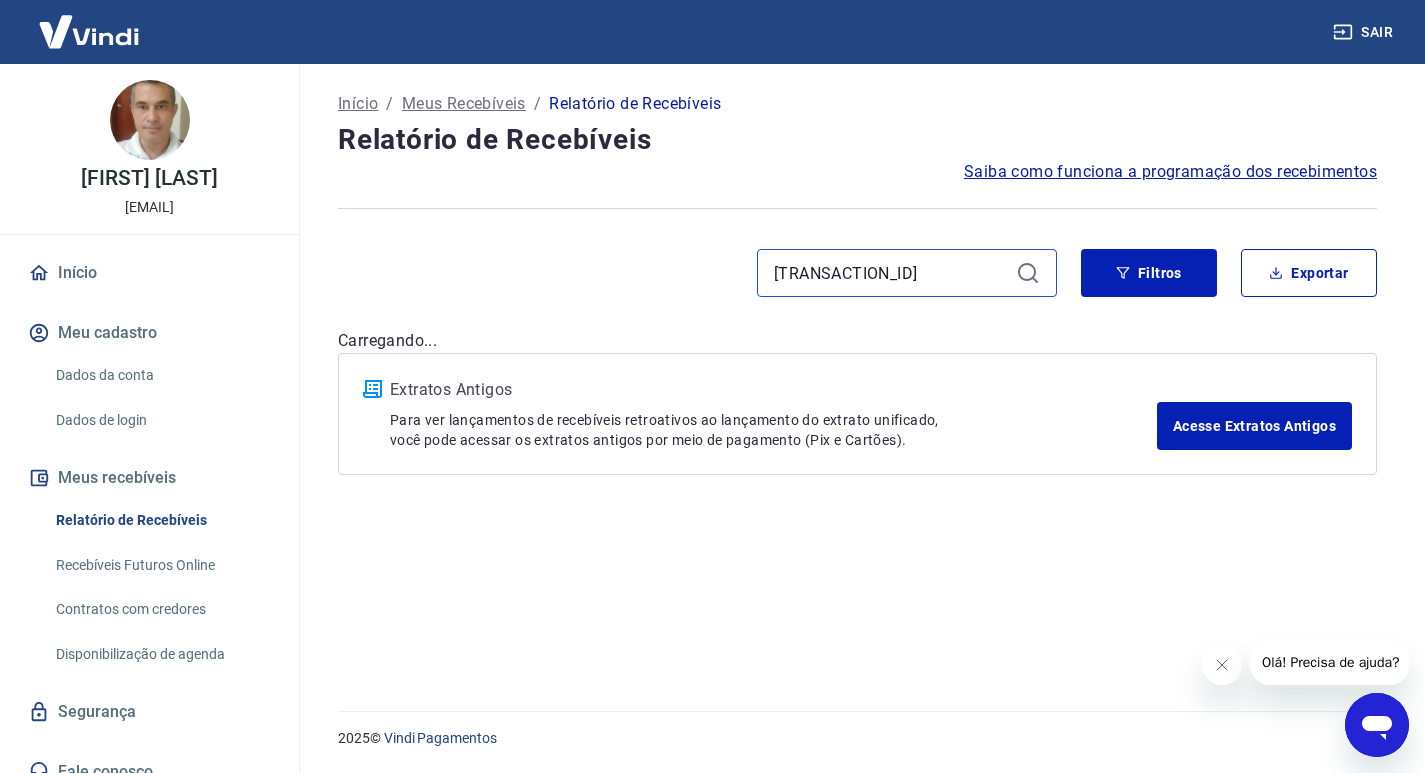 scroll, scrollTop: 0, scrollLeft: 0, axis: both 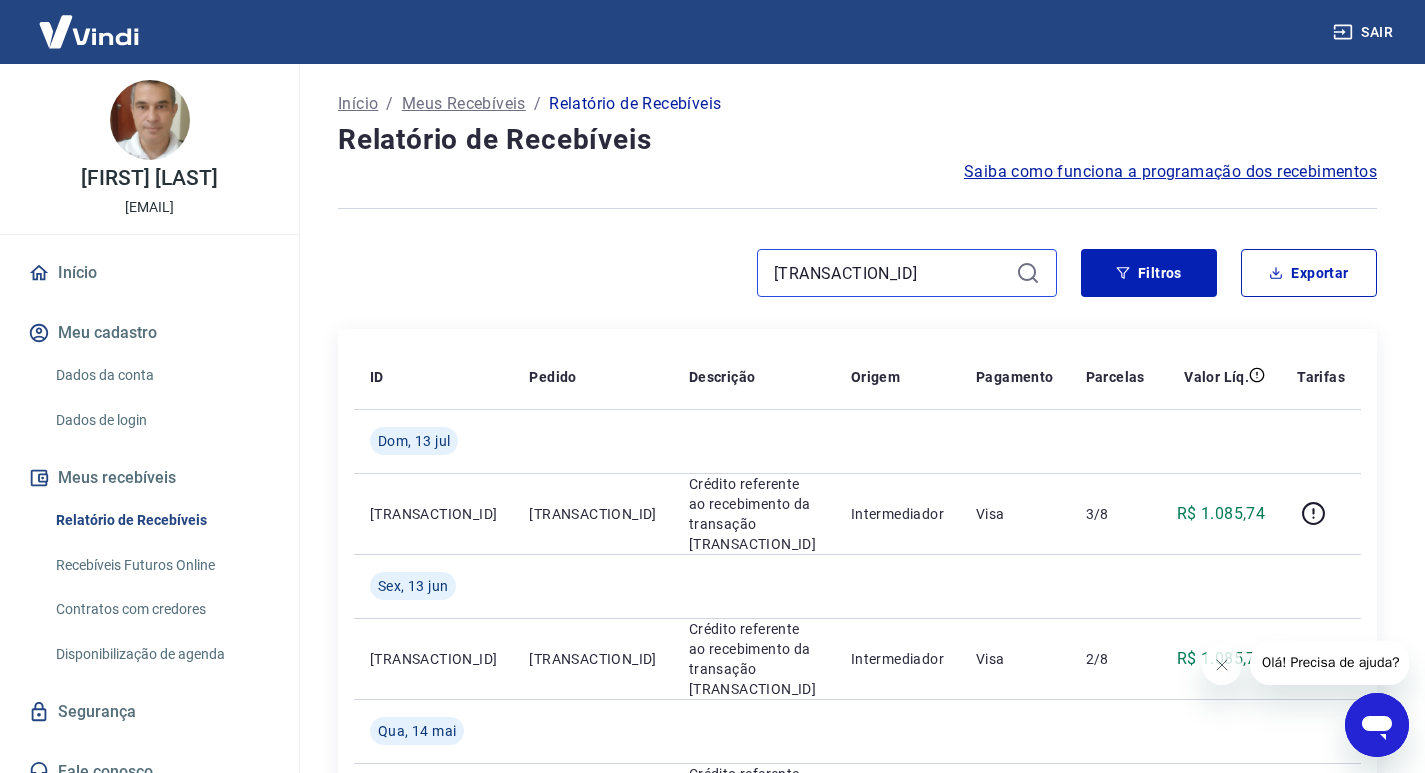 click on "174439478156" at bounding box center (891, 273) 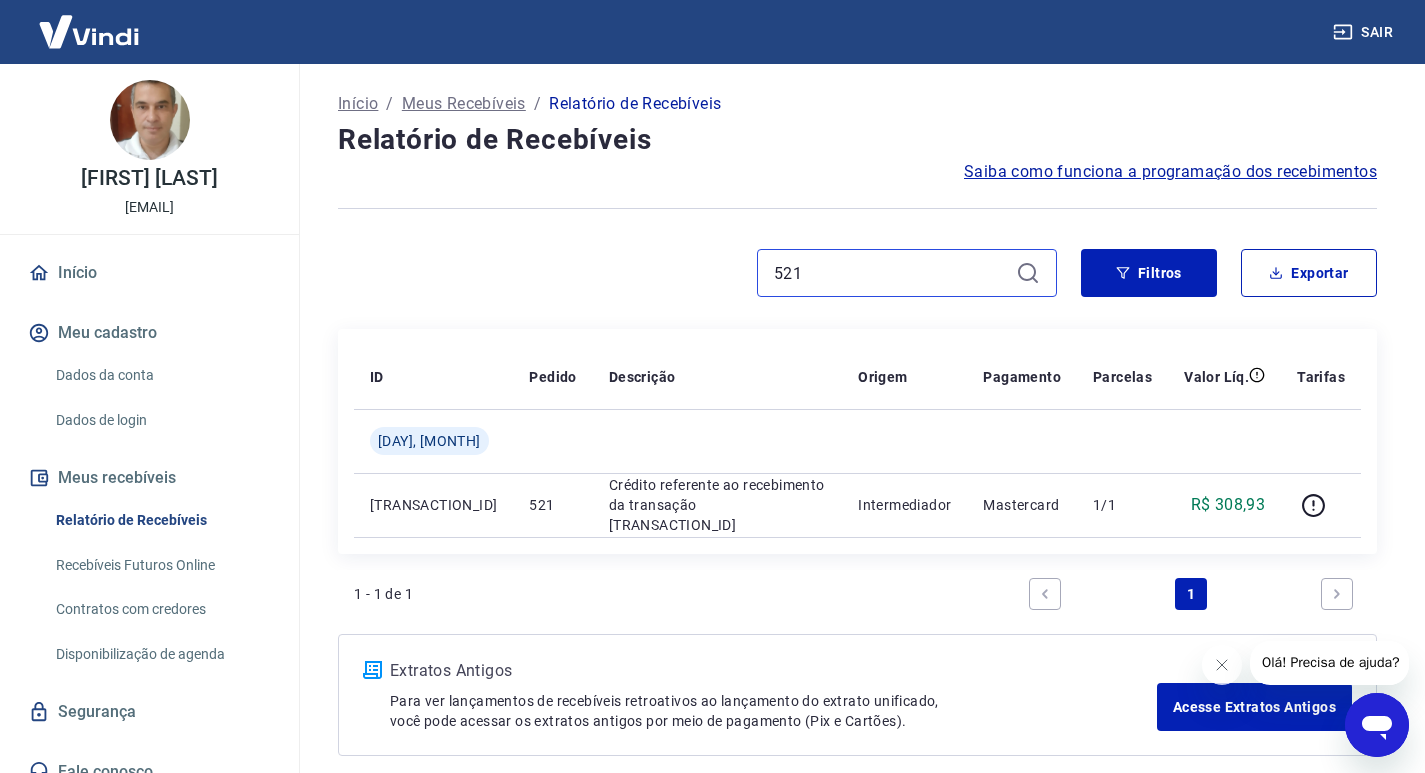 click on "521" at bounding box center [891, 273] 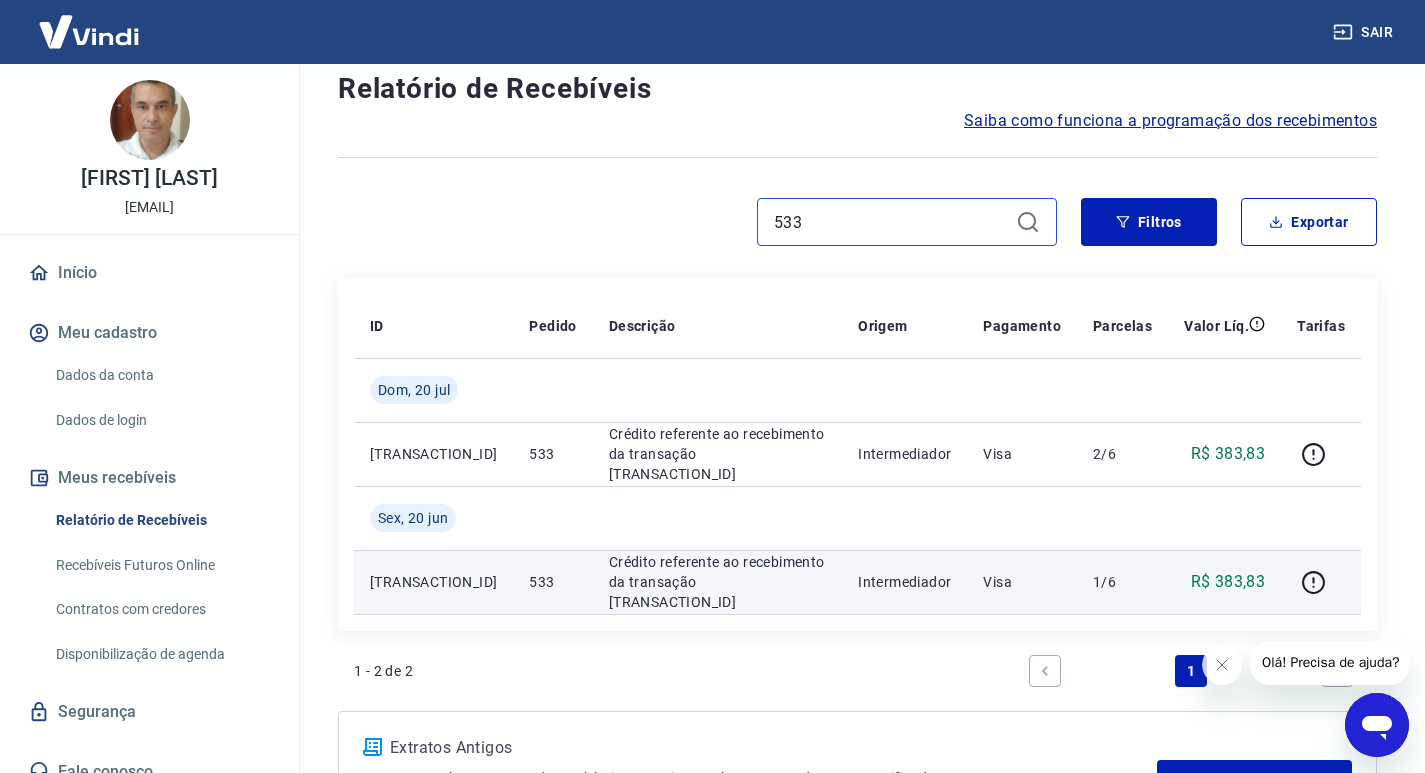 scroll, scrollTop: 100, scrollLeft: 0, axis: vertical 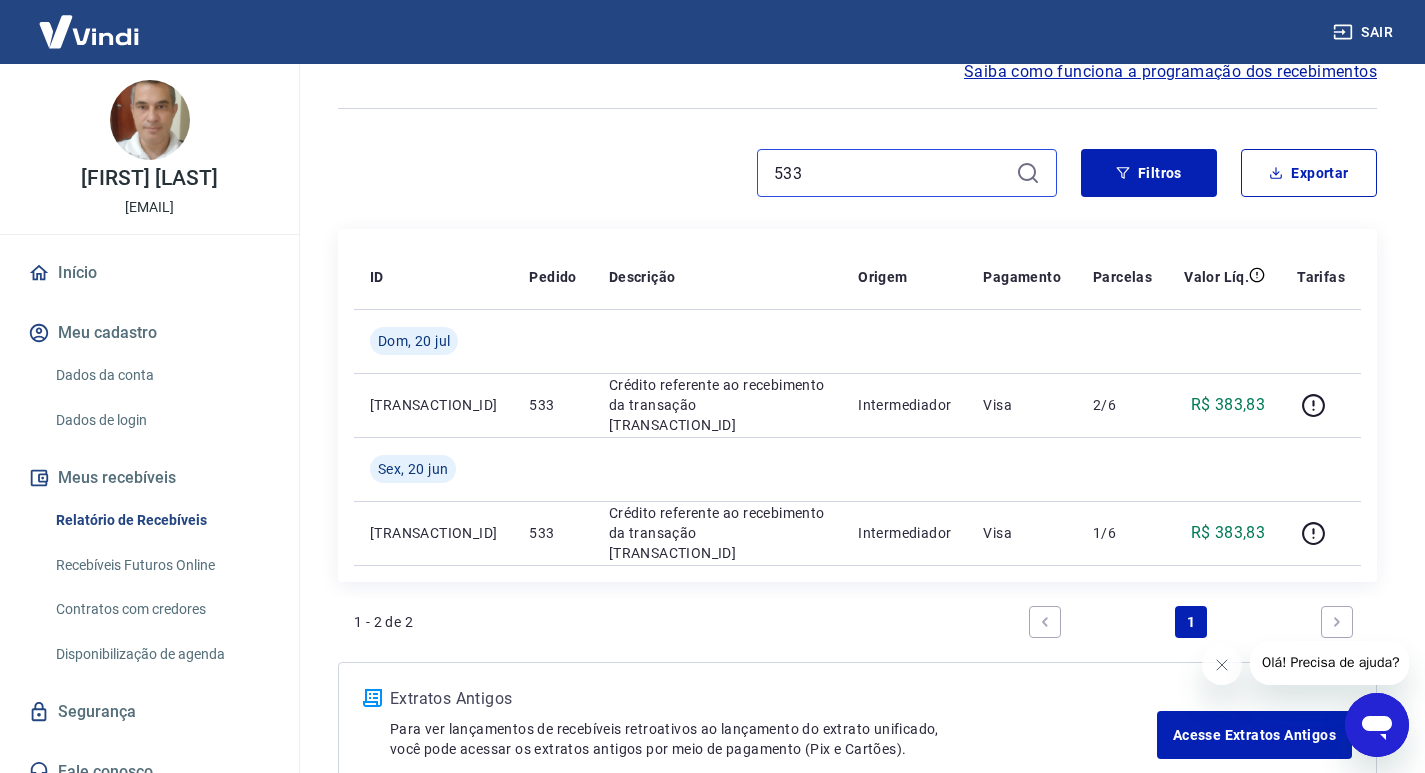 click on "533" at bounding box center [891, 173] 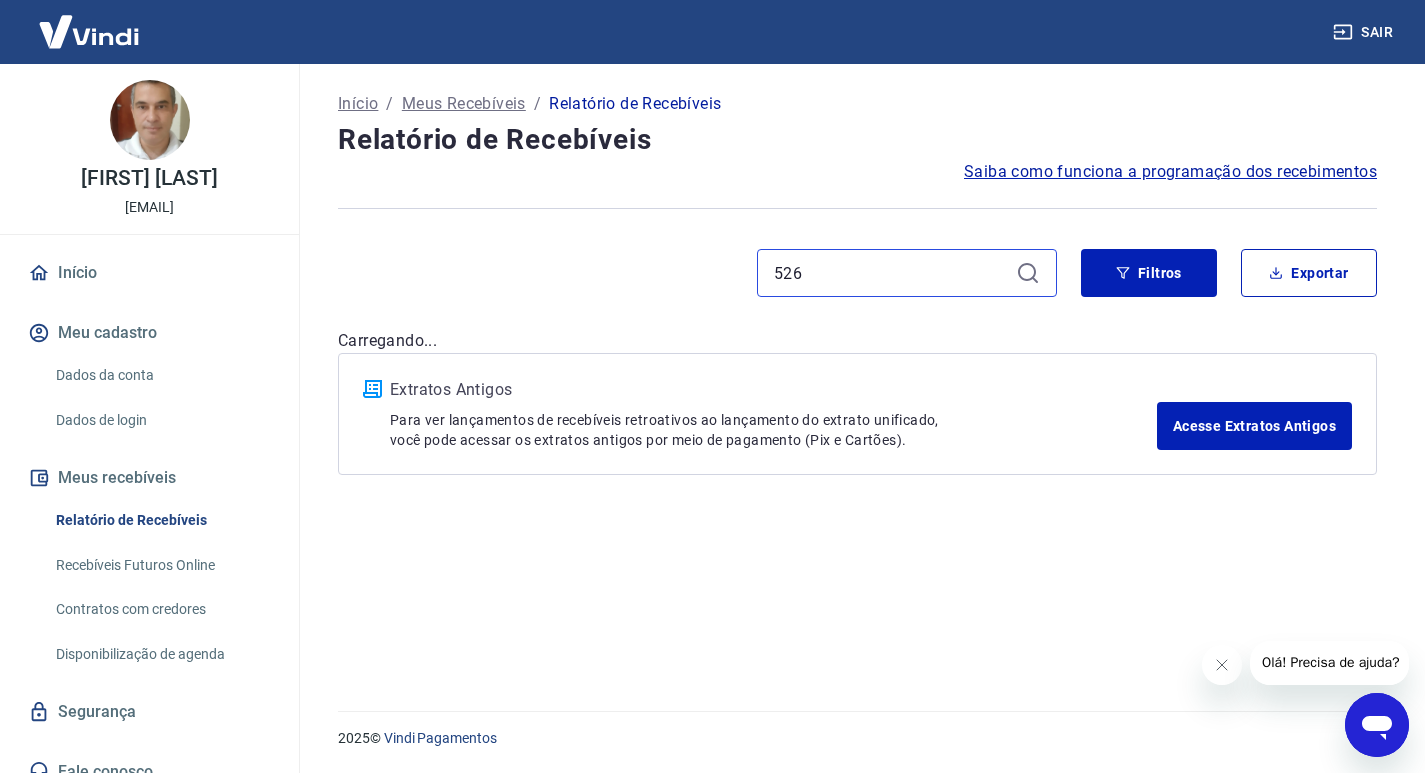 scroll, scrollTop: 0, scrollLeft: 0, axis: both 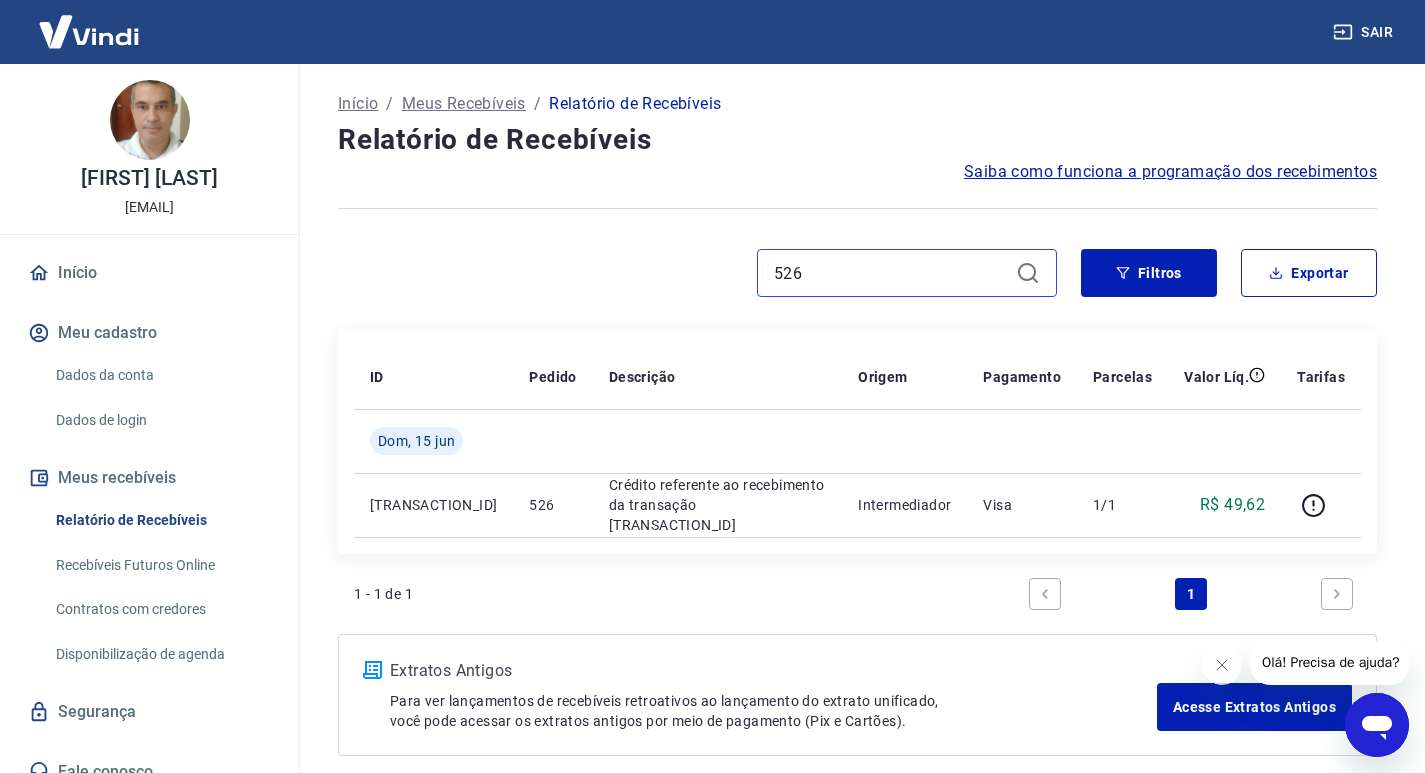 click on "526" at bounding box center (891, 273) 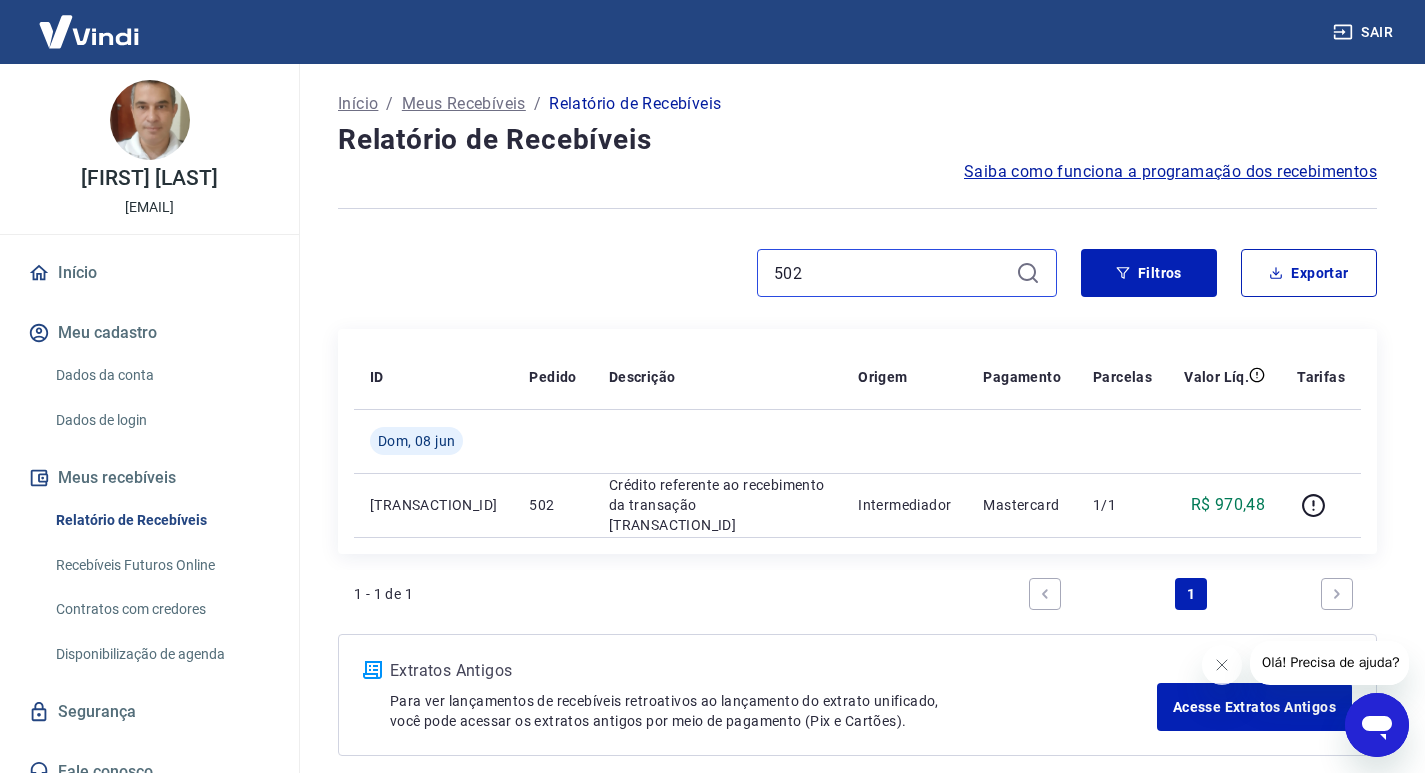 click on "502" at bounding box center (891, 273) 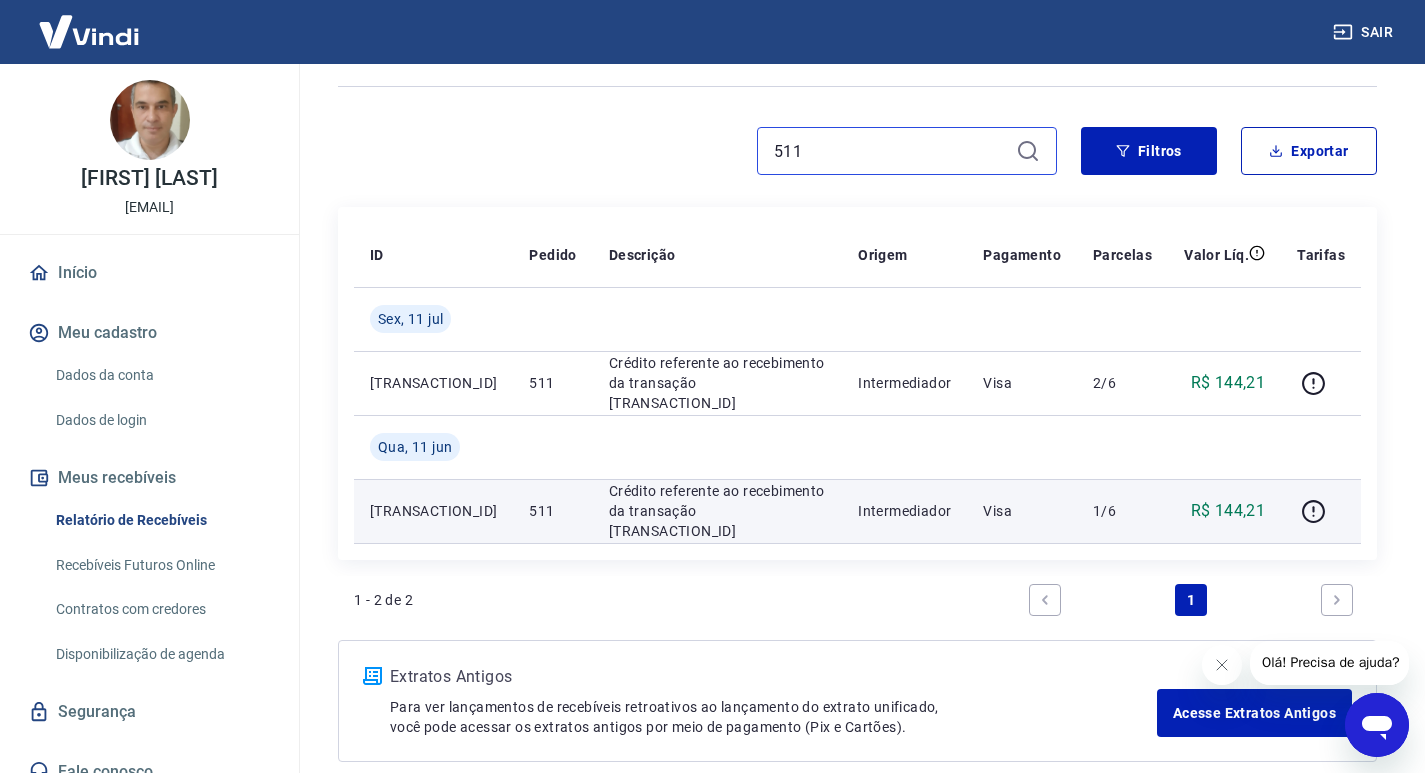 scroll, scrollTop: 121, scrollLeft: 0, axis: vertical 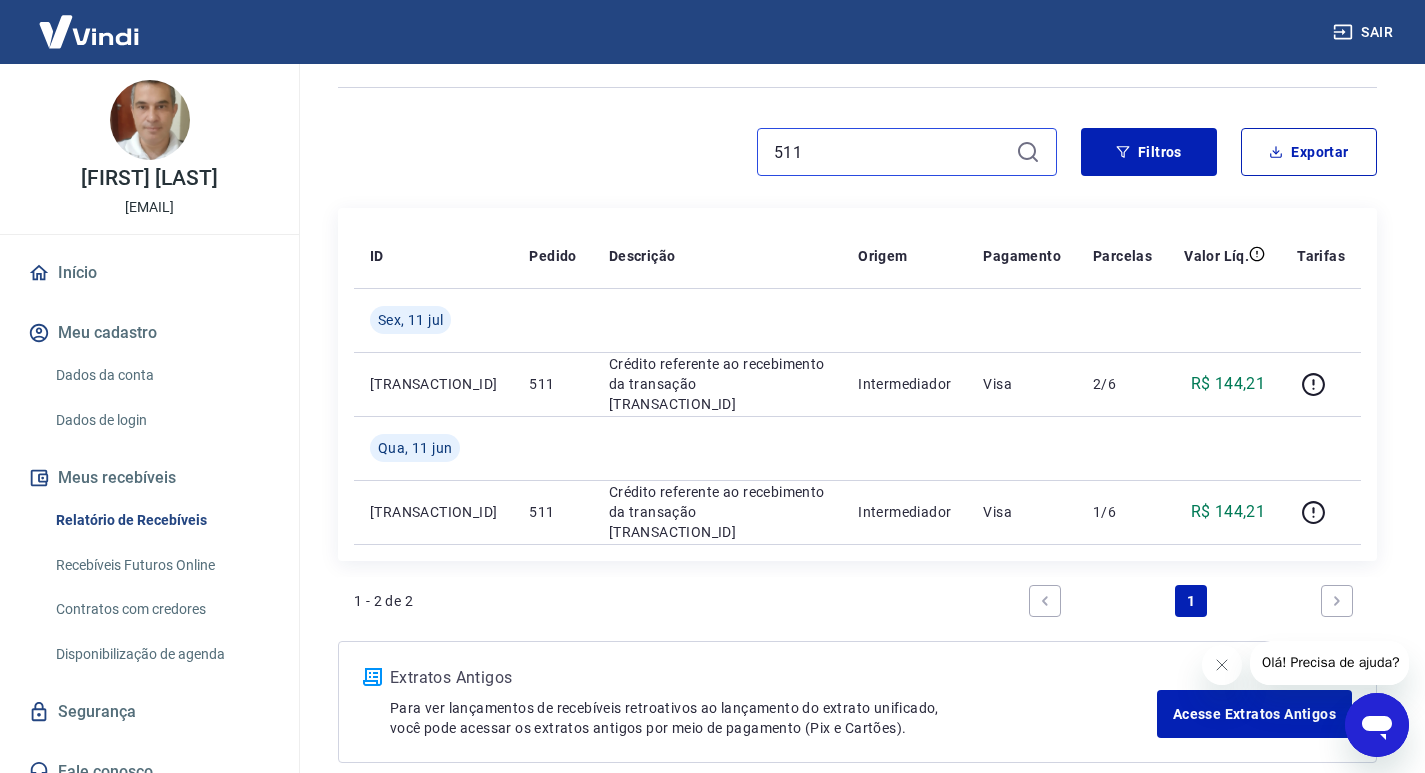 click on "511" at bounding box center [891, 152] 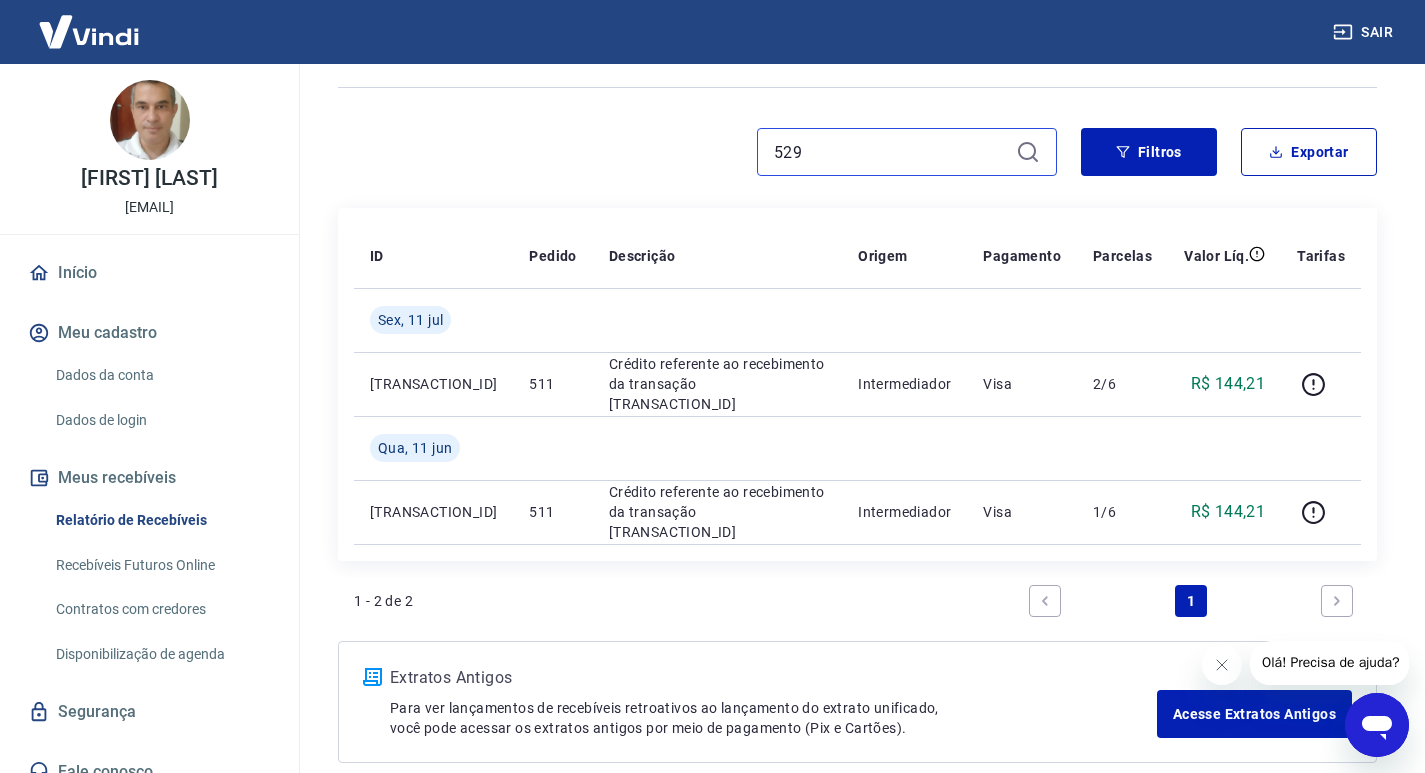 type on "529" 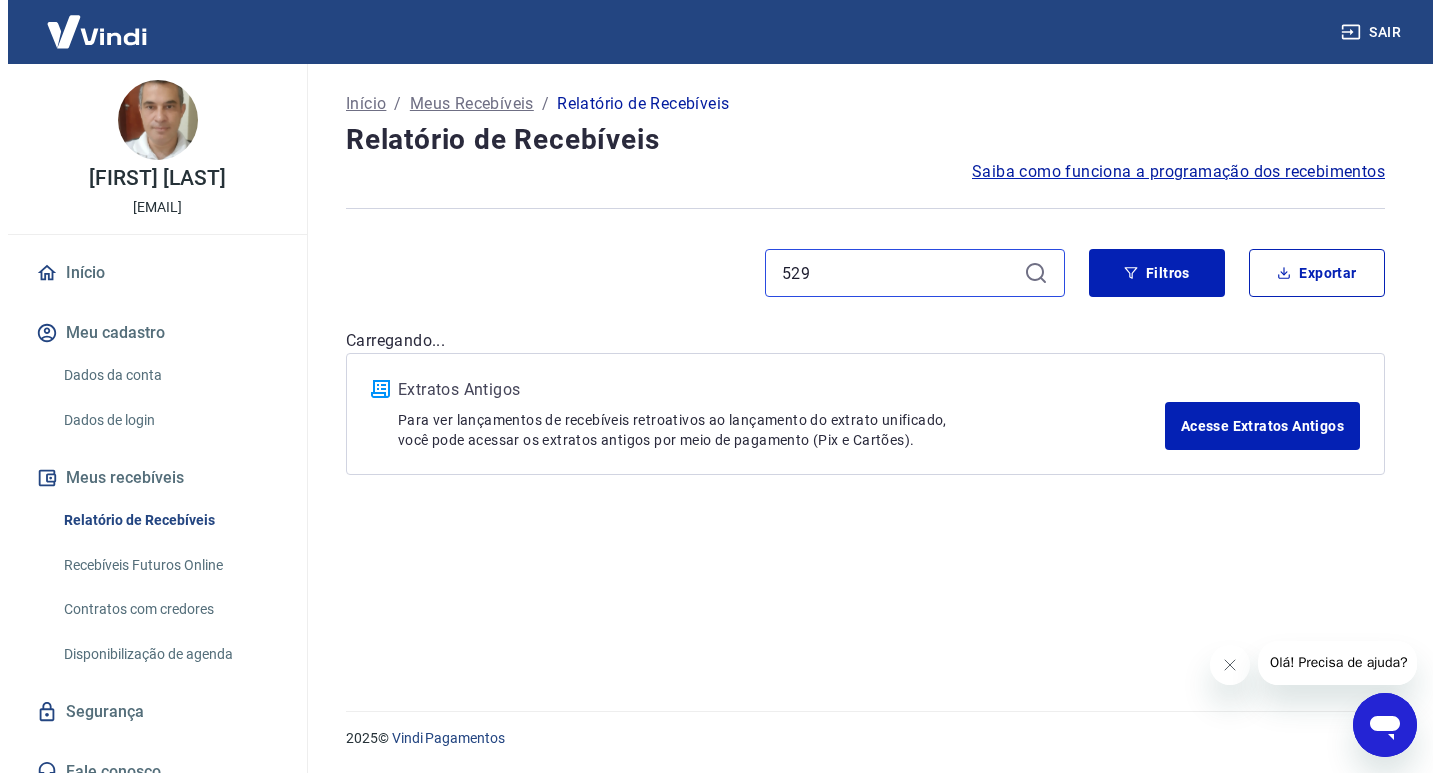 scroll, scrollTop: 0, scrollLeft: 0, axis: both 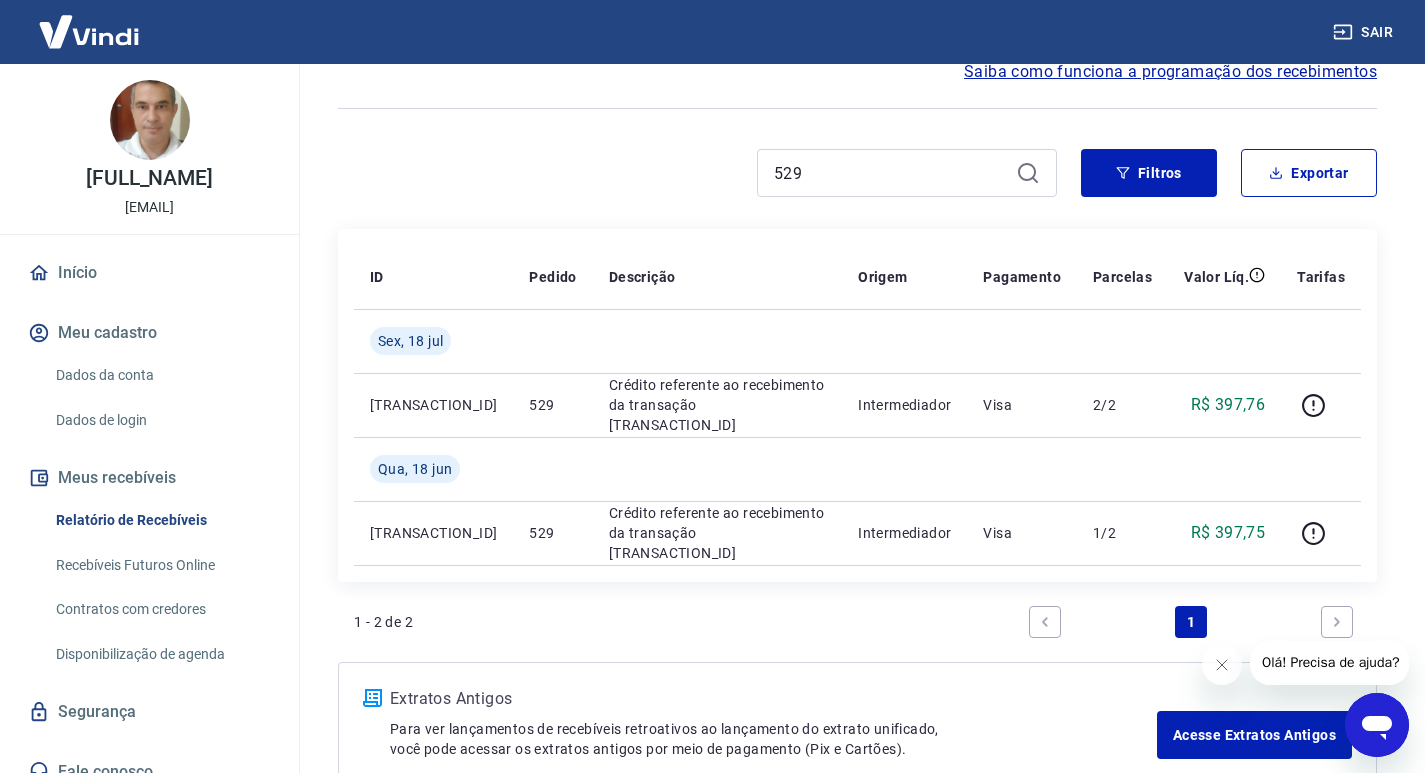 click on "Início / Meus Recebíveis / Relatório de Recebíveis Relatório de Recebíveis Saiba como funciona a programação dos recebimentos Saiba como funciona a programação dos recebimentos 529 Filtros Exportar ID Pedido Descrição Origem Pagamento Parcelas Valor Líq. Tarifas Sex, 18 jul 209912256 529 Crédito referente ao recebimento da transação 209912256 Intermediador Visa 2/2 R$ 397,76 Qua, 18 jun 209912256 529 Crédito referente ao recebimento da transação 209912256 Intermediador Visa 1/2 R$ 397,75 1 - 2 de 2 1   Extratos Antigos Para ver lançamentos de recebíveis retroativos ao lançamento do extrato unificado,   você pode acessar os extratos antigos por meio de pagamento (Pix e Cartões). Acesse Extratos Antigos" at bounding box center [857, 386] 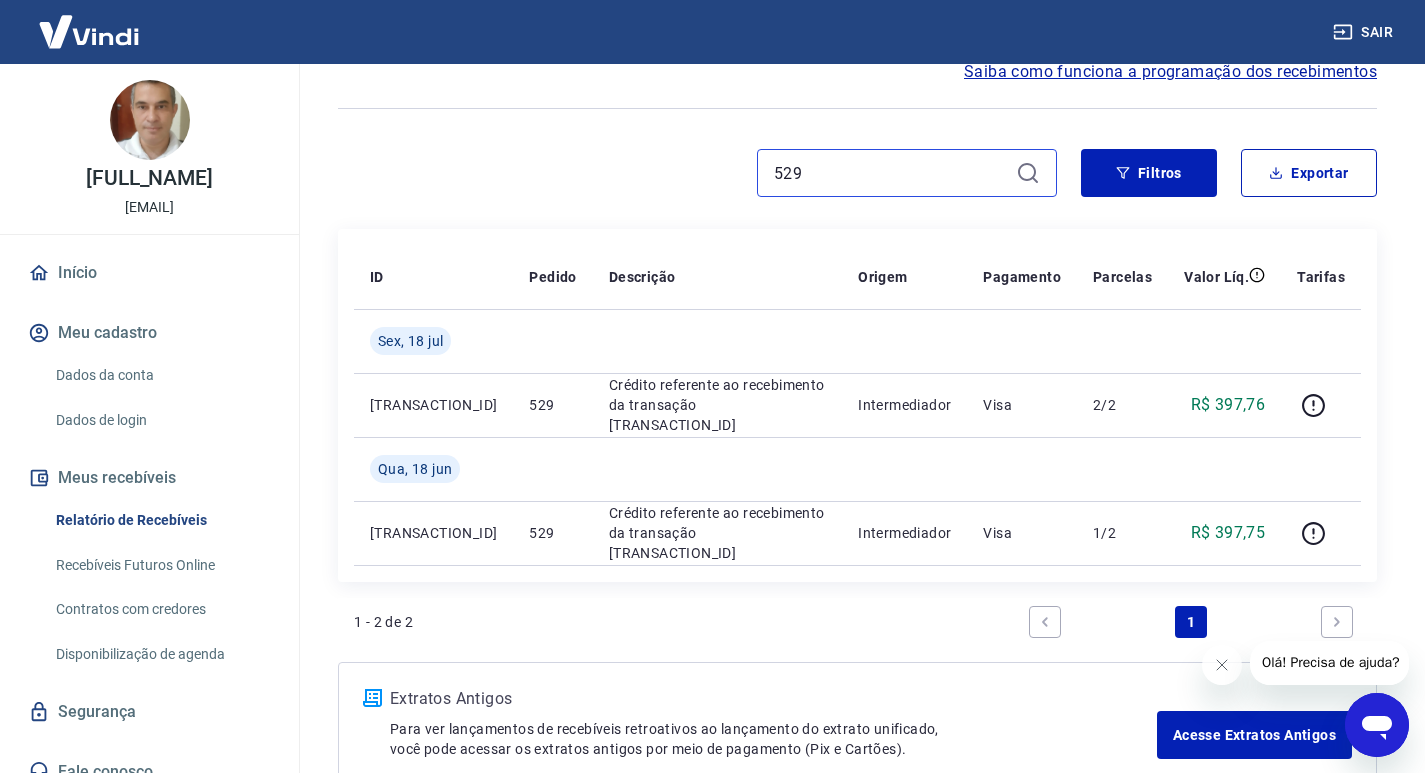 click on "529" at bounding box center [891, 173] 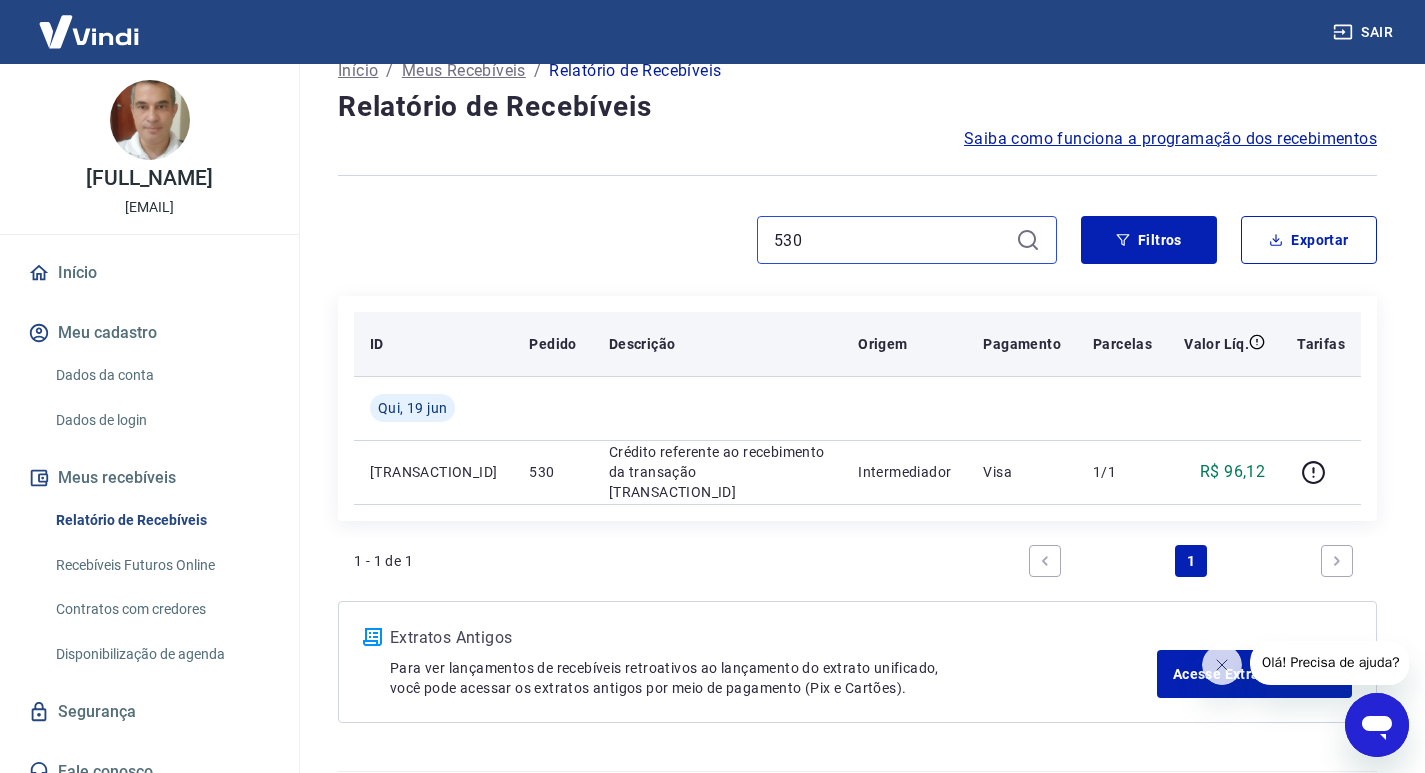 scroll, scrollTop: 0, scrollLeft: 0, axis: both 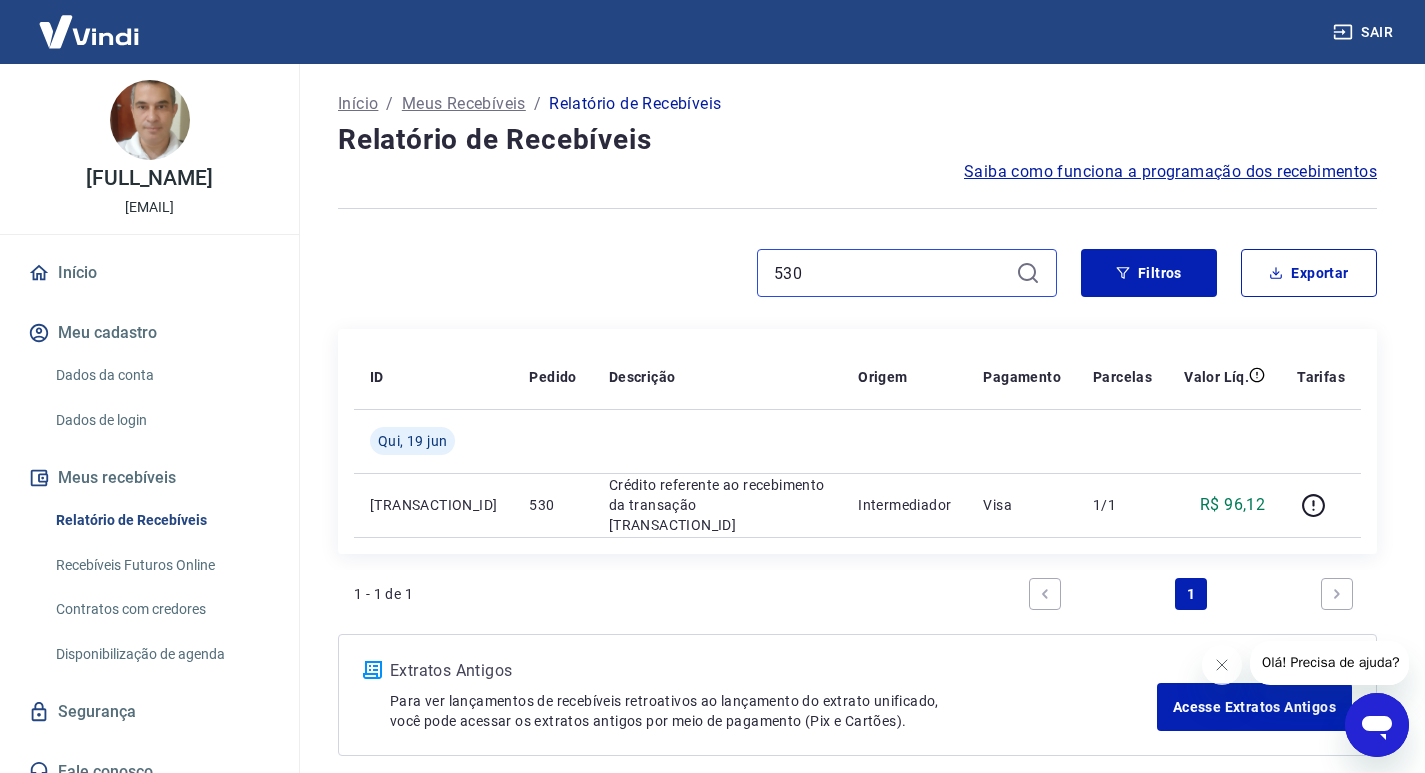 click on "530" at bounding box center (891, 273) 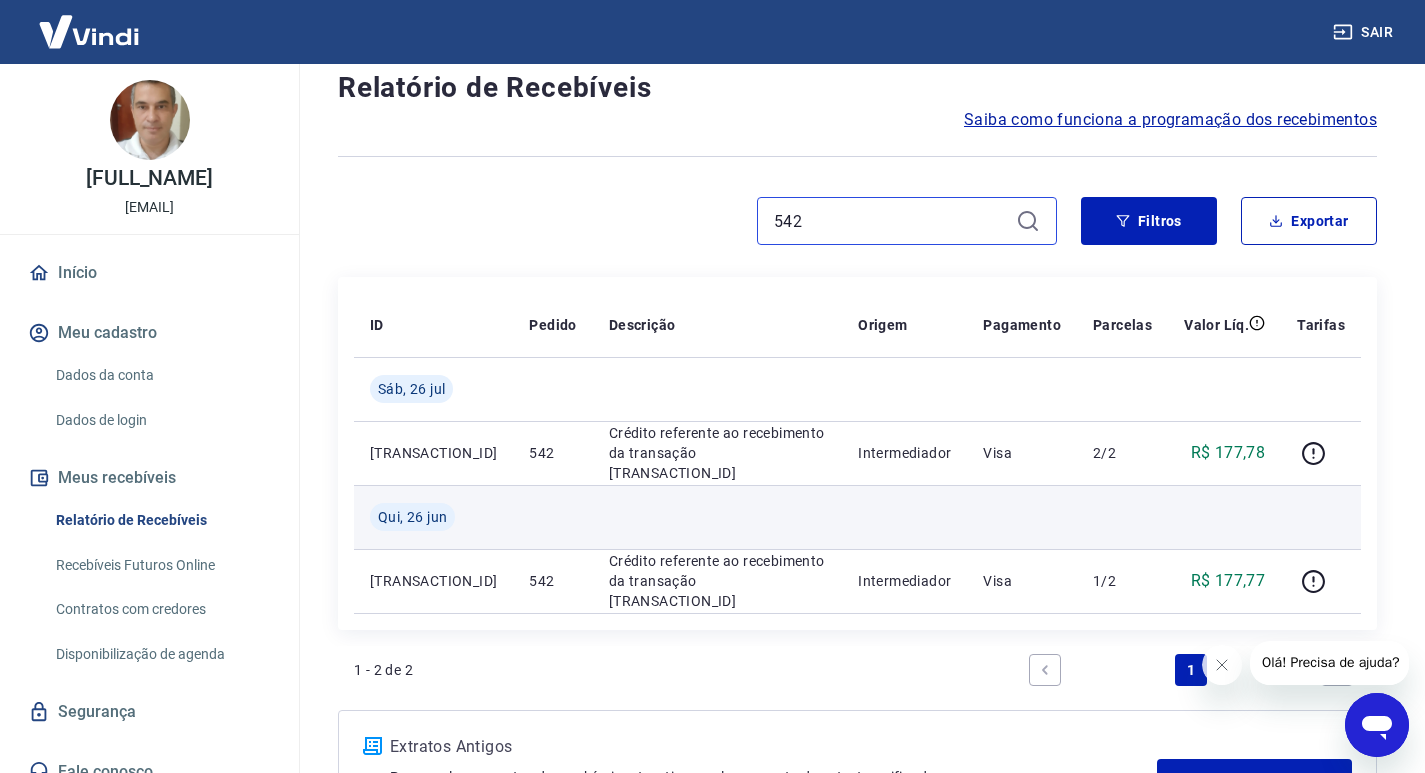 scroll, scrollTop: 100, scrollLeft: 0, axis: vertical 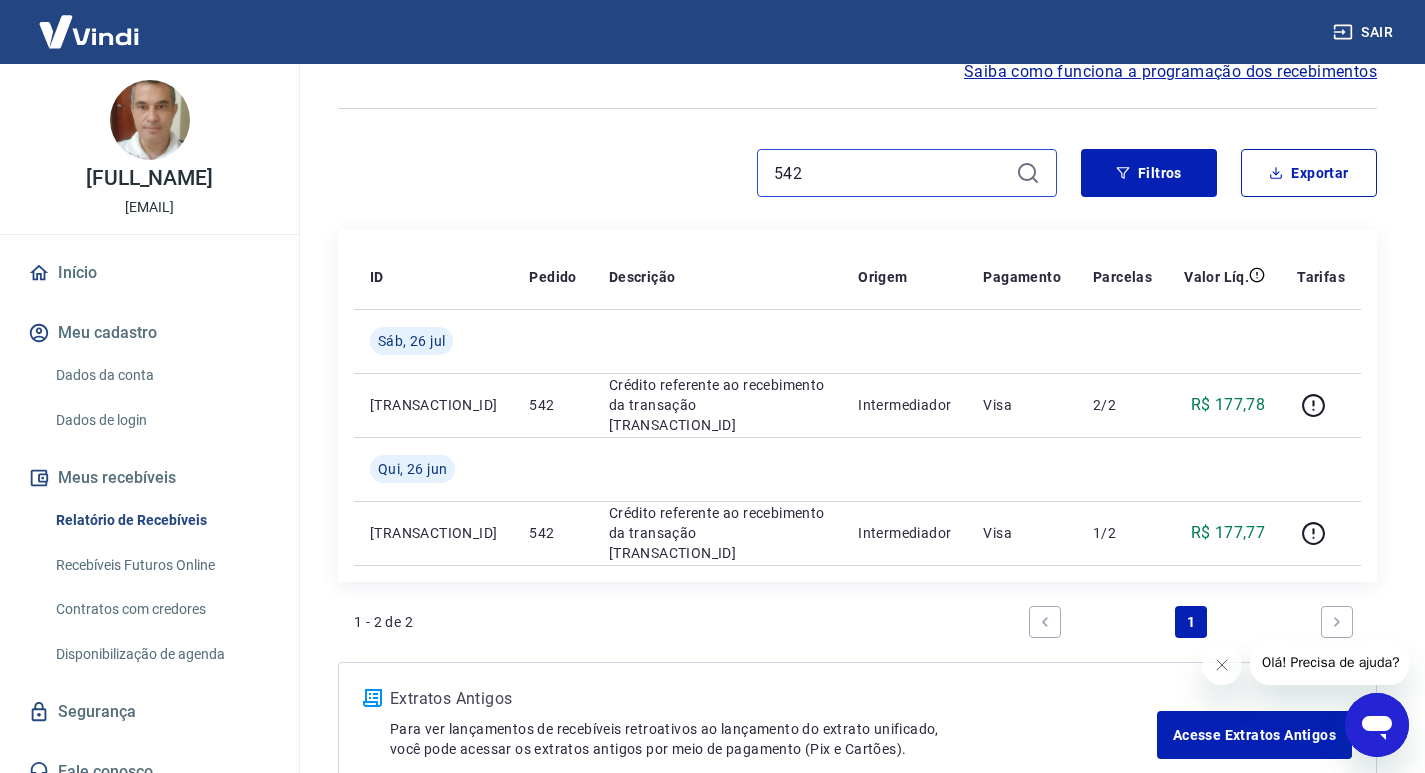 click on "542" at bounding box center [891, 173] 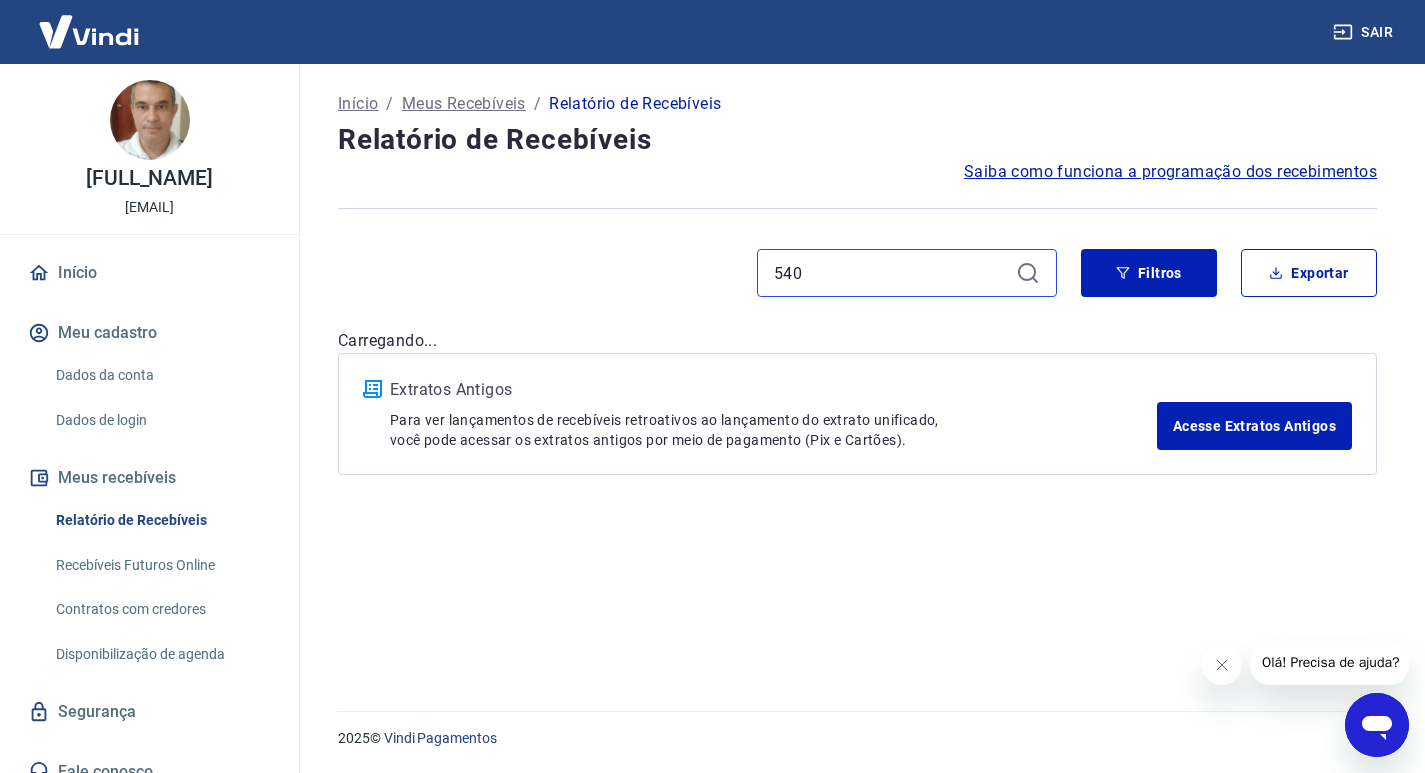scroll, scrollTop: 0, scrollLeft: 0, axis: both 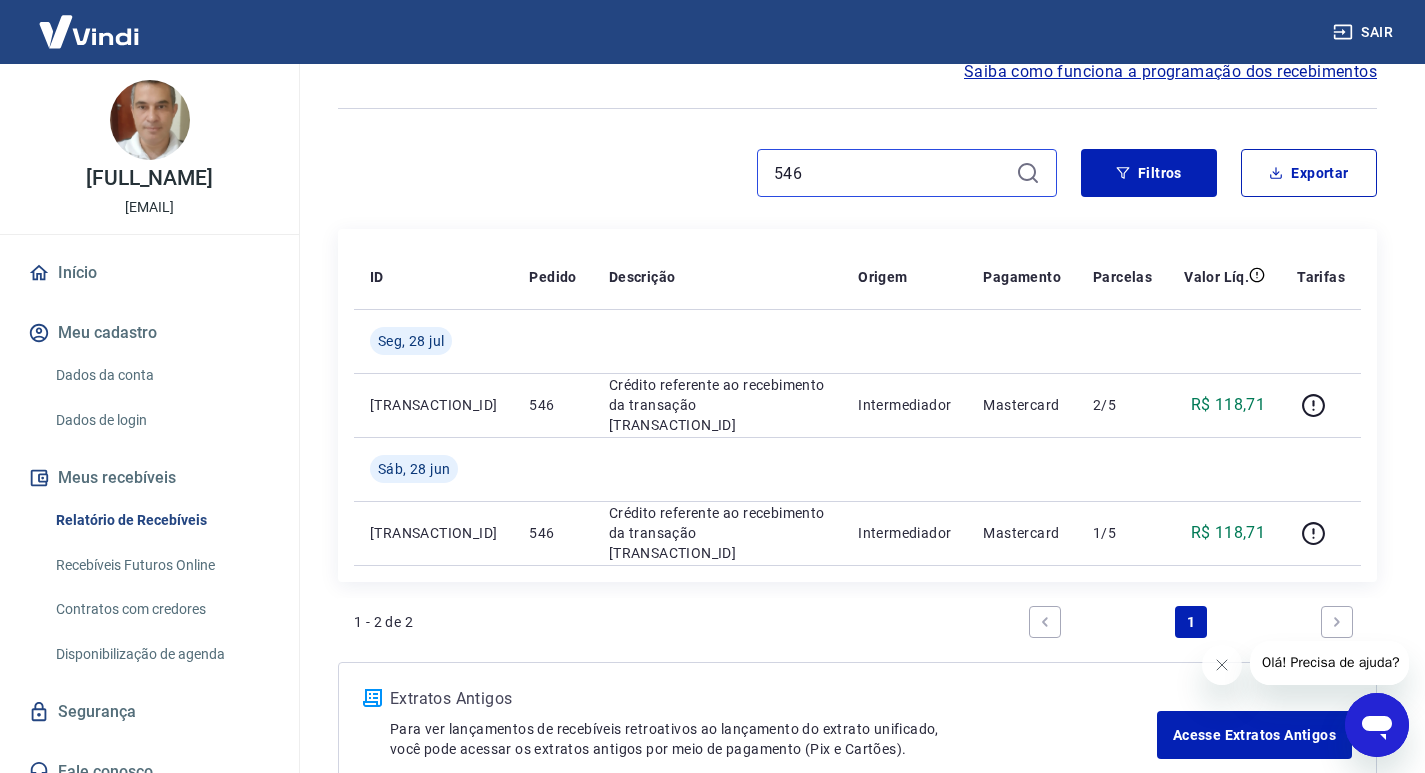 click on "546" at bounding box center [891, 173] 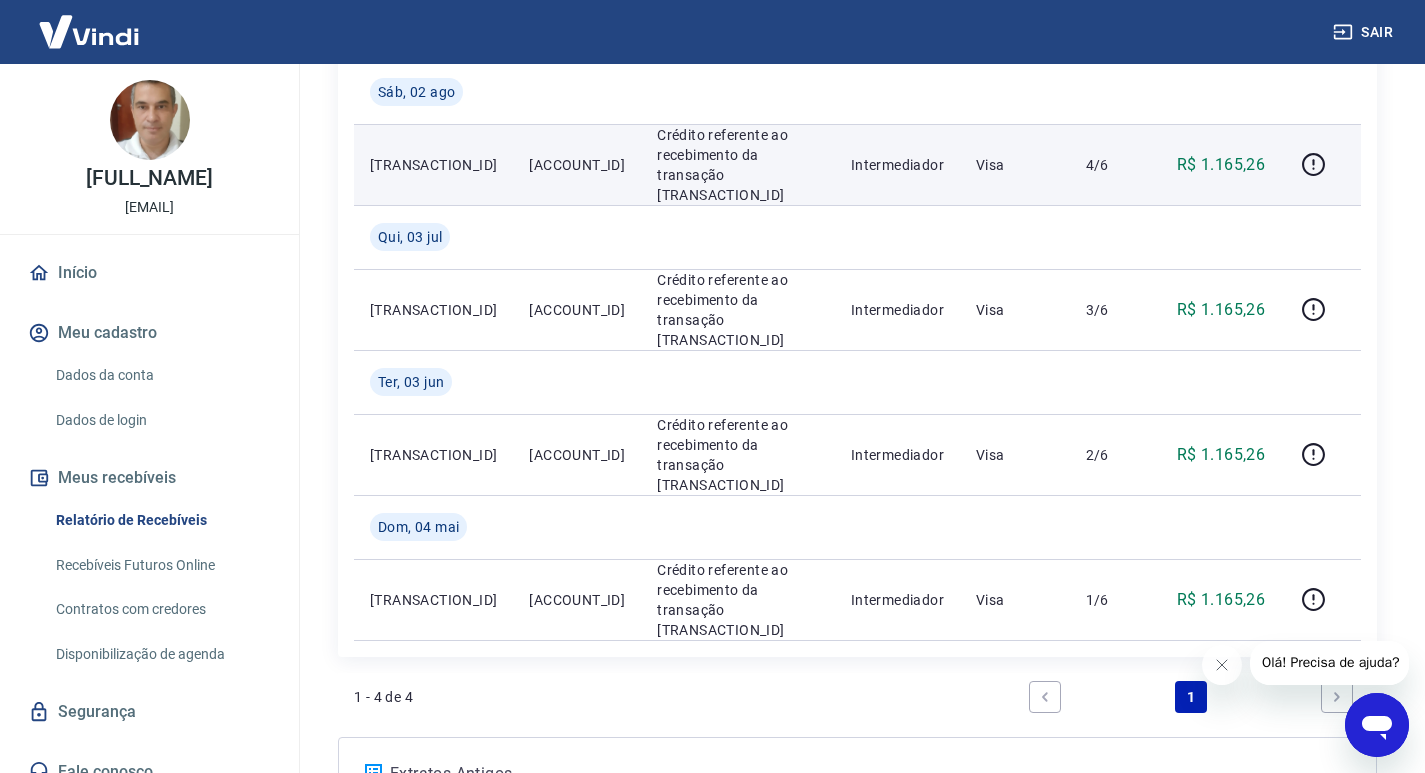 scroll, scrollTop: 400, scrollLeft: 0, axis: vertical 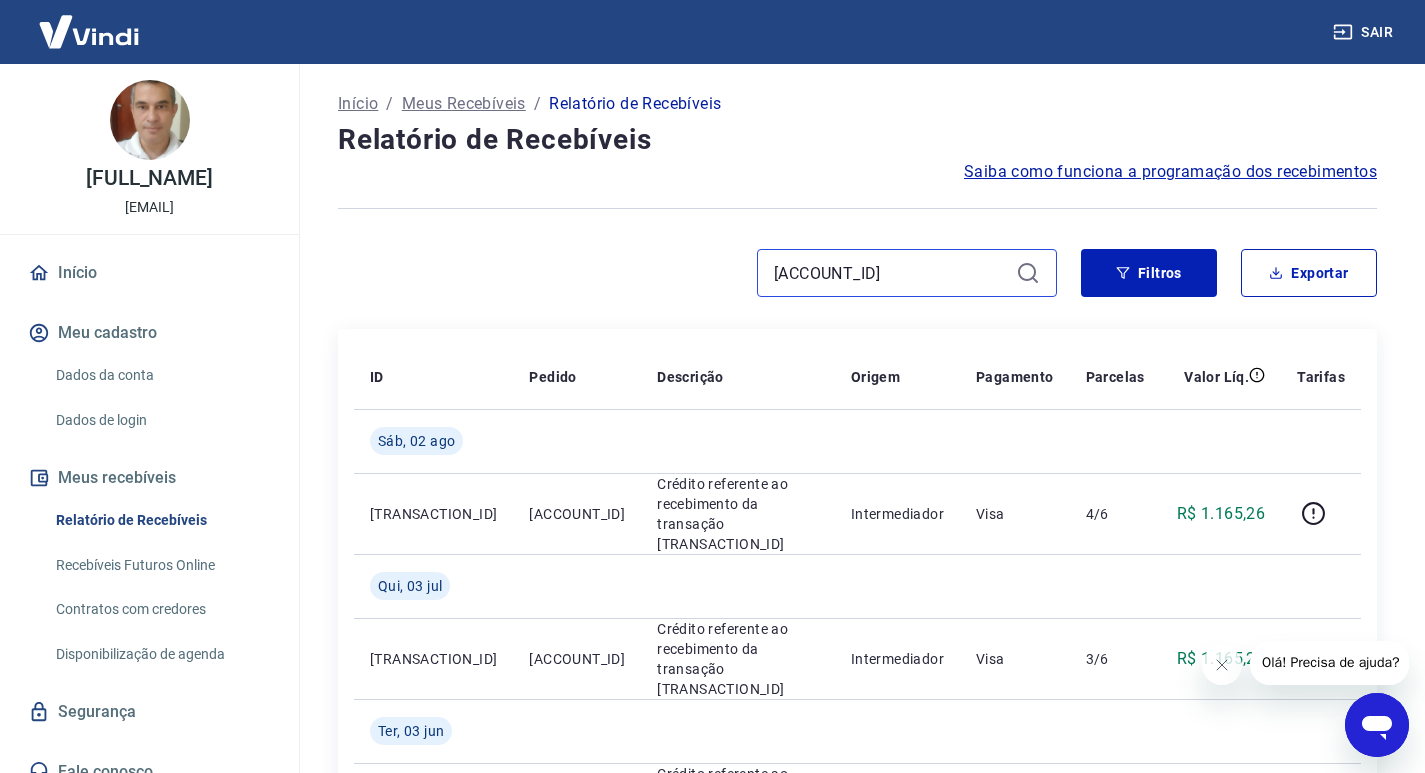 click on "174370765316" at bounding box center (891, 273) 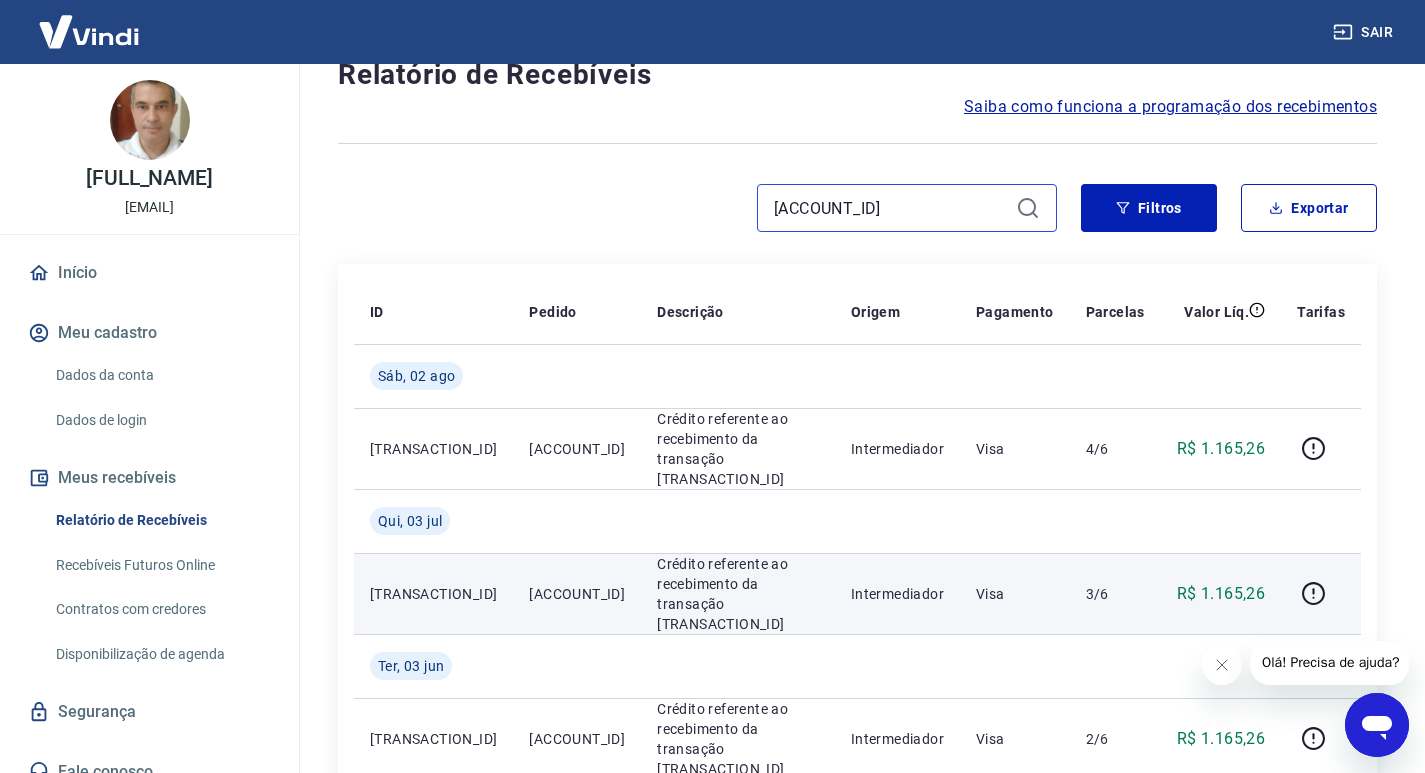 scroll, scrollTop: 100, scrollLeft: 0, axis: vertical 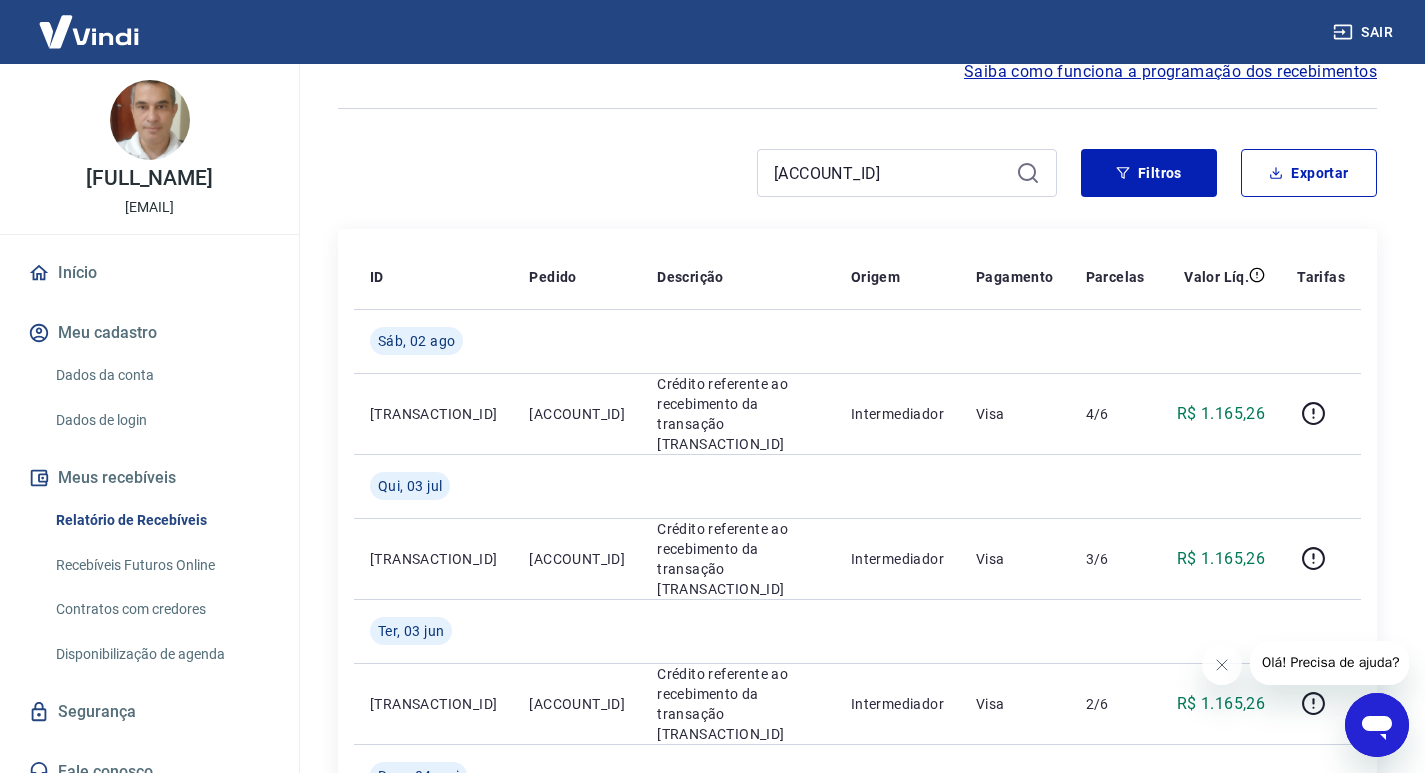 click on "174370765316" at bounding box center (907, 173) 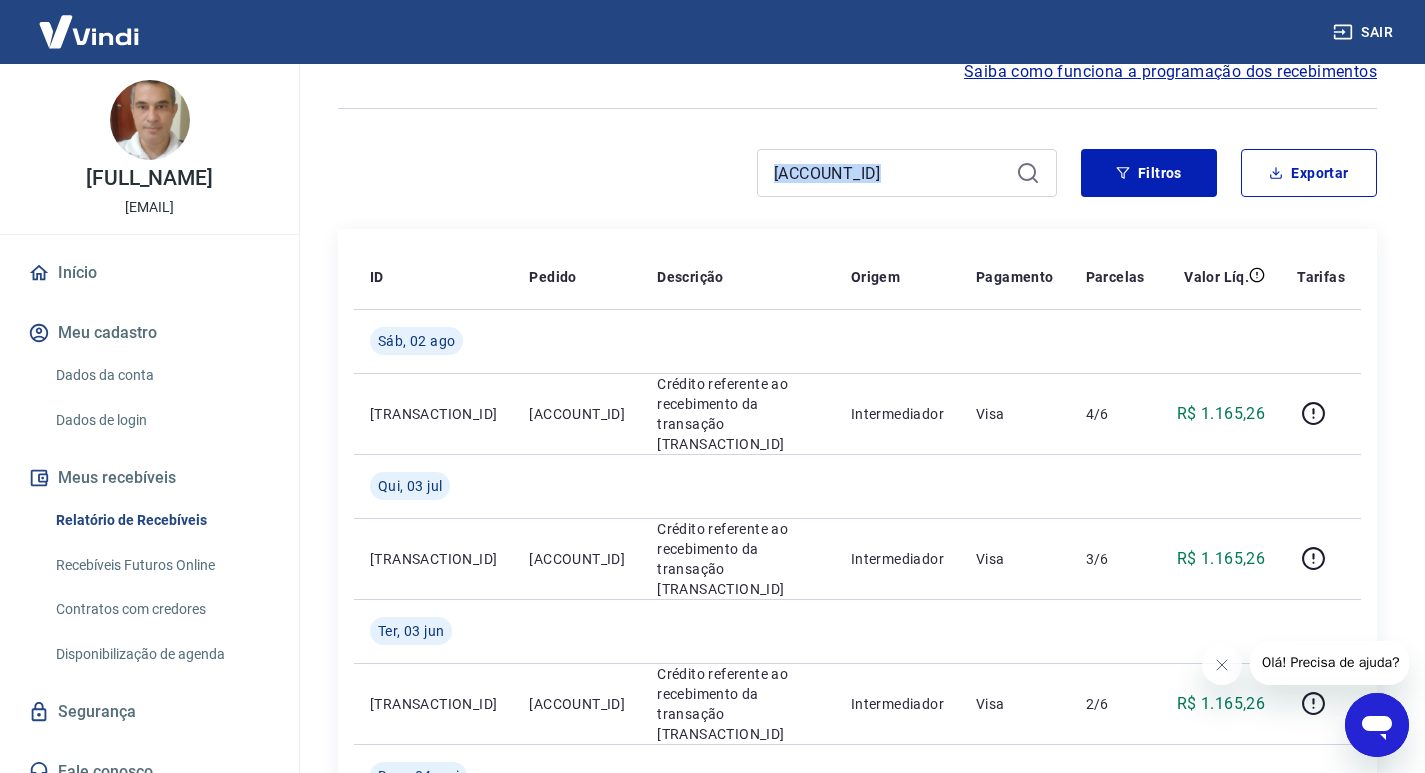 drag, startPoint x: 932, startPoint y: 196, endPoint x: 936, endPoint y: 166, distance: 30.265491 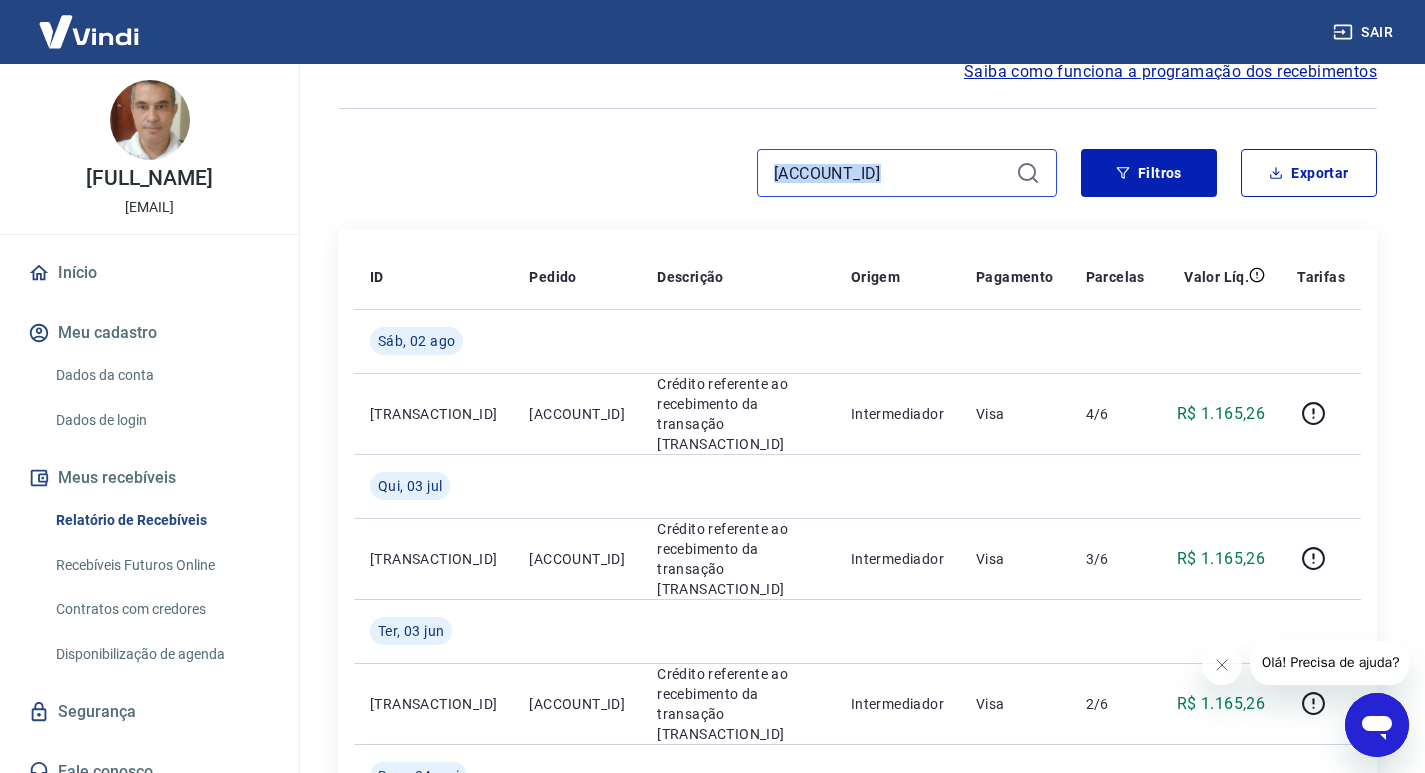 click on "174370765316" at bounding box center [891, 173] 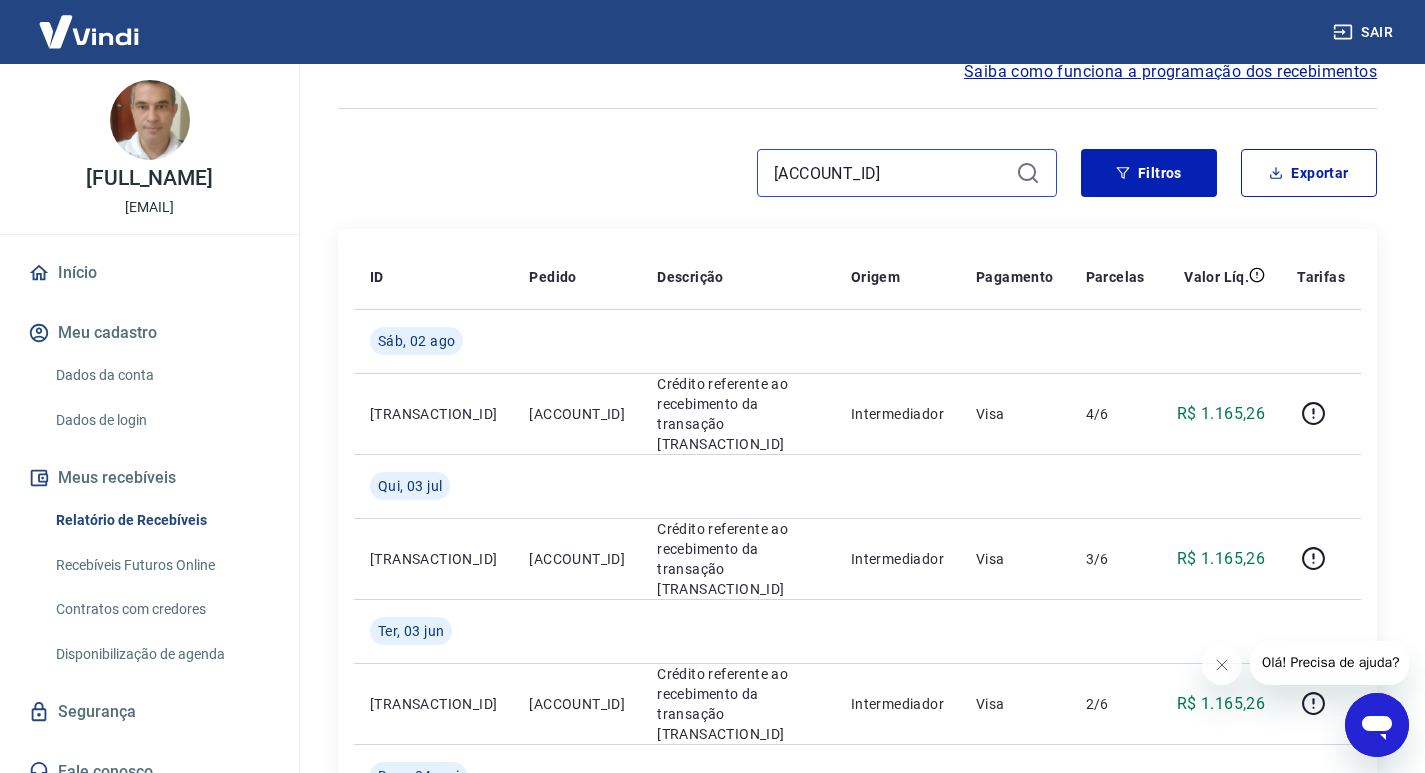 click on "174370765316" at bounding box center [891, 173] 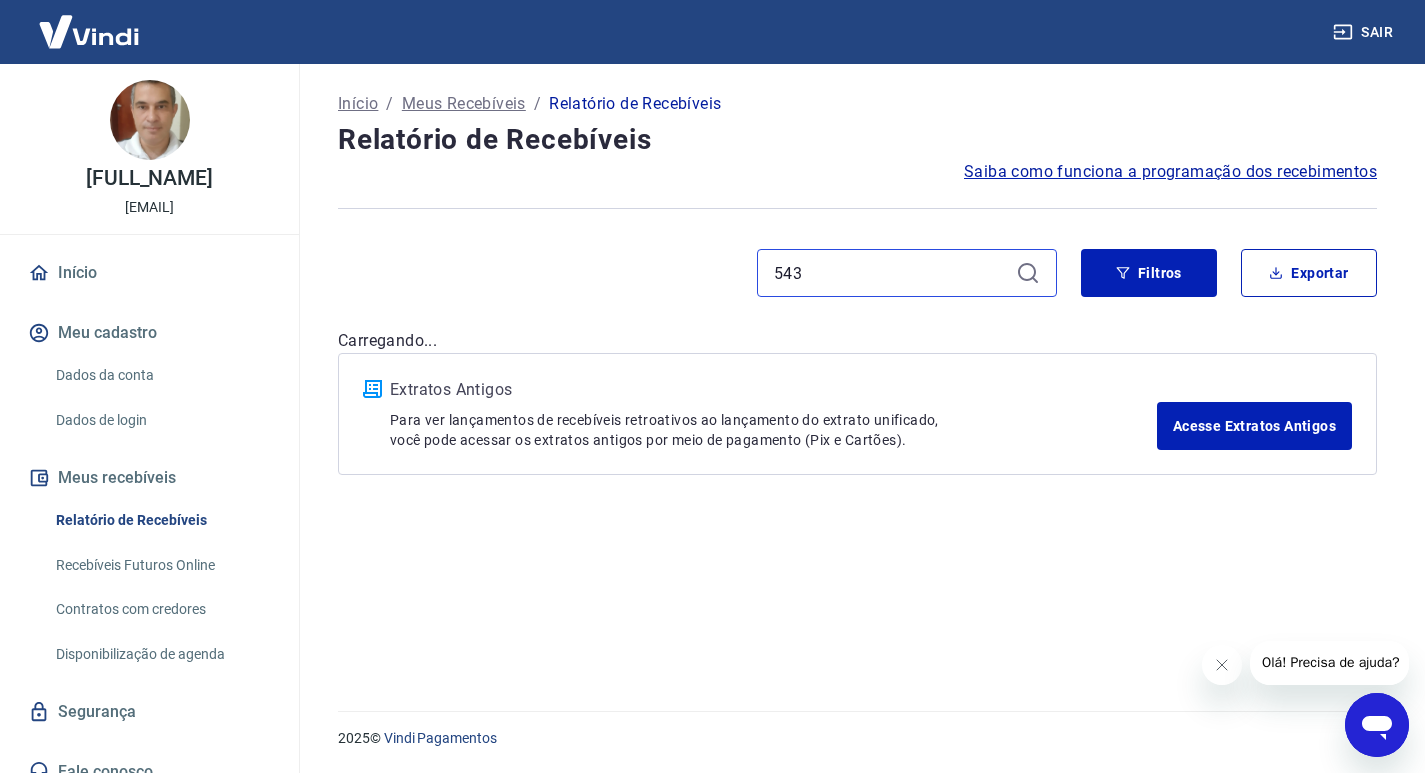 scroll, scrollTop: 0, scrollLeft: 0, axis: both 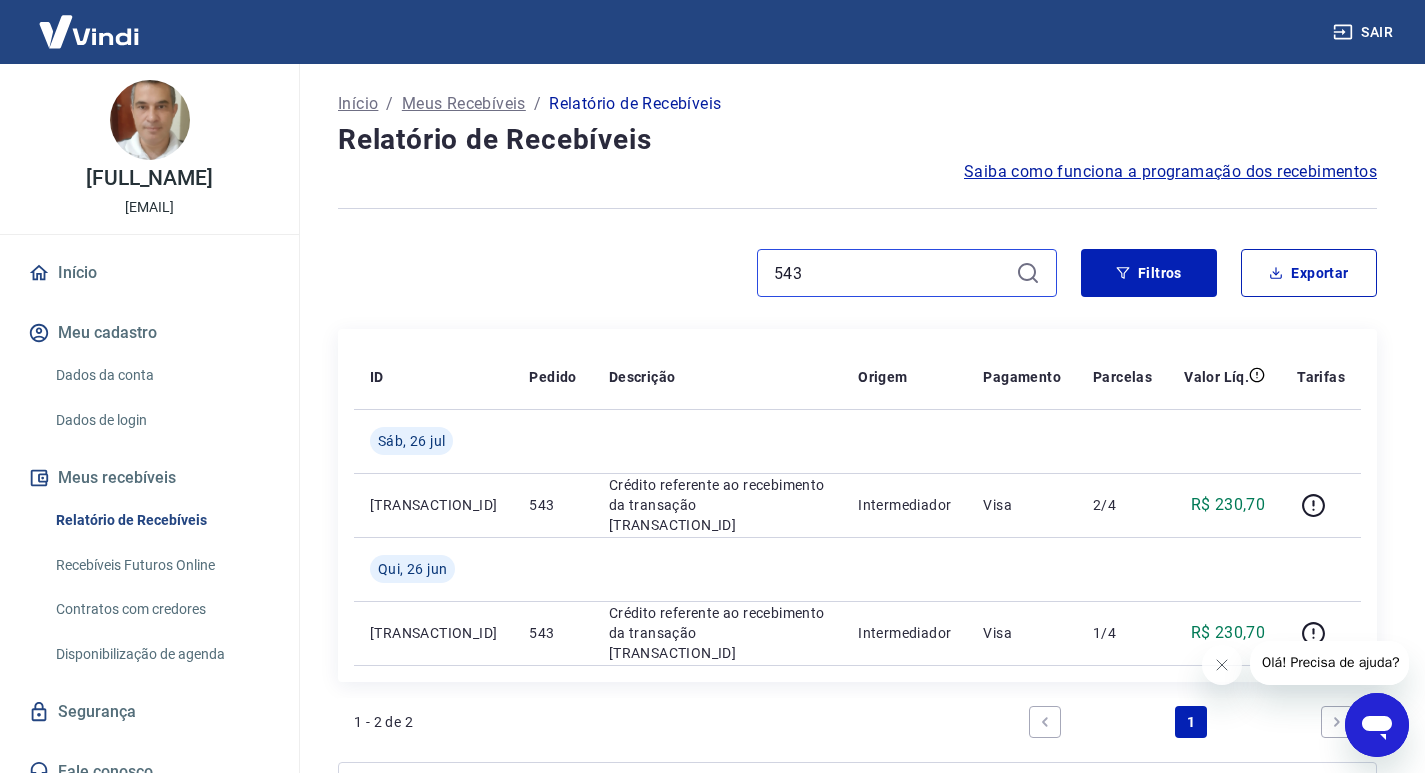click on "543" at bounding box center (891, 273) 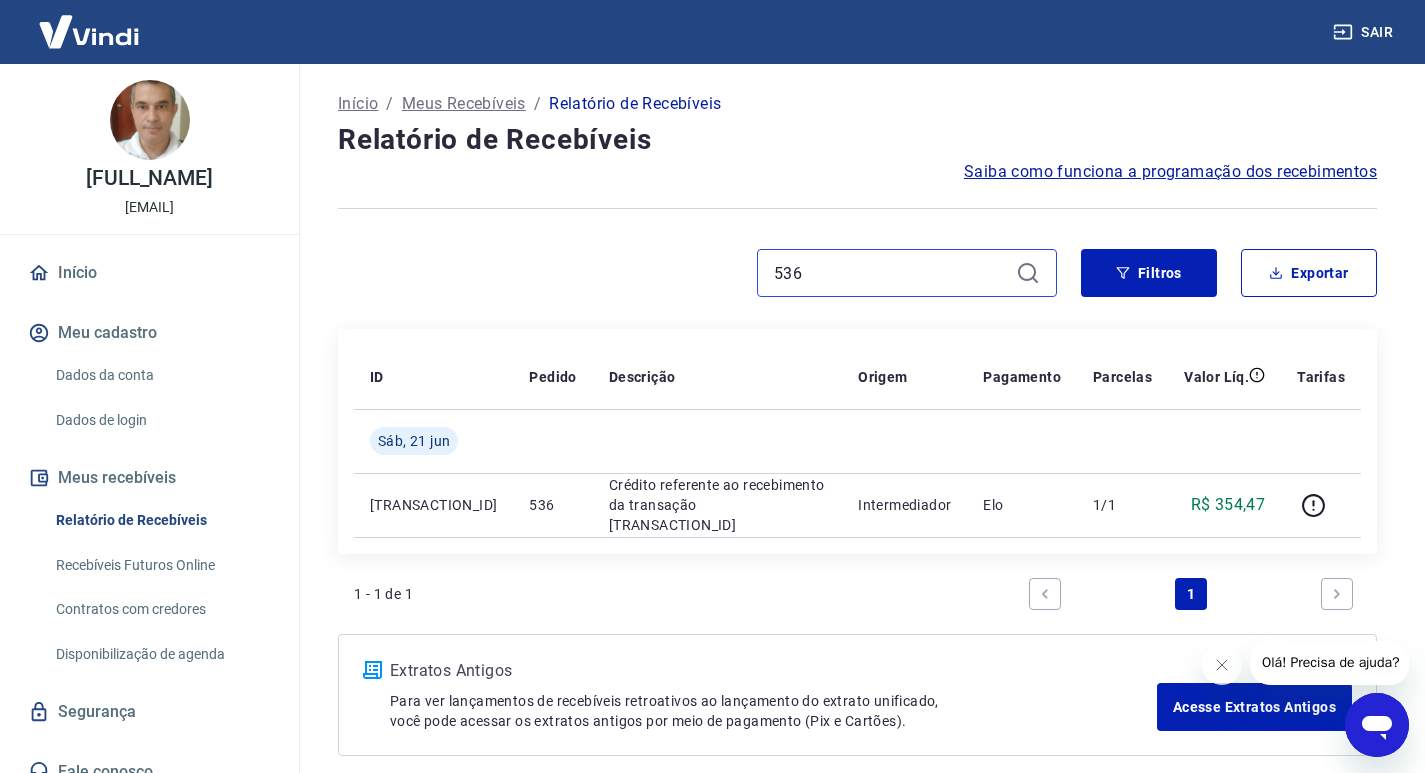 click on "536" at bounding box center (891, 273) 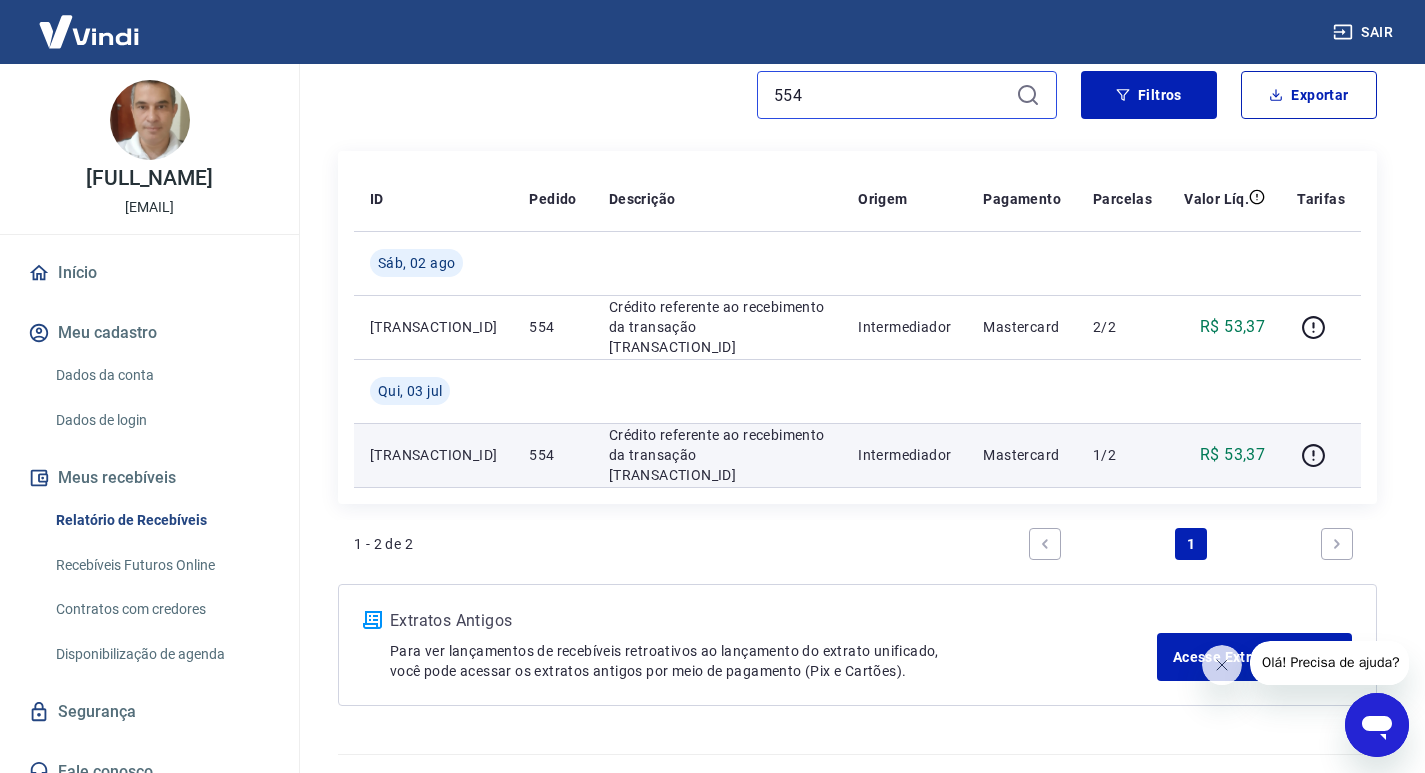 scroll, scrollTop: 200, scrollLeft: 0, axis: vertical 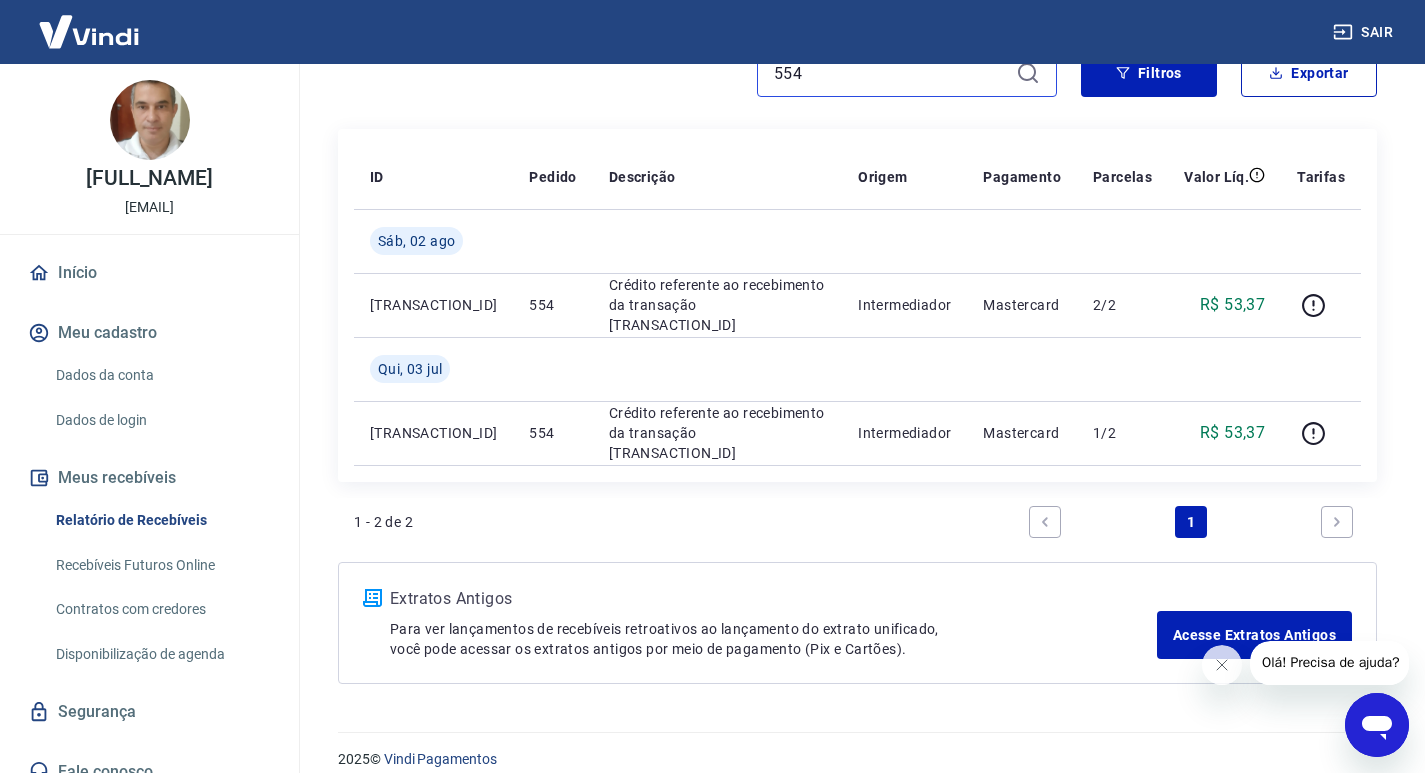 click on "554" at bounding box center (891, 73) 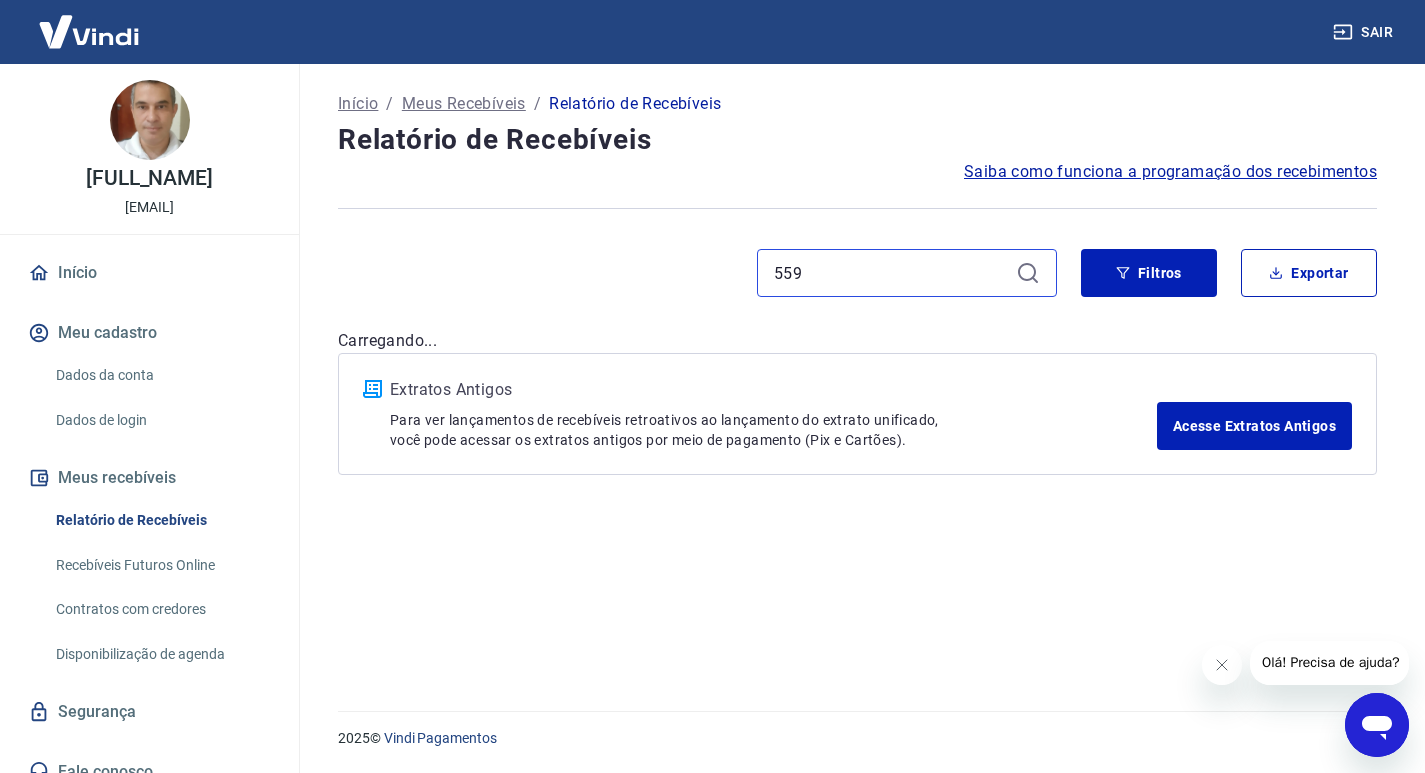 scroll, scrollTop: 0, scrollLeft: 0, axis: both 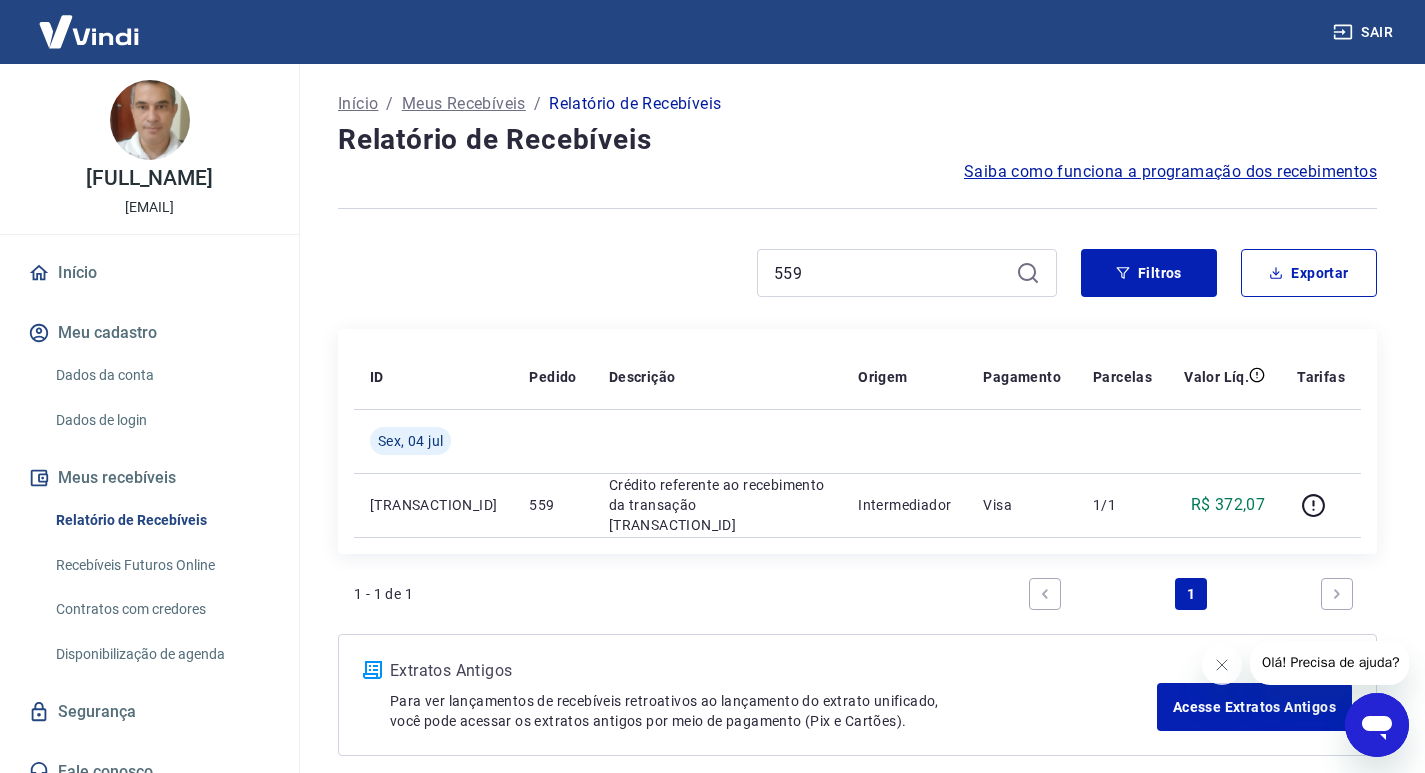 click on "559" at bounding box center [907, 273] 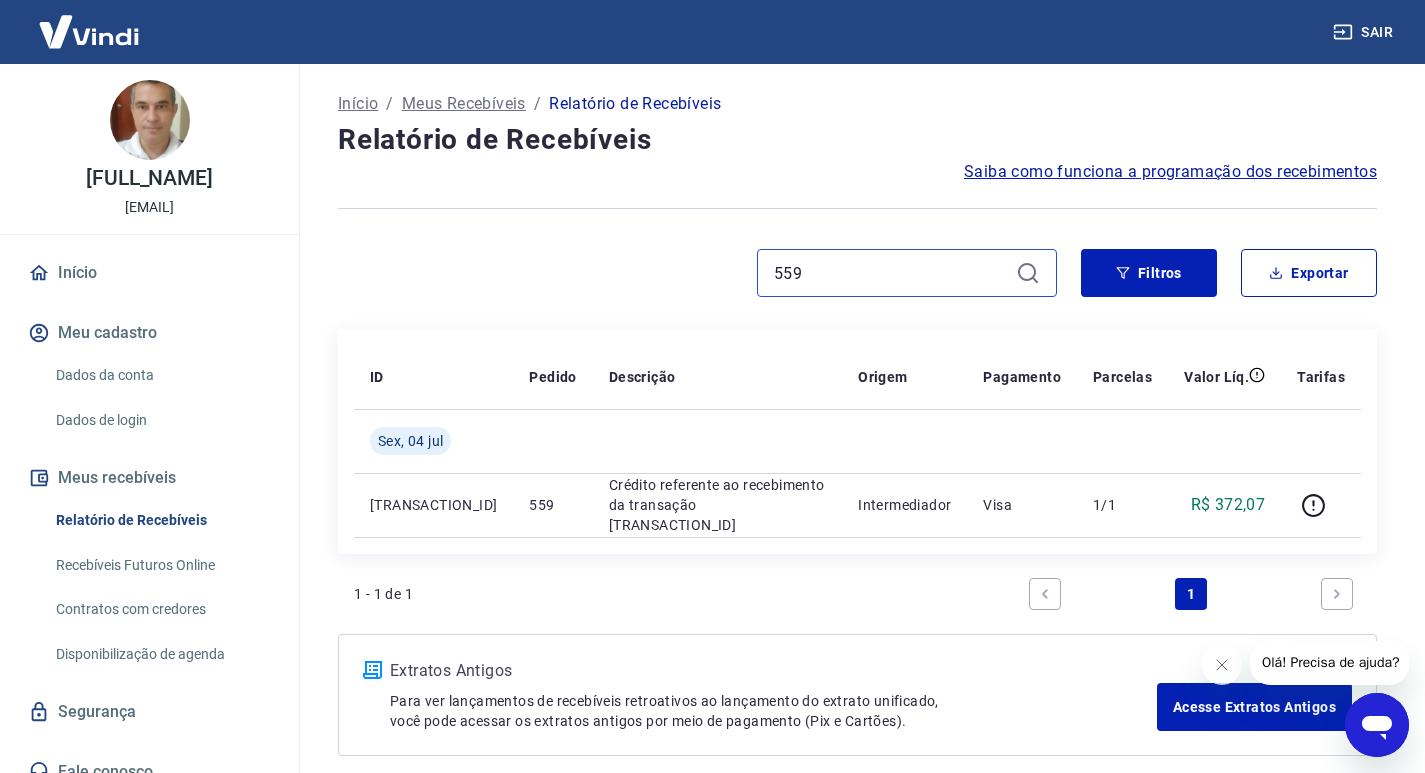 click on "559" at bounding box center (891, 273) 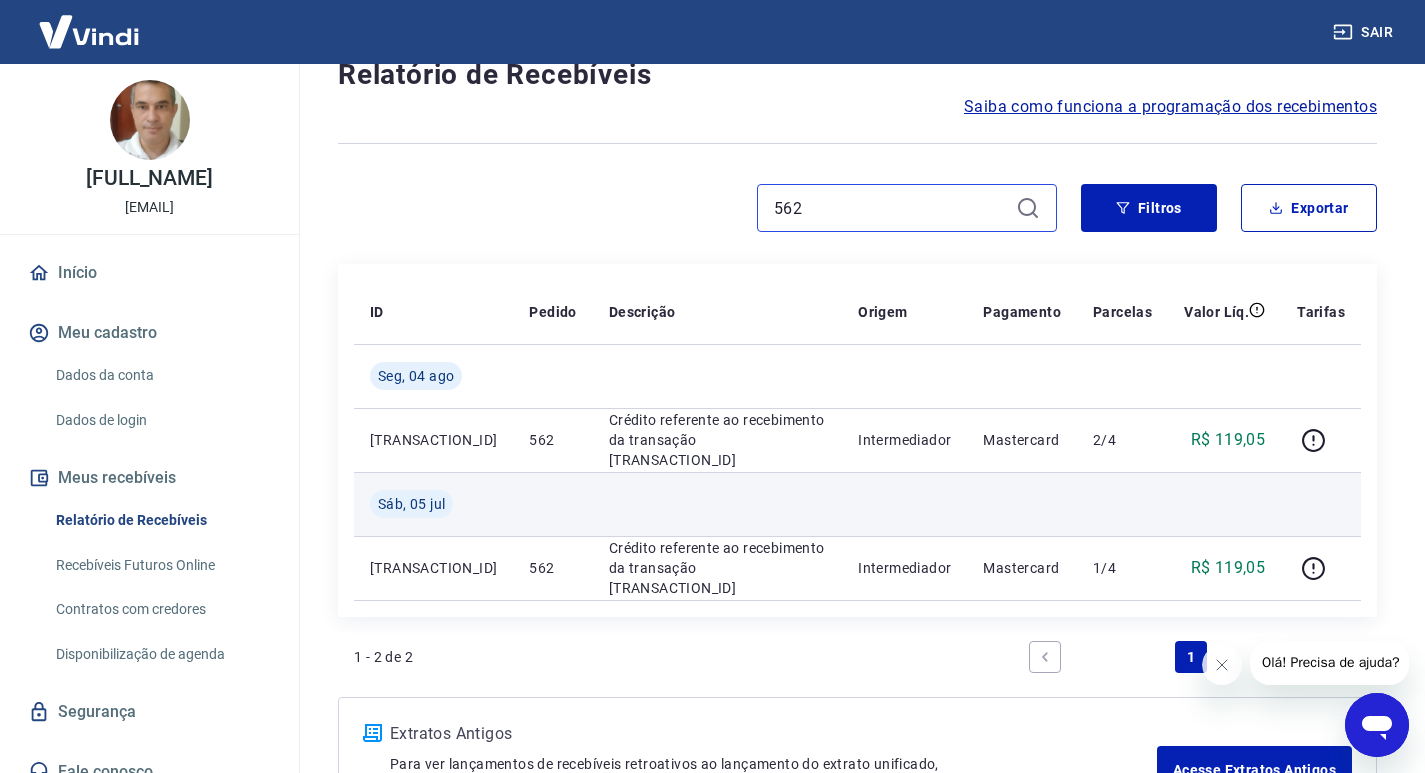 scroll, scrollTop: 100, scrollLeft: 0, axis: vertical 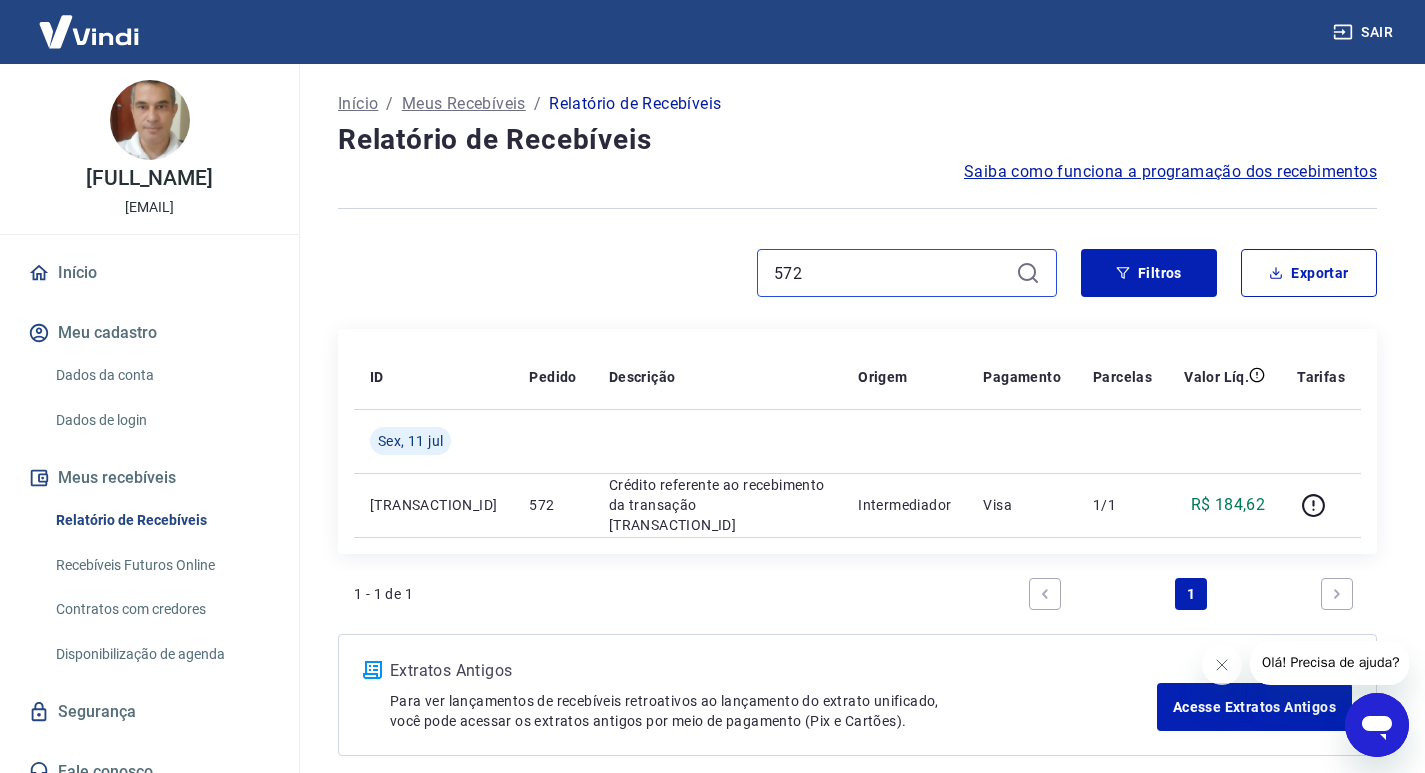 click on "572" at bounding box center [891, 273] 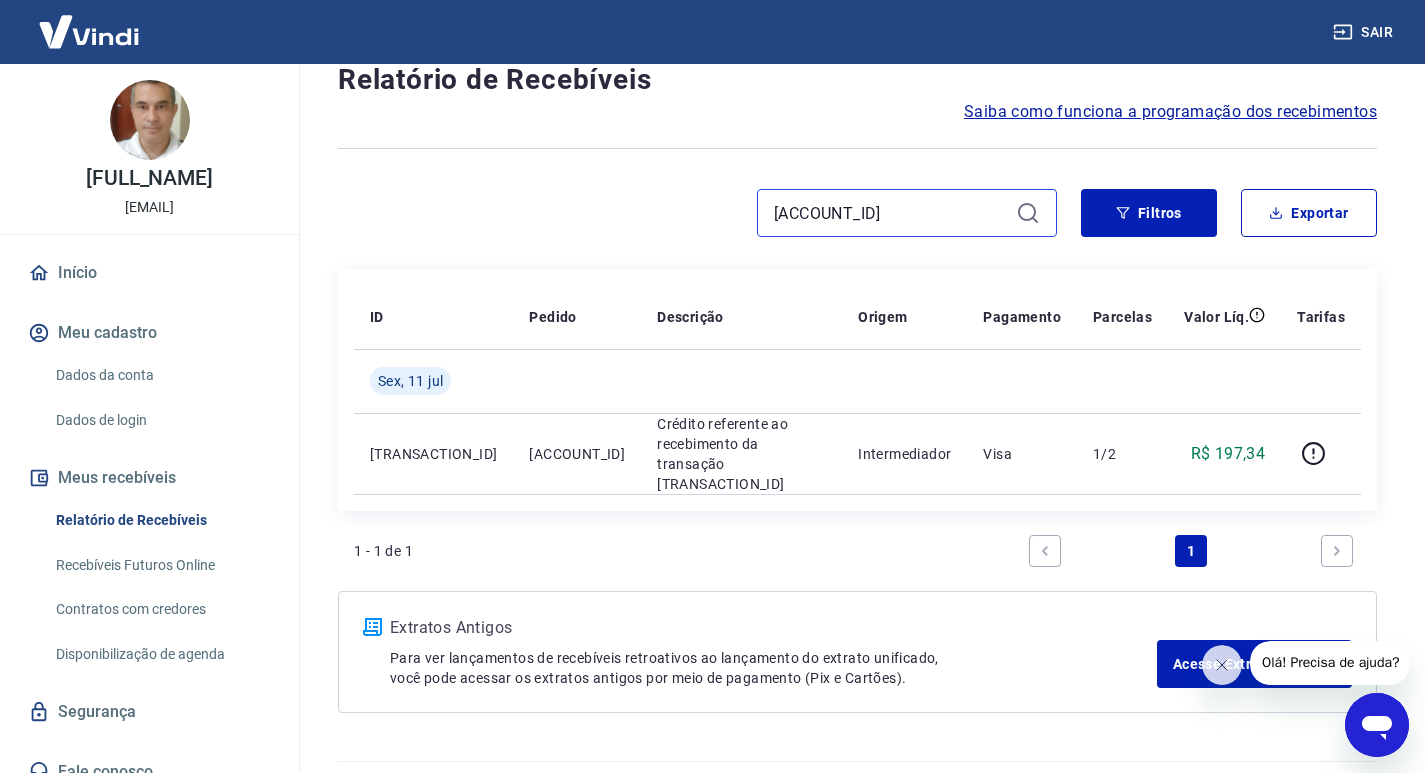 scroll, scrollTop: 93, scrollLeft: 0, axis: vertical 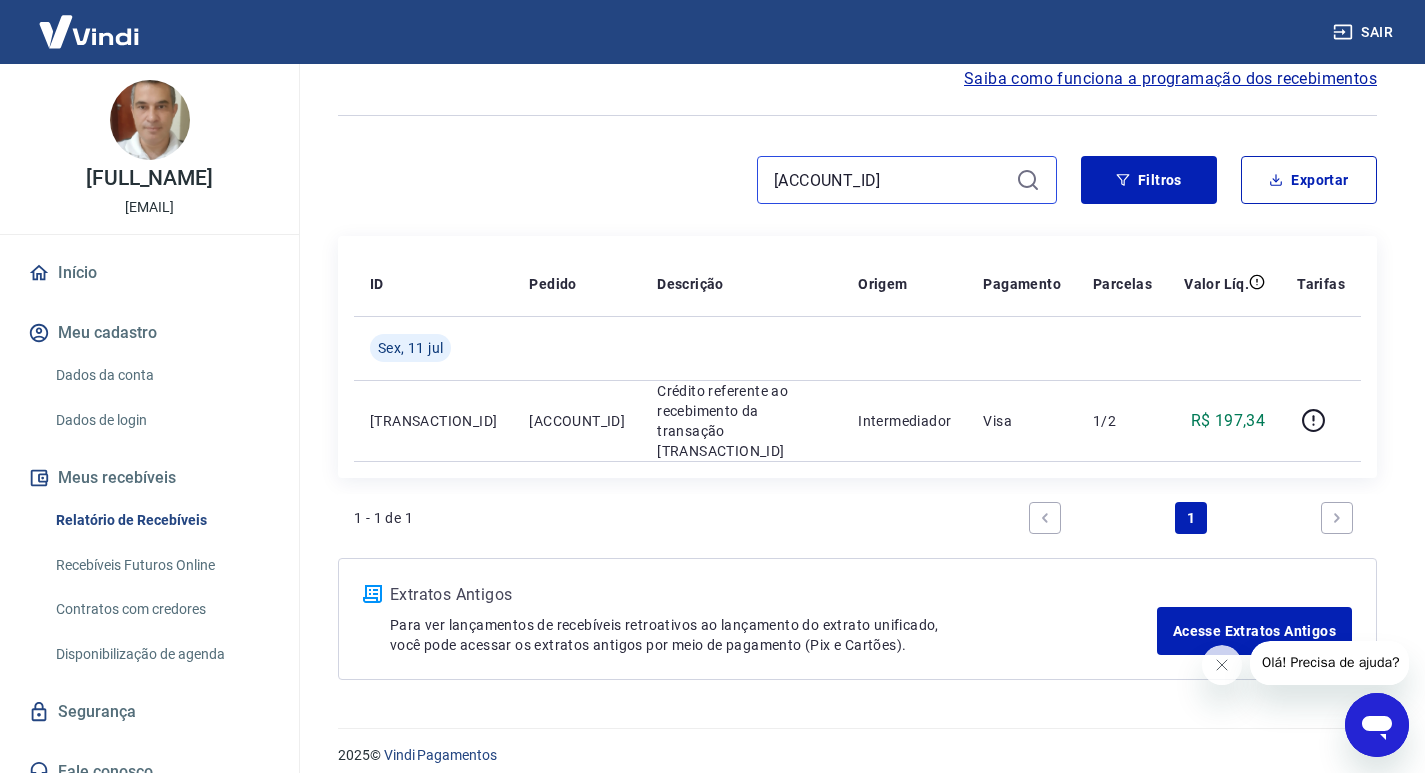 click on "174967161448" at bounding box center [891, 180] 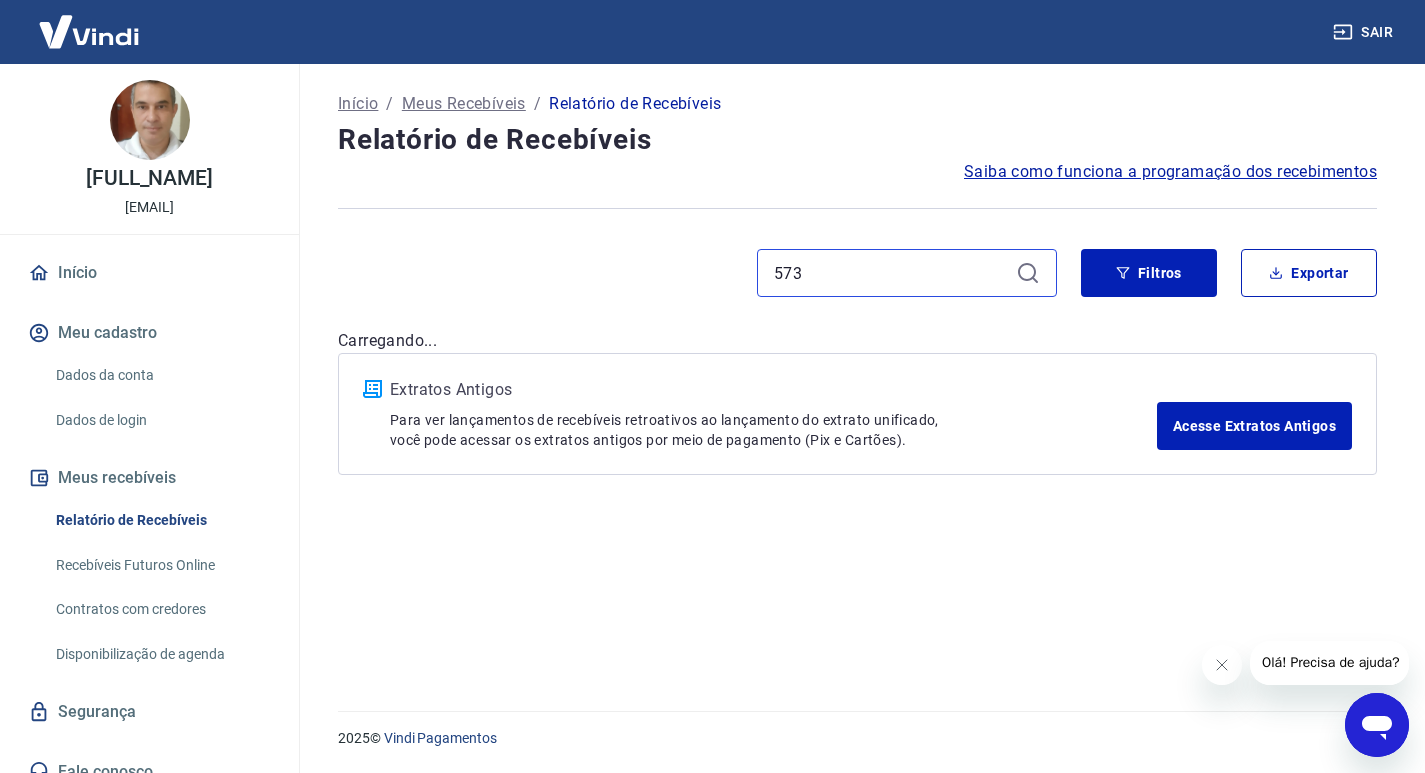 scroll, scrollTop: 0, scrollLeft: 0, axis: both 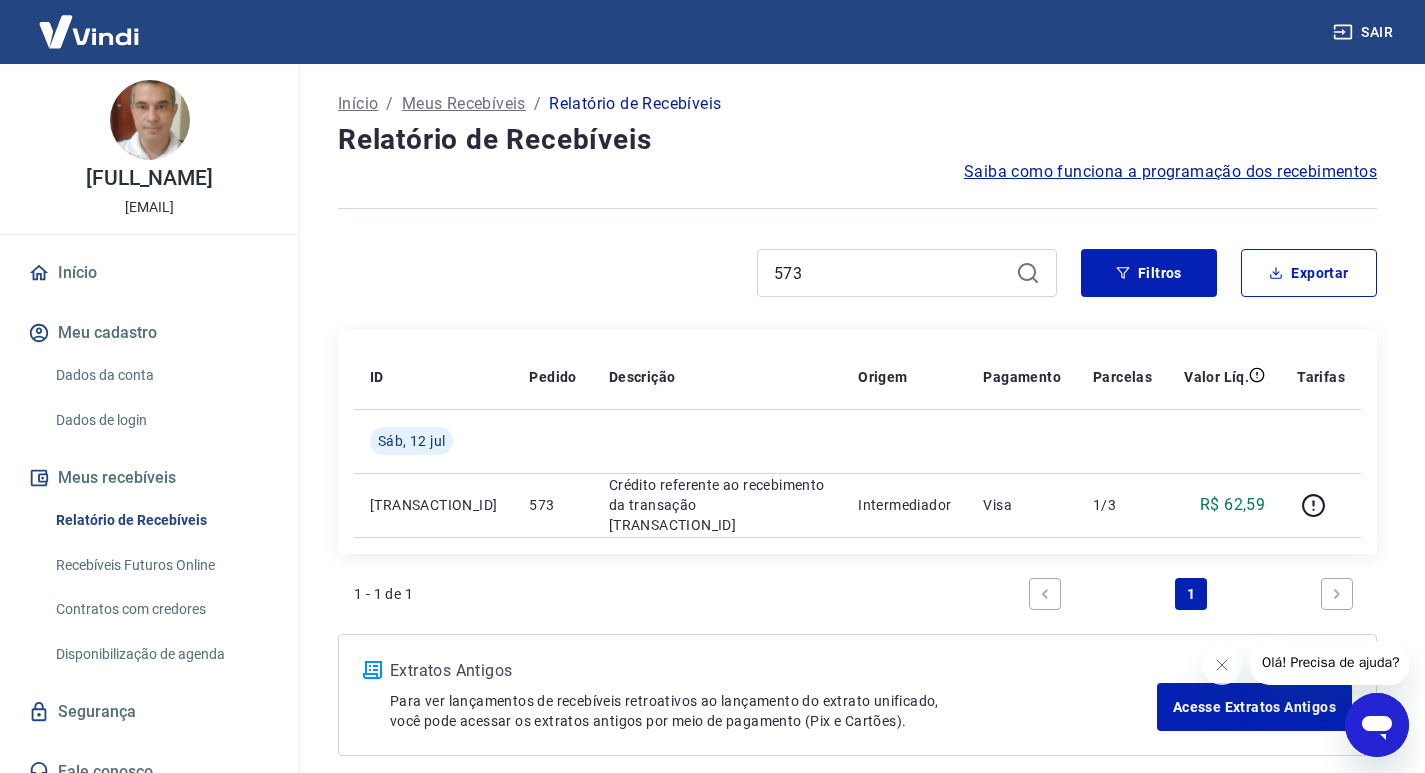 click on "573" at bounding box center (907, 273) 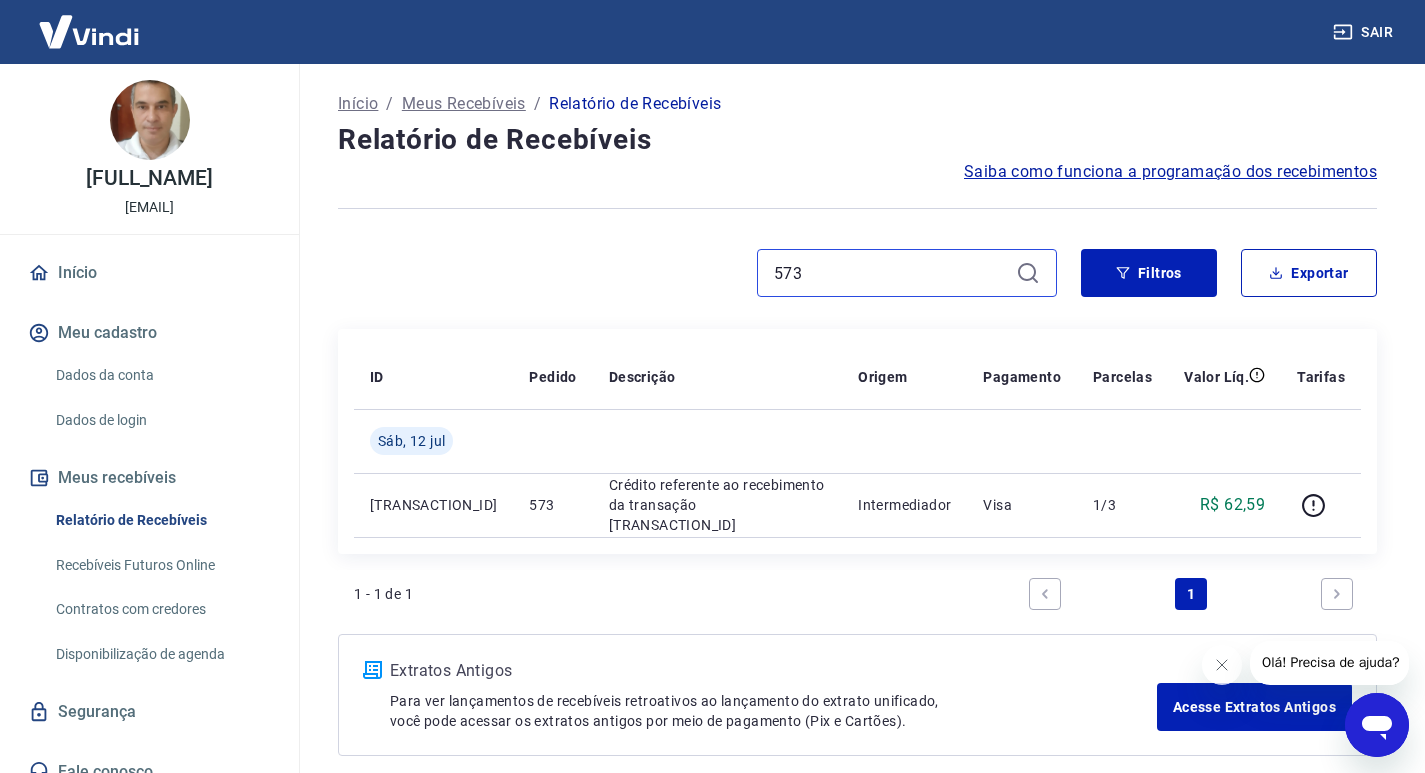 click on "573" at bounding box center [891, 273] 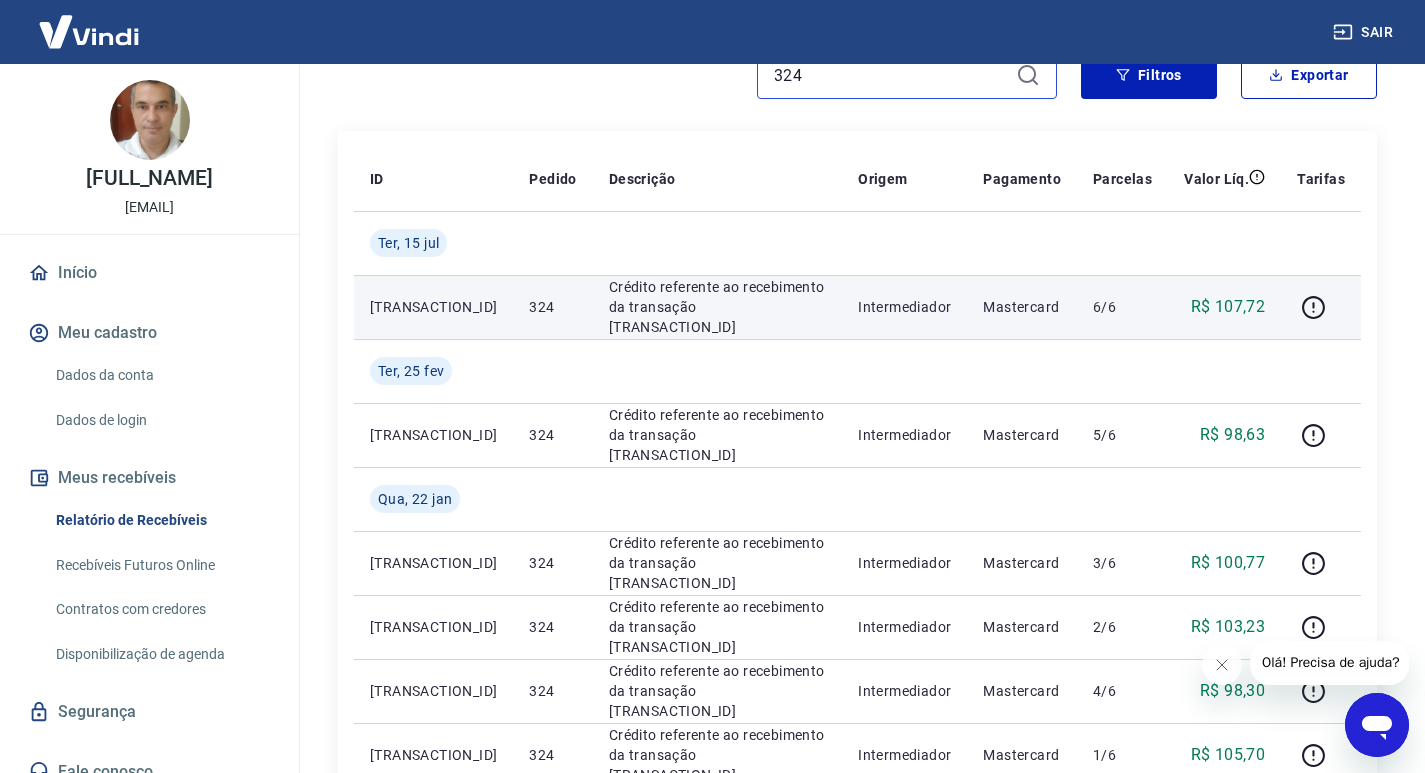 scroll, scrollTop: 300, scrollLeft: 0, axis: vertical 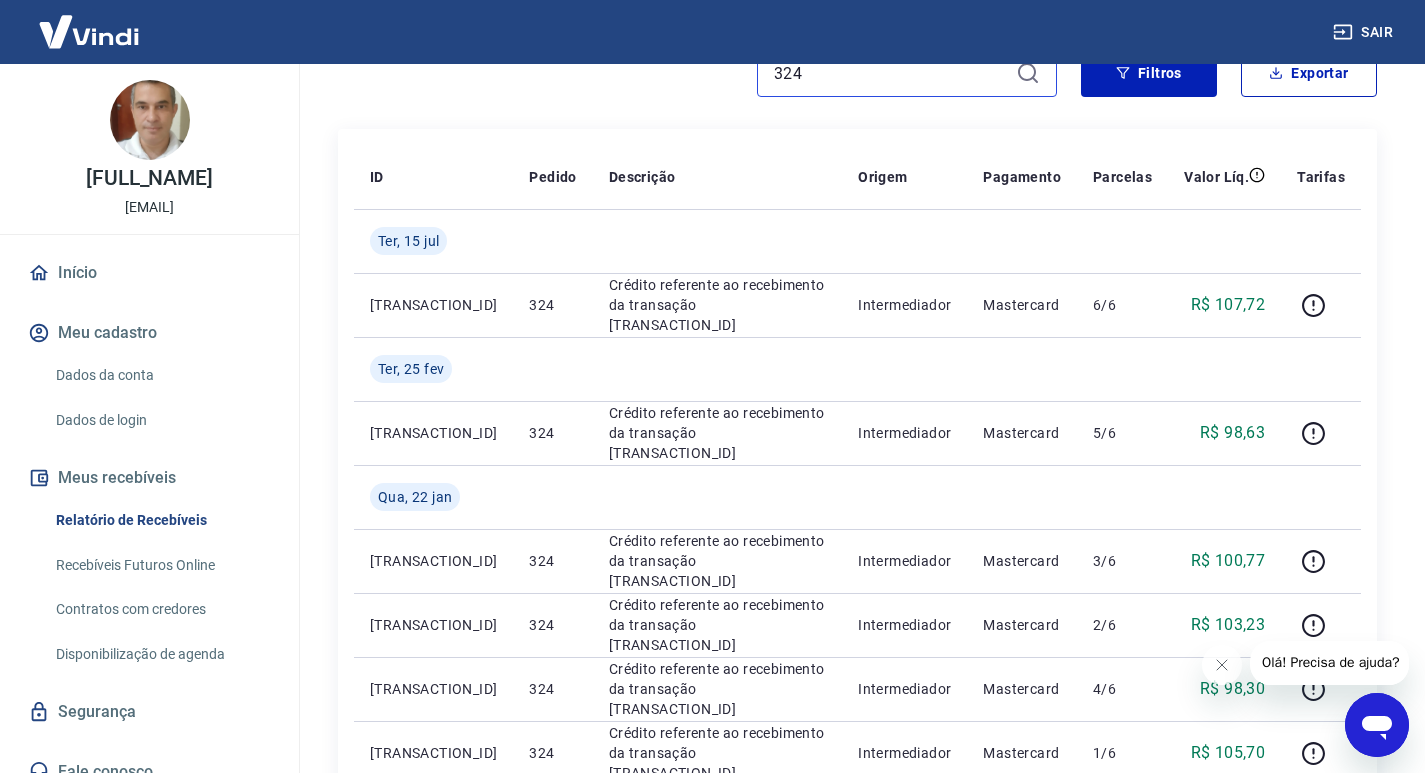 click on "324" at bounding box center (891, 73) 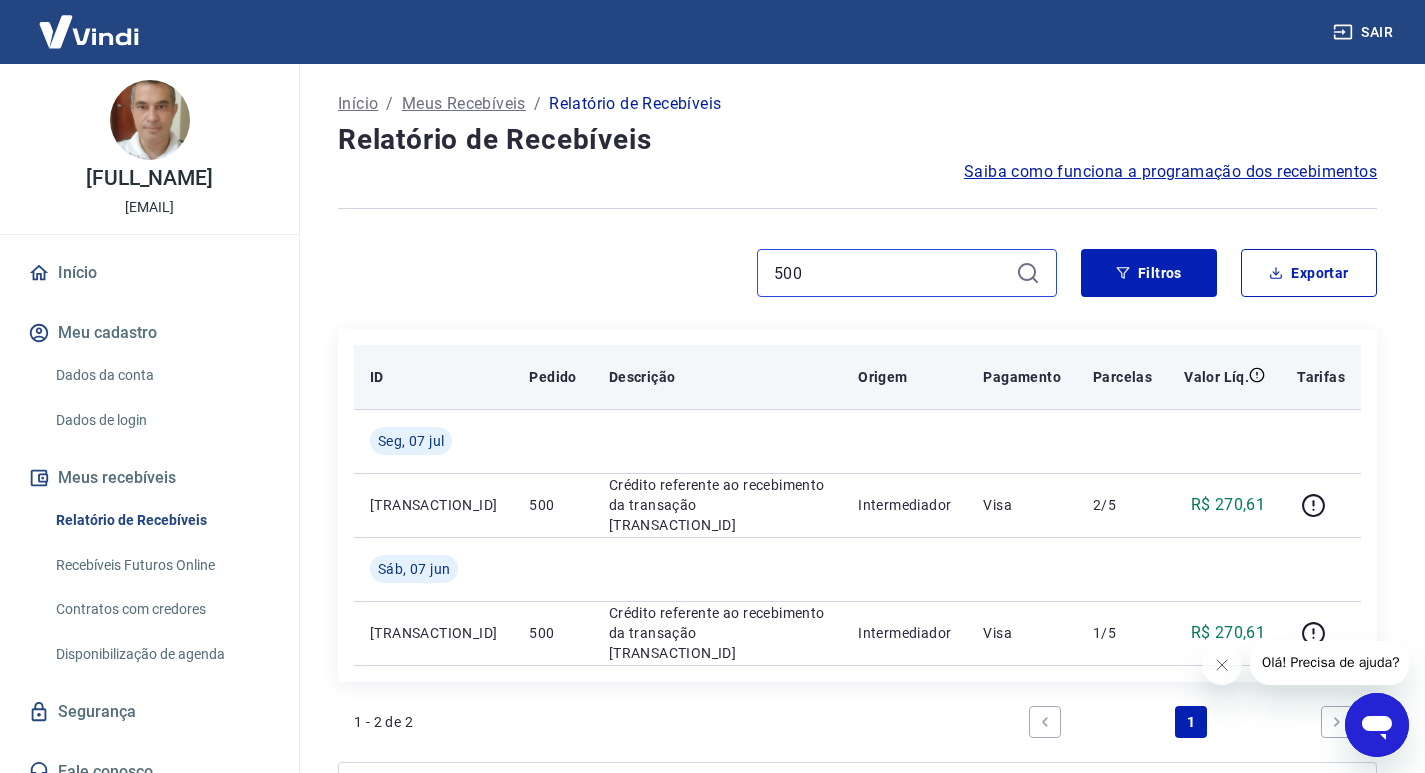 scroll, scrollTop: 100, scrollLeft: 0, axis: vertical 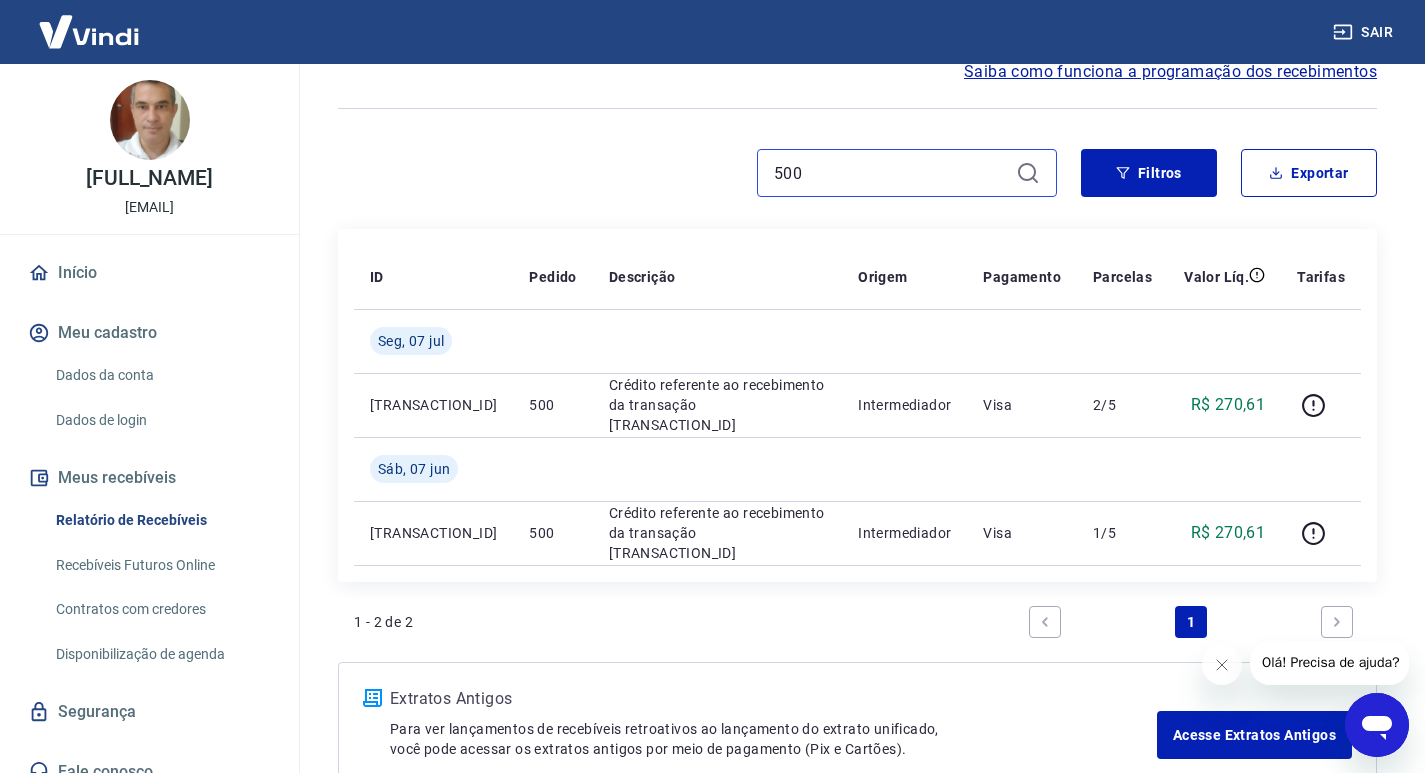 click on "500" at bounding box center (891, 173) 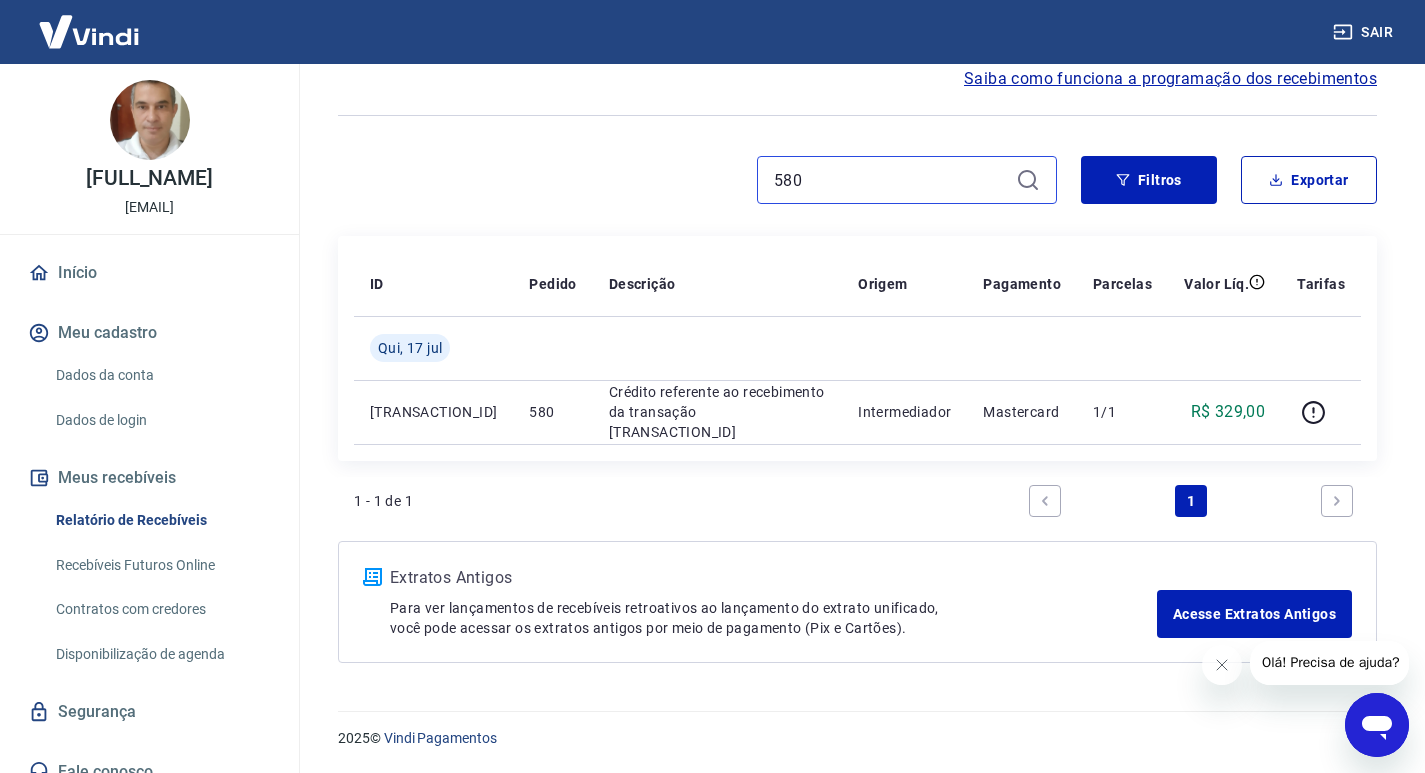 scroll, scrollTop: 0, scrollLeft: 0, axis: both 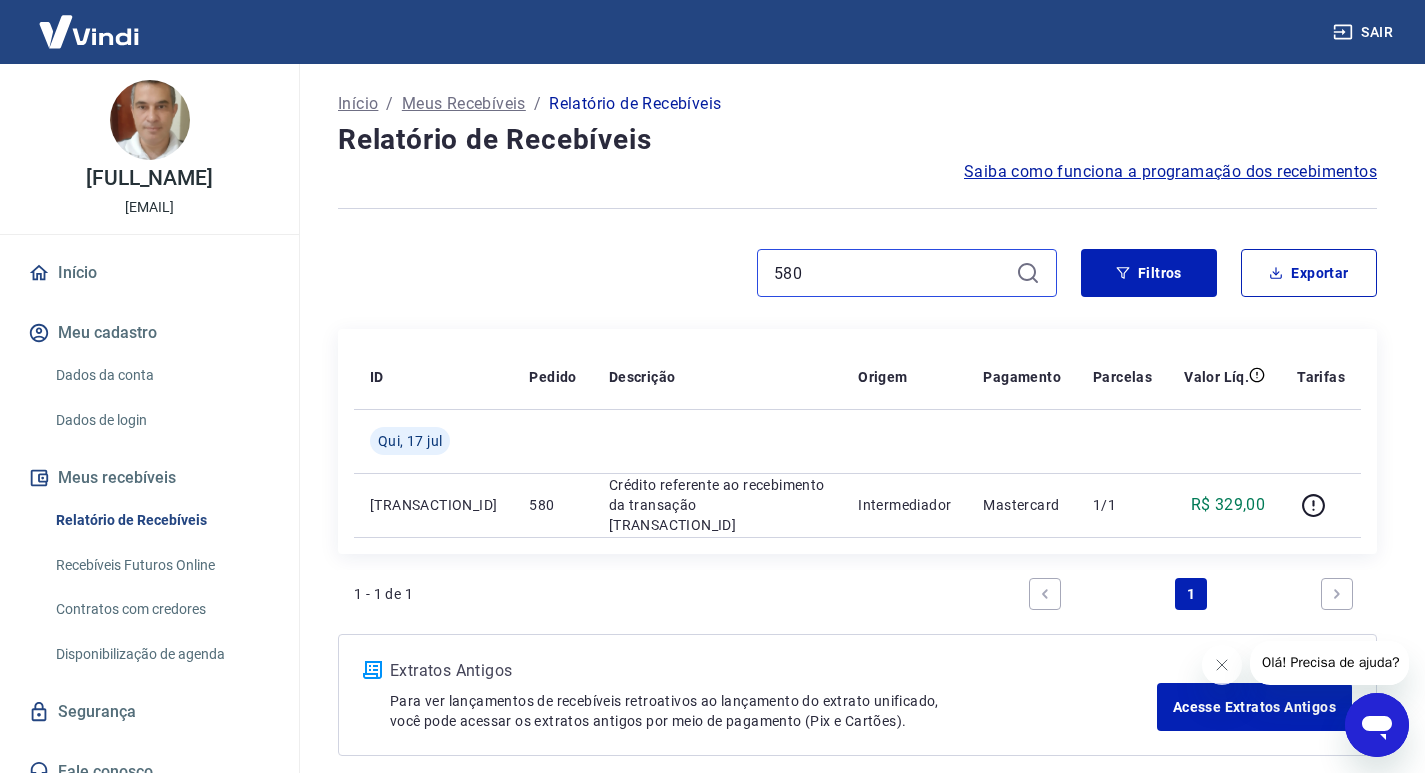 click on "580" at bounding box center (891, 273) 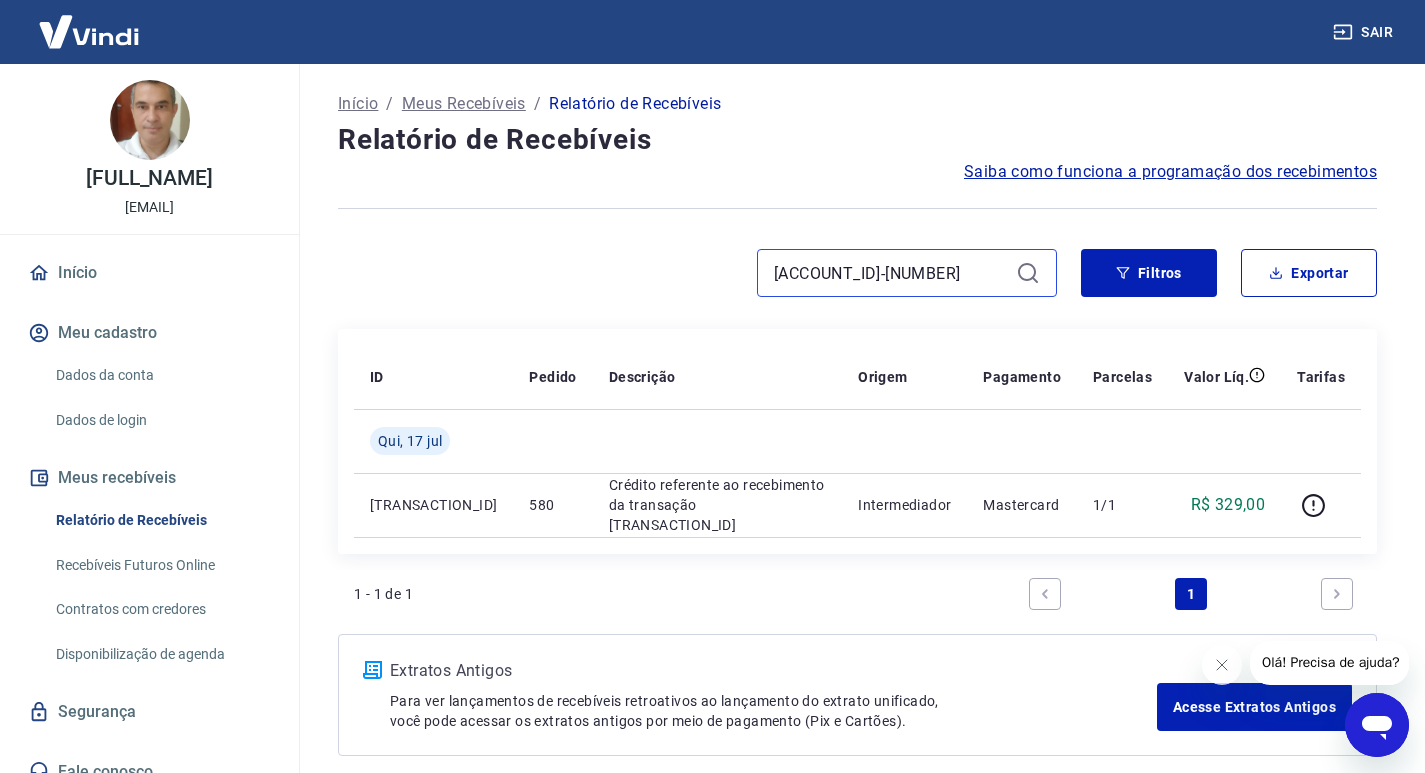 type on "174947751754-1" 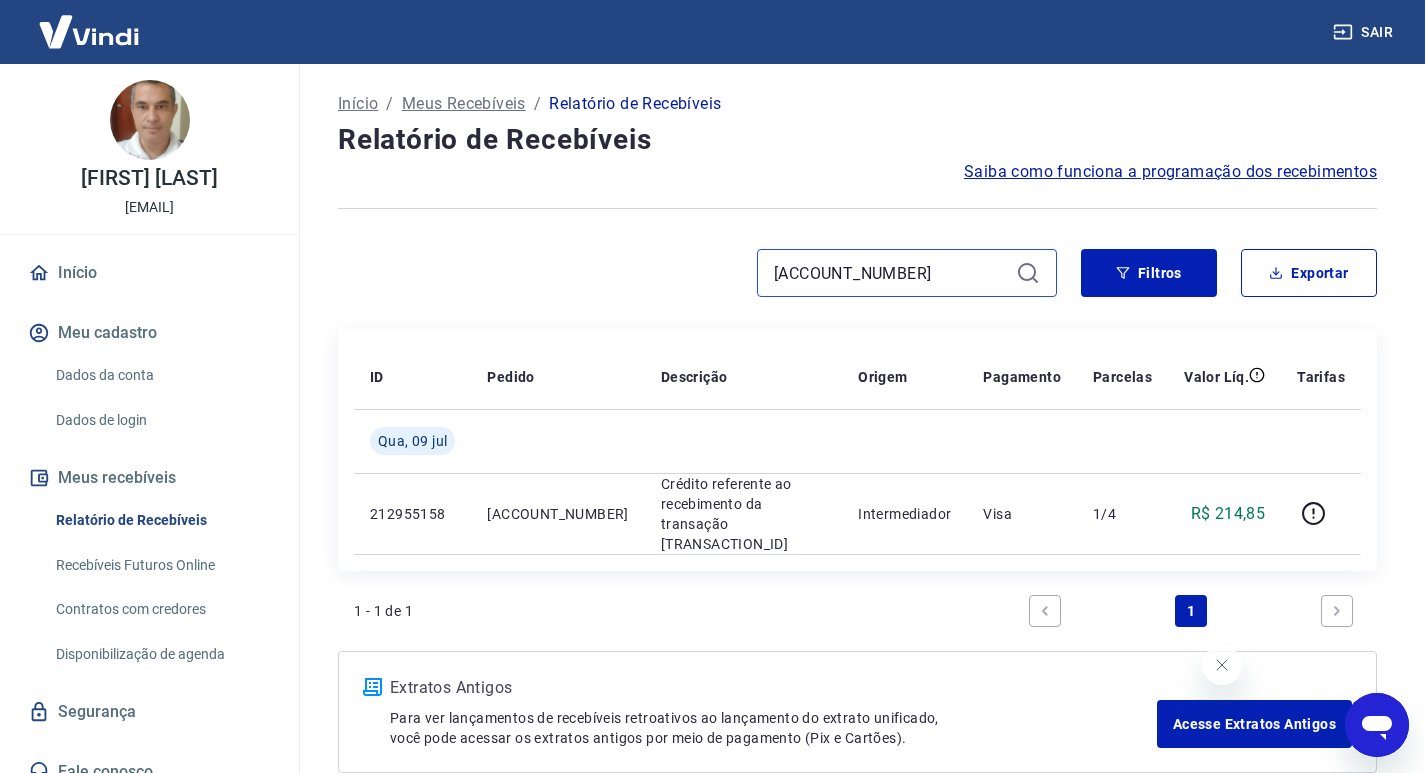 scroll, scrollTop: 0, scrollLeft: 0, axis: both 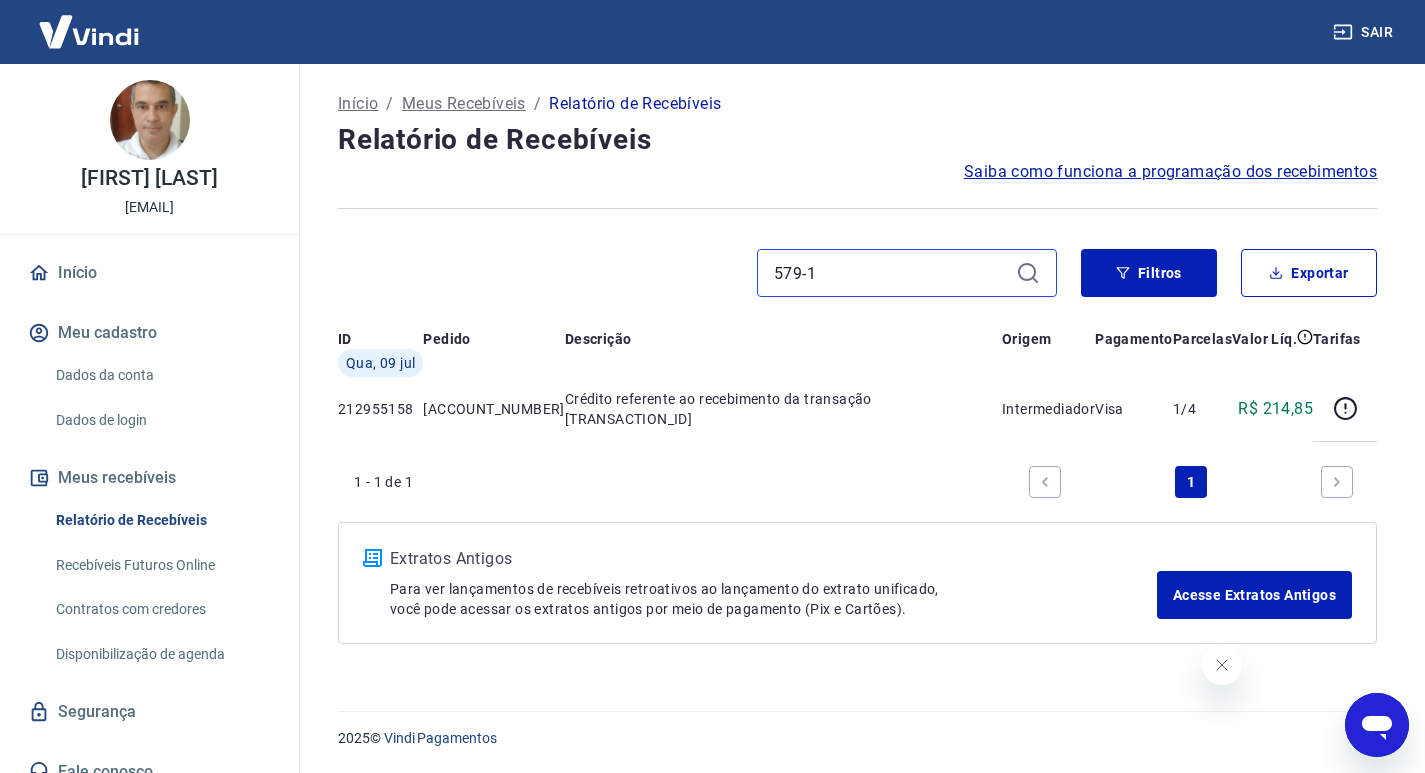 click on "579-1" at bounding box center (891, 273) 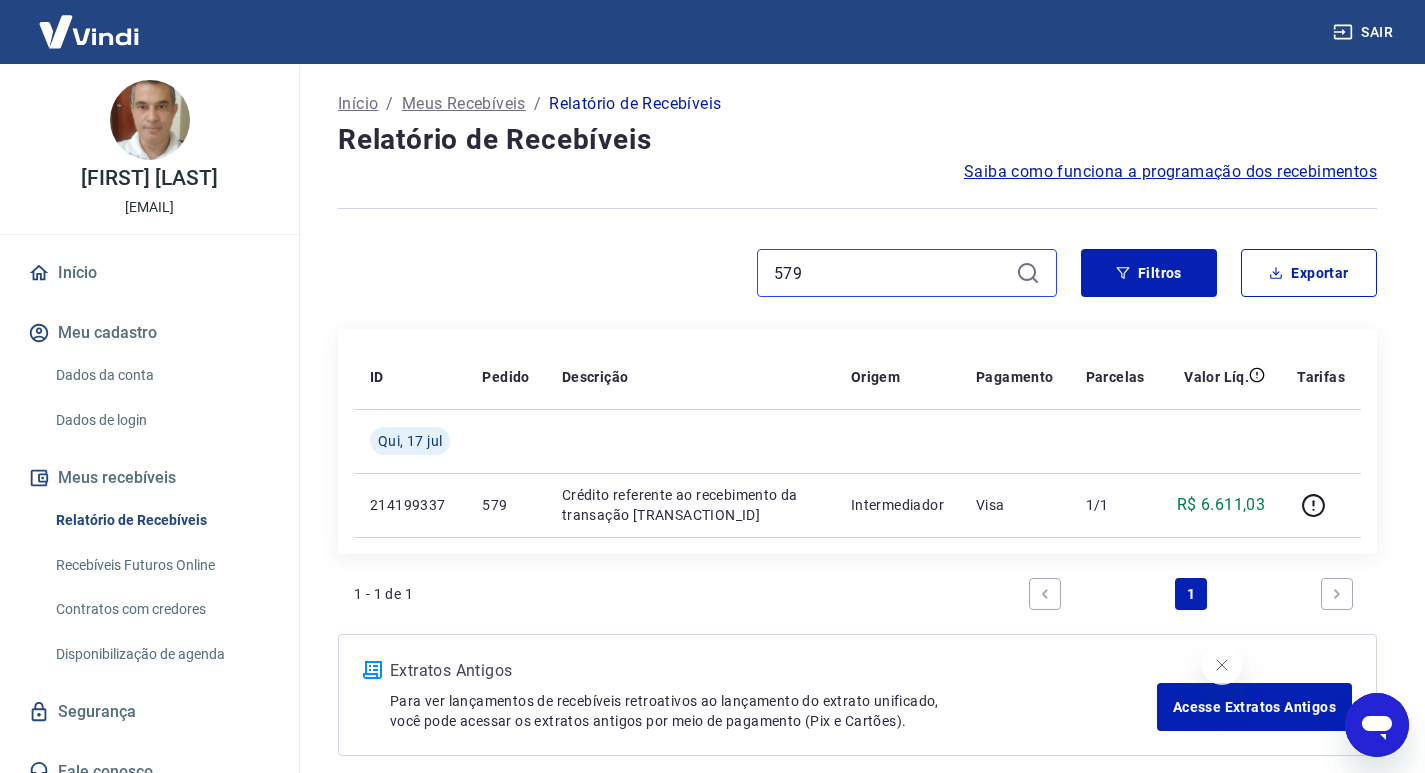click on "579" at bounding box center (891, 273) 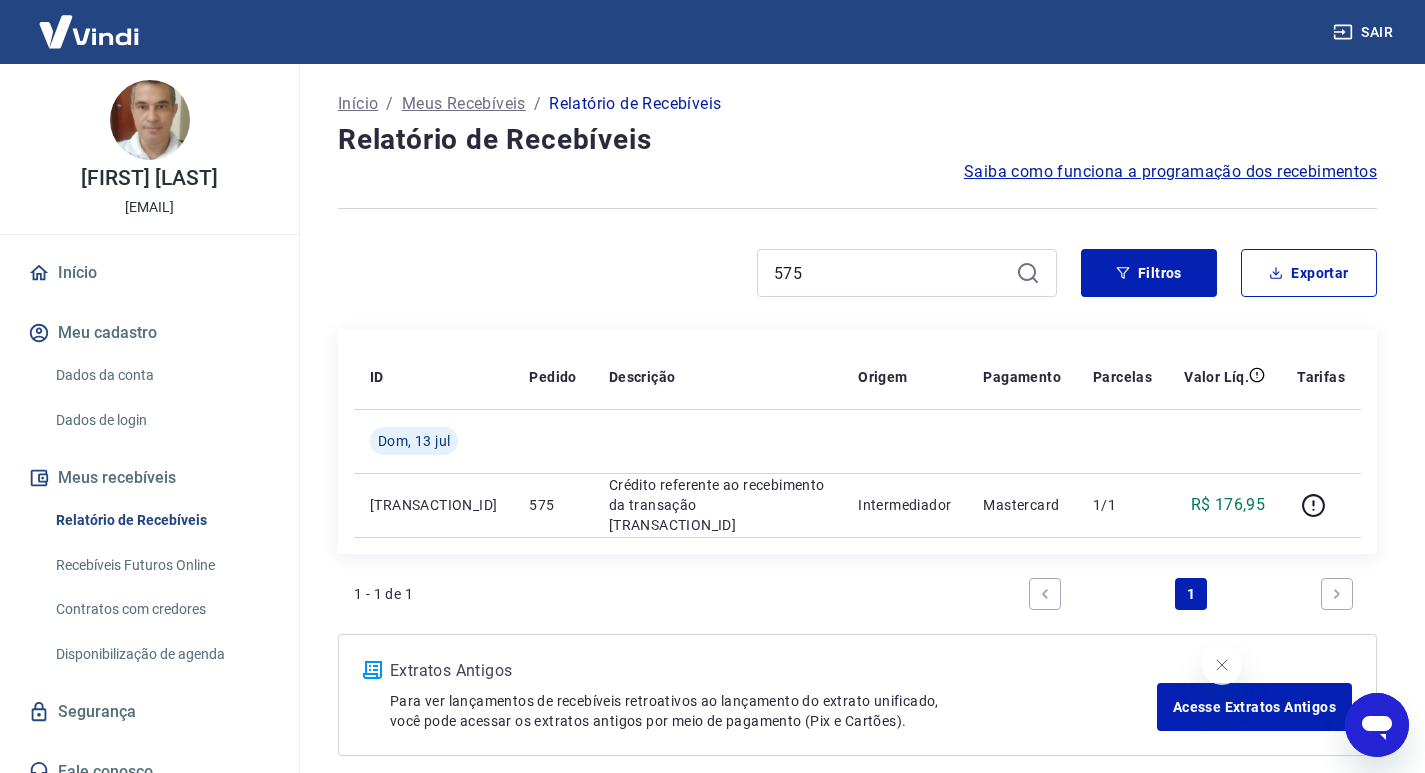 click on "575" at bounding box center (907, 273) 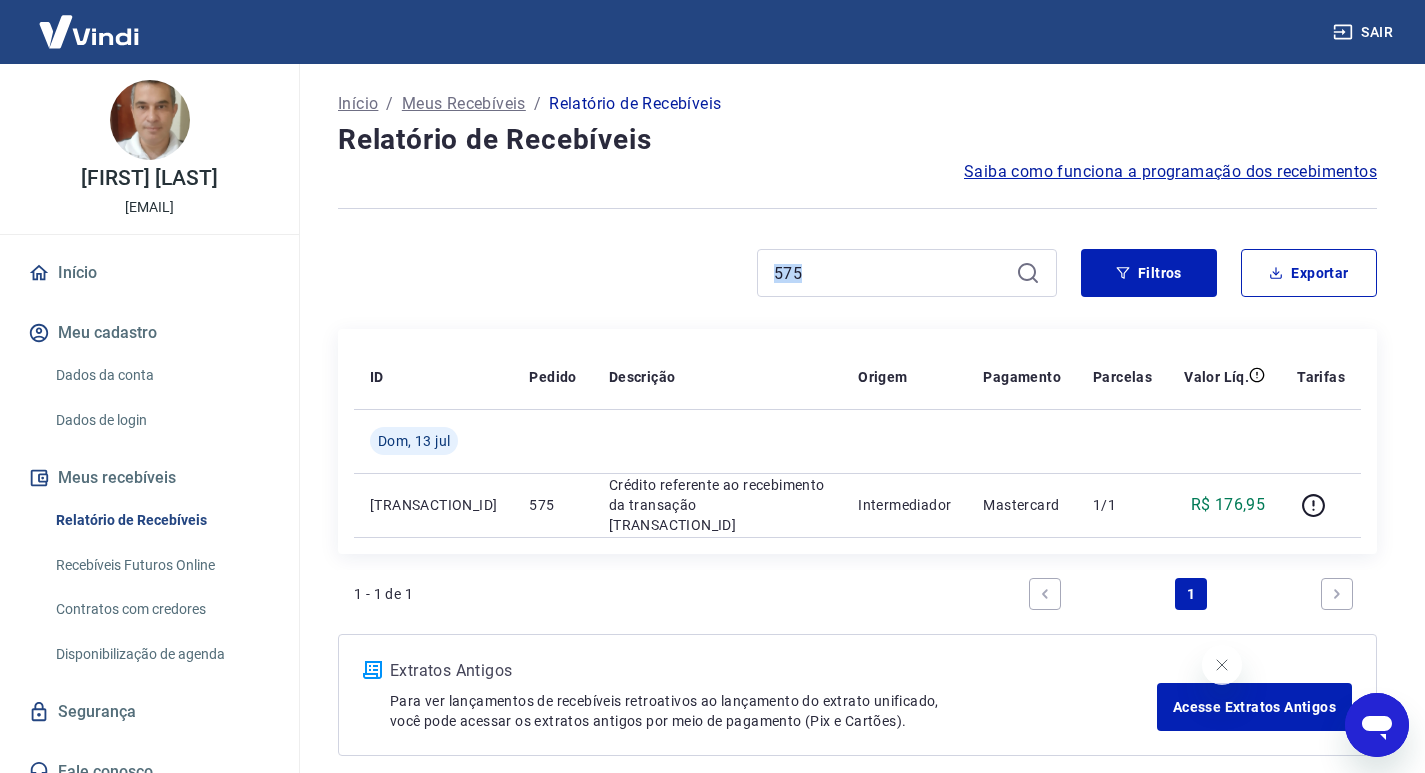 click on "575" at bounding box center (907, 273) 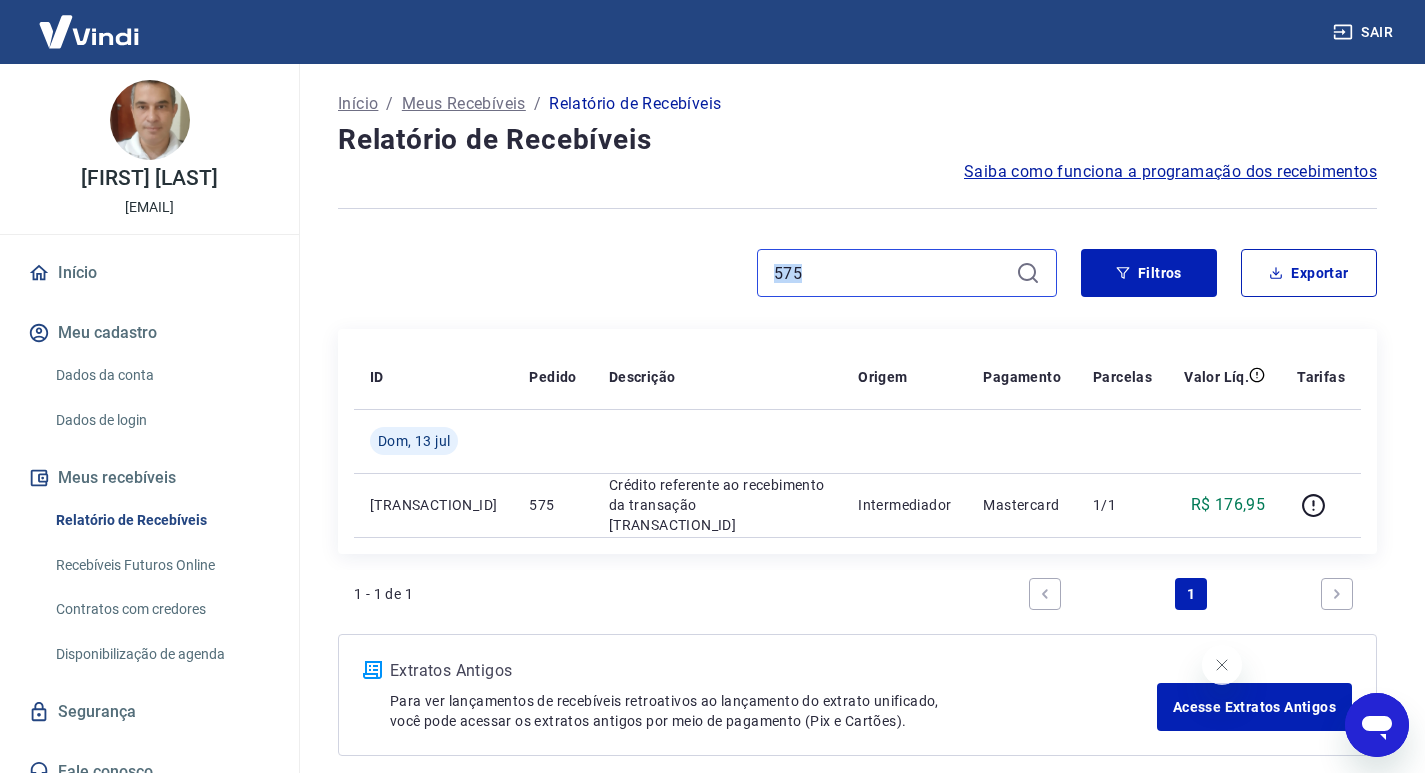 click on "575" at bounding box center [891, 273] 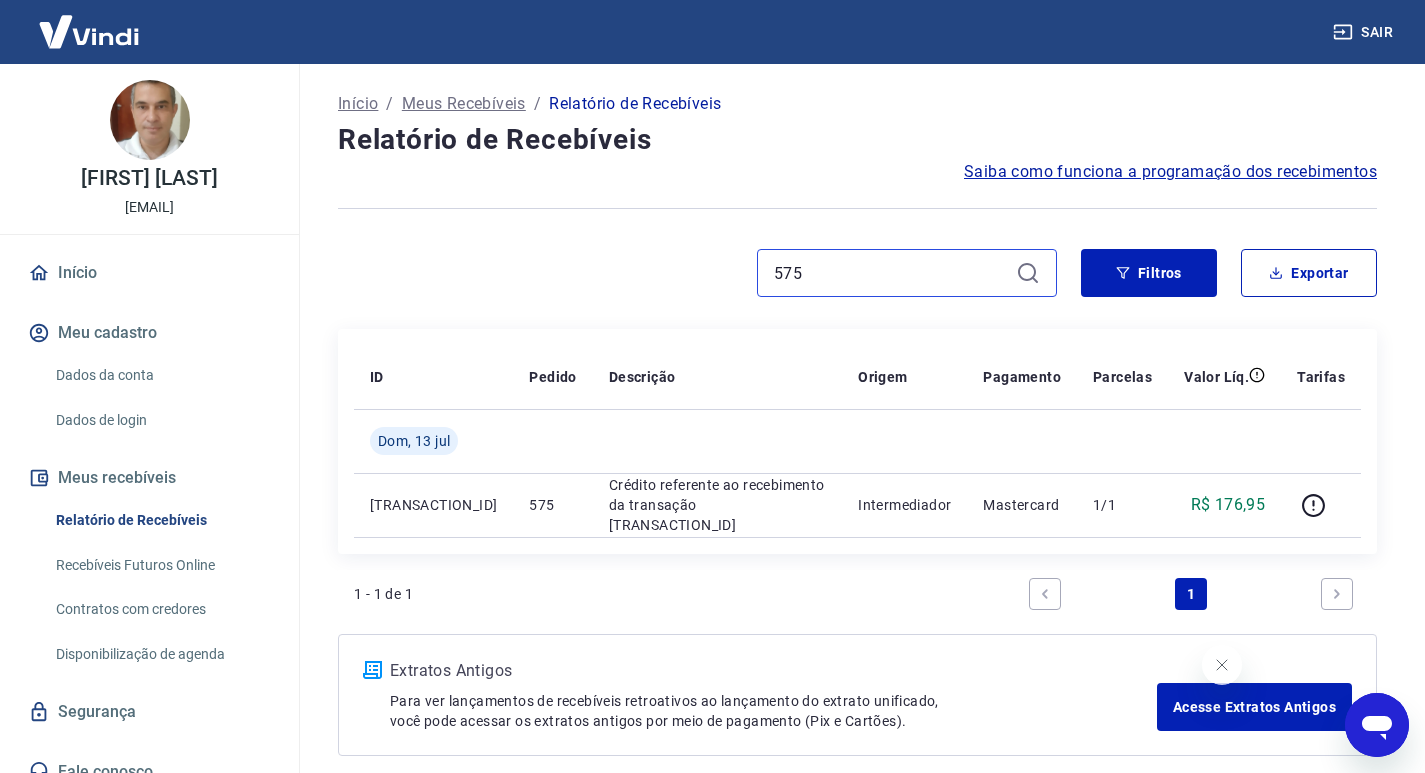 click on "575" at bounding box center (891, 273) 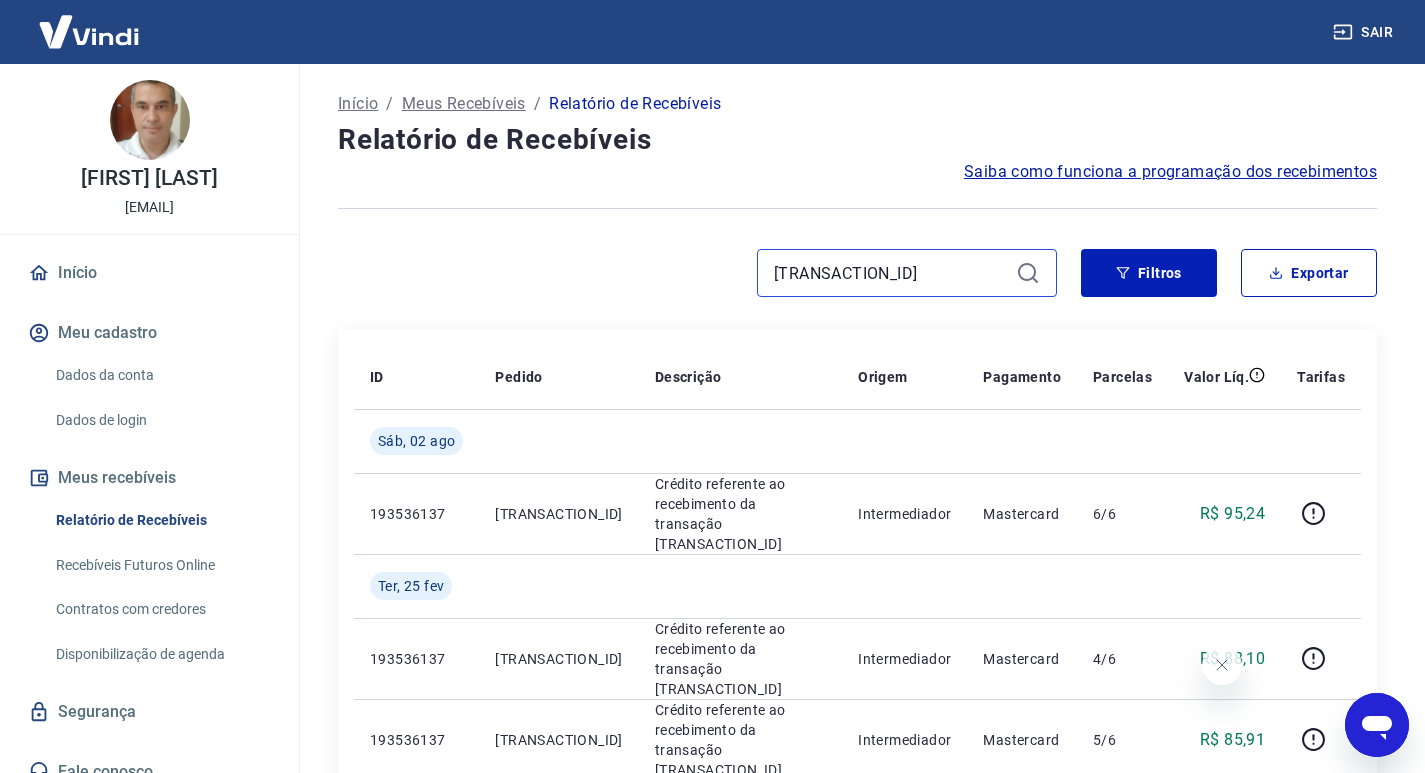 click on "173860386415" at bounding box center (891, 273) 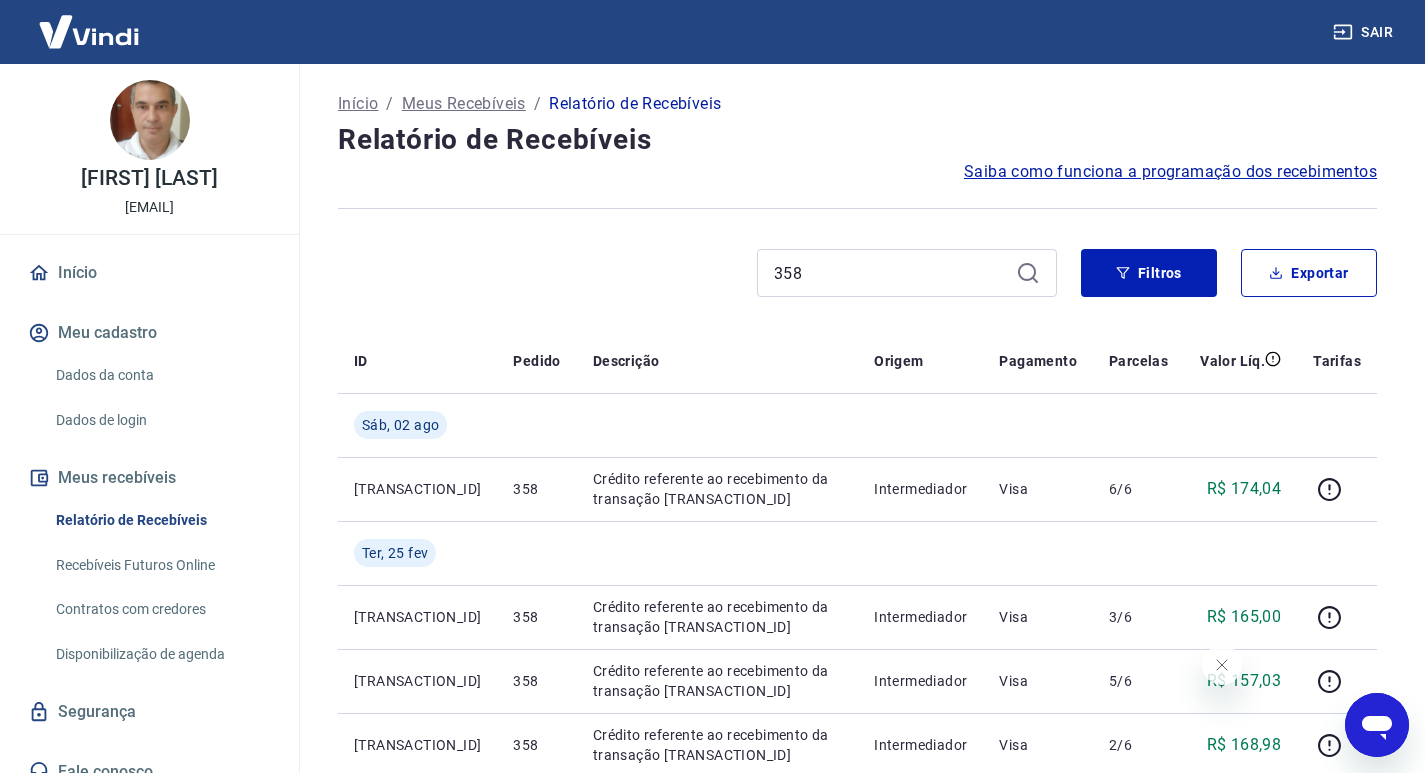 click on "358" at bounding box center (697, 273) 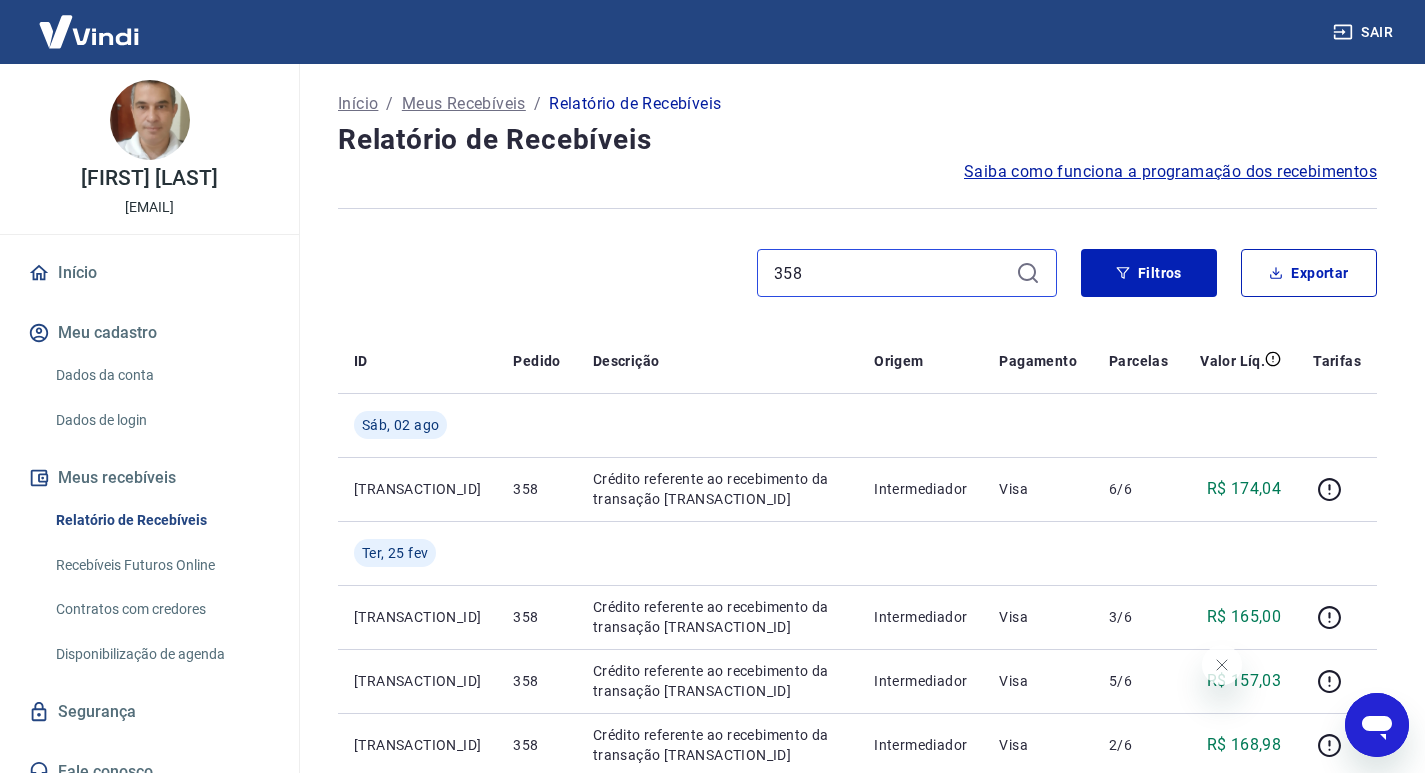 click on "358" at bounding box center [891, 273] 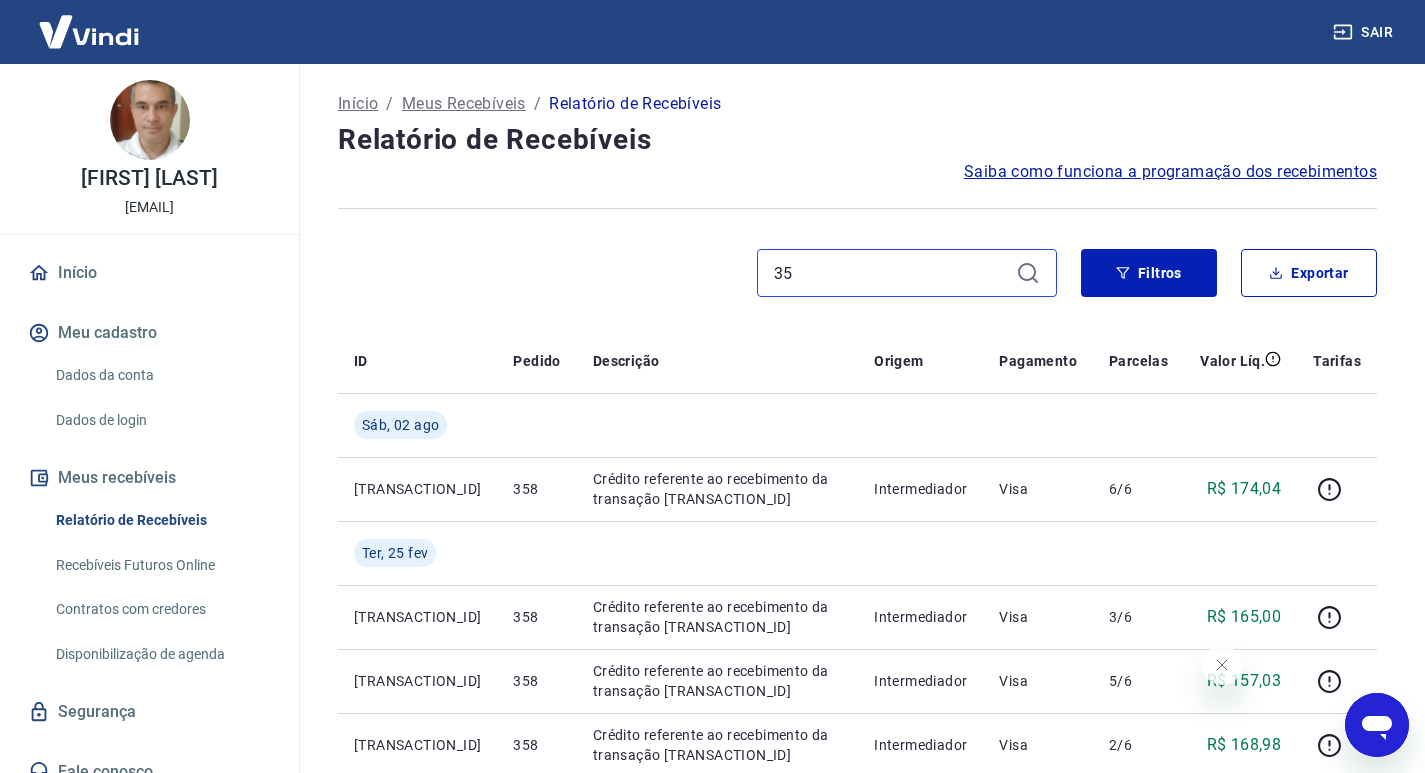 type on "3" 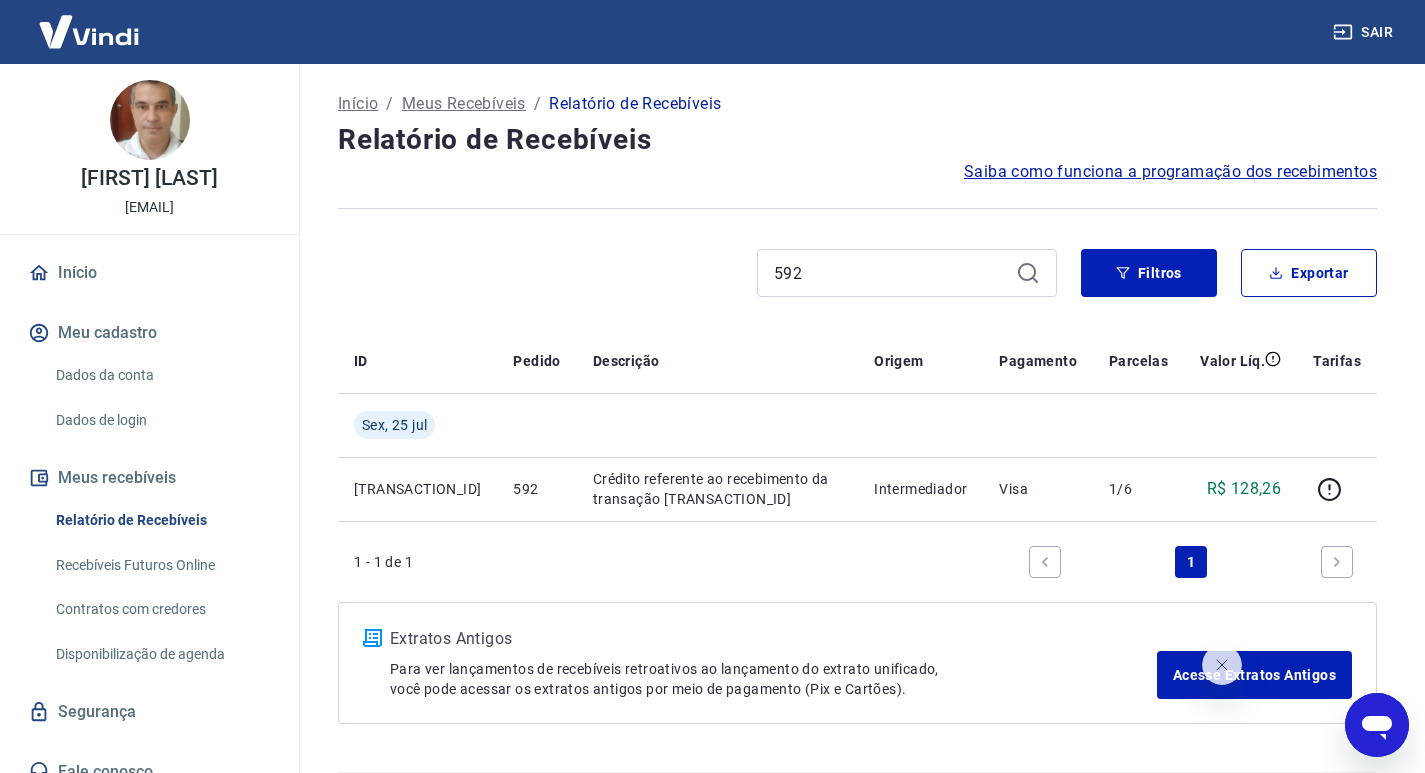 drag, startPoint x: 827, startPoint y: 233, endPoint x: 813, endPoint y: 278, distance: 47.127487 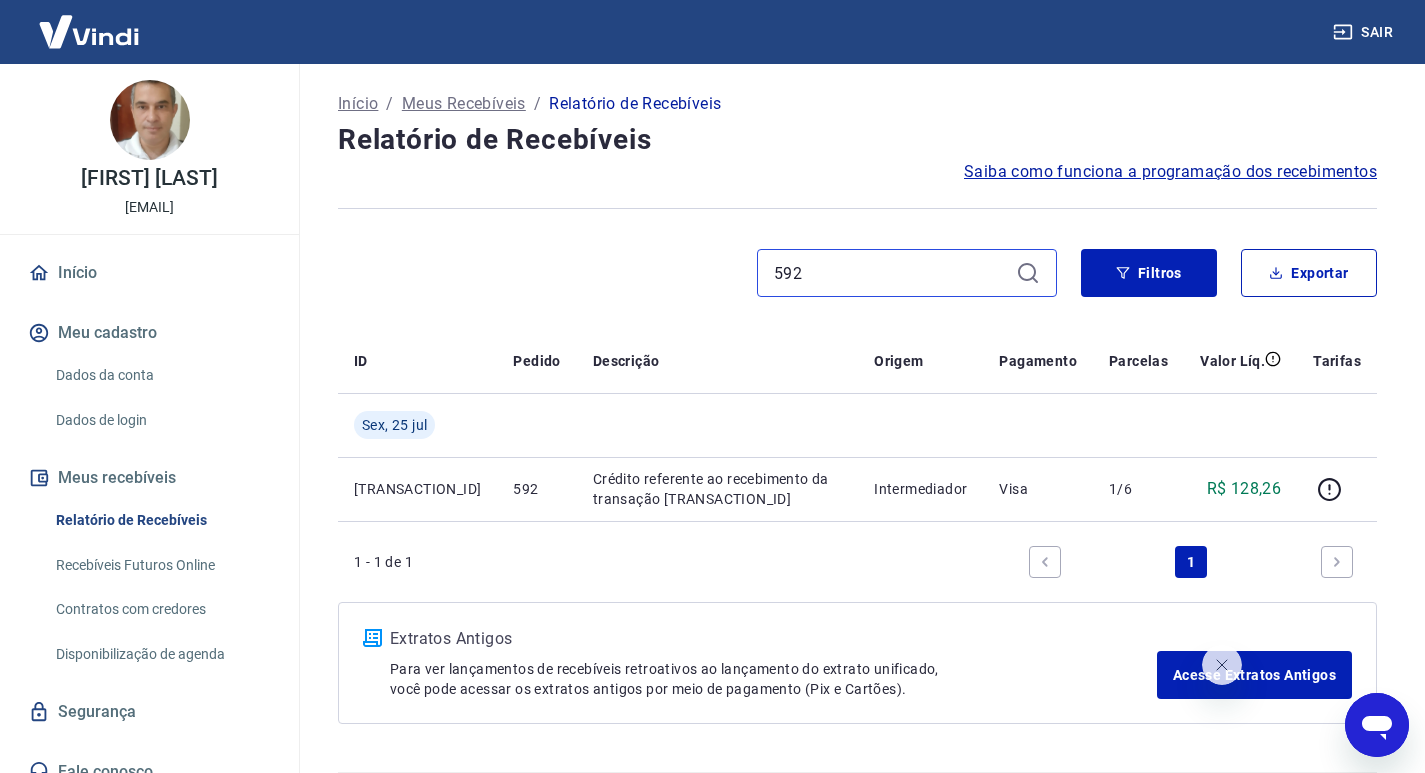 click on "592" at bounding box center (891, 273) 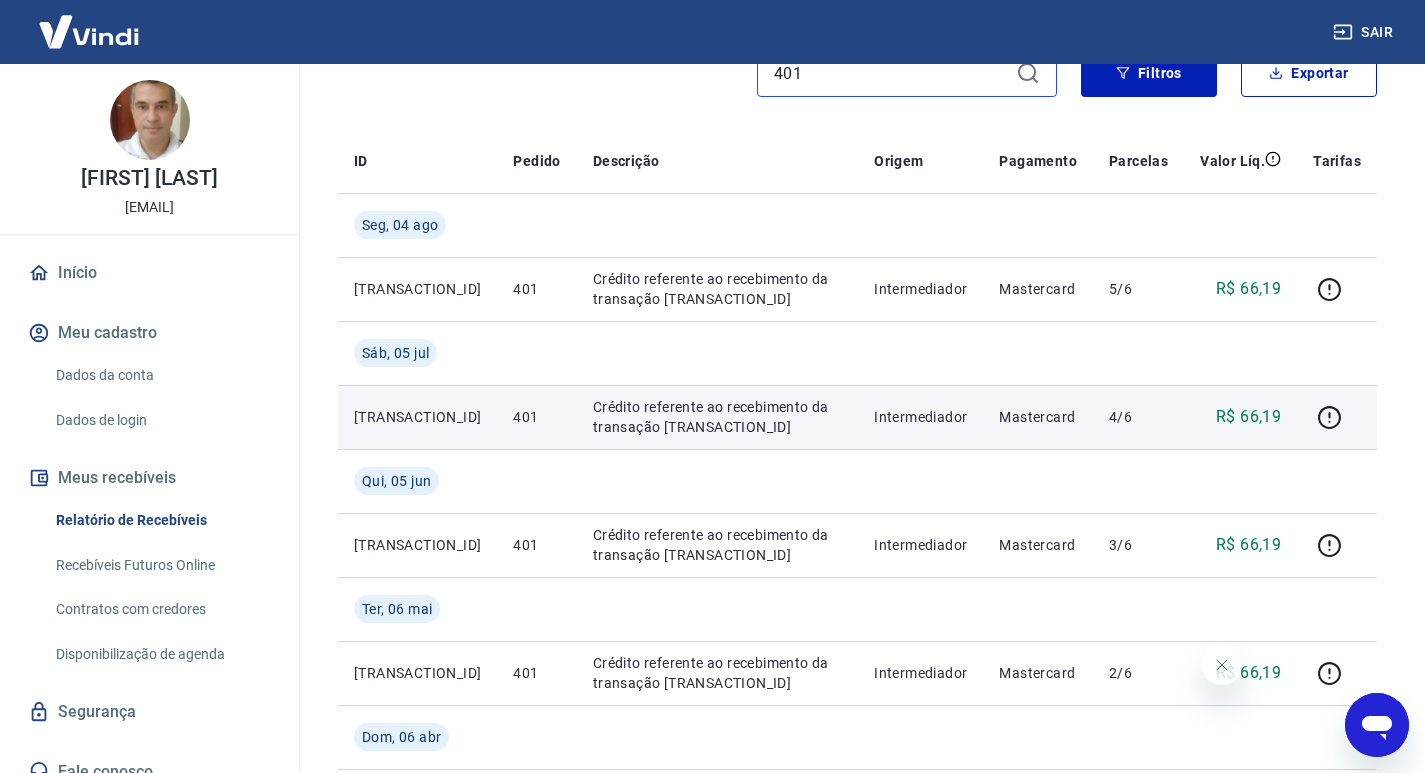 scroll, scrollTop: 300, scrollLeft: 0, axis: vertical 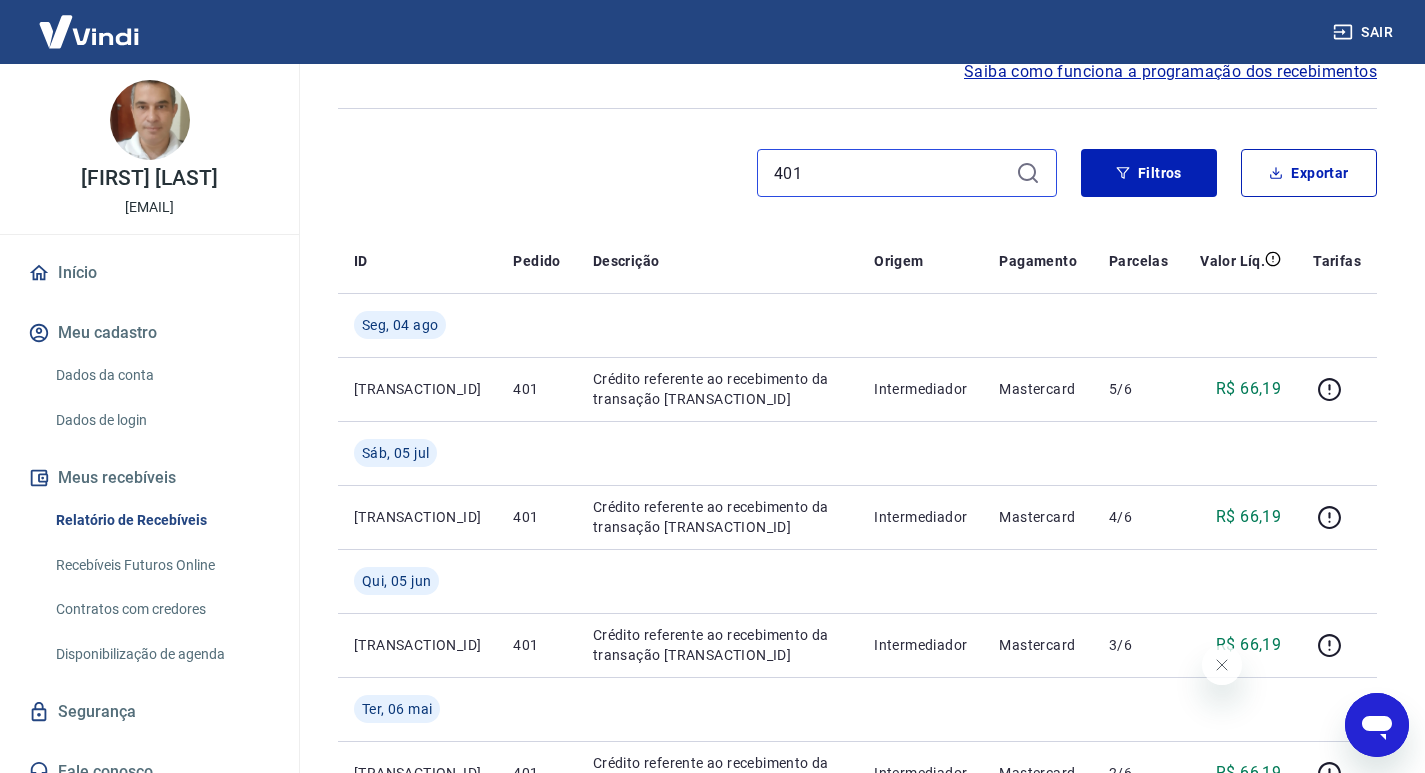 click on "401" at bounding box center [891, 173] 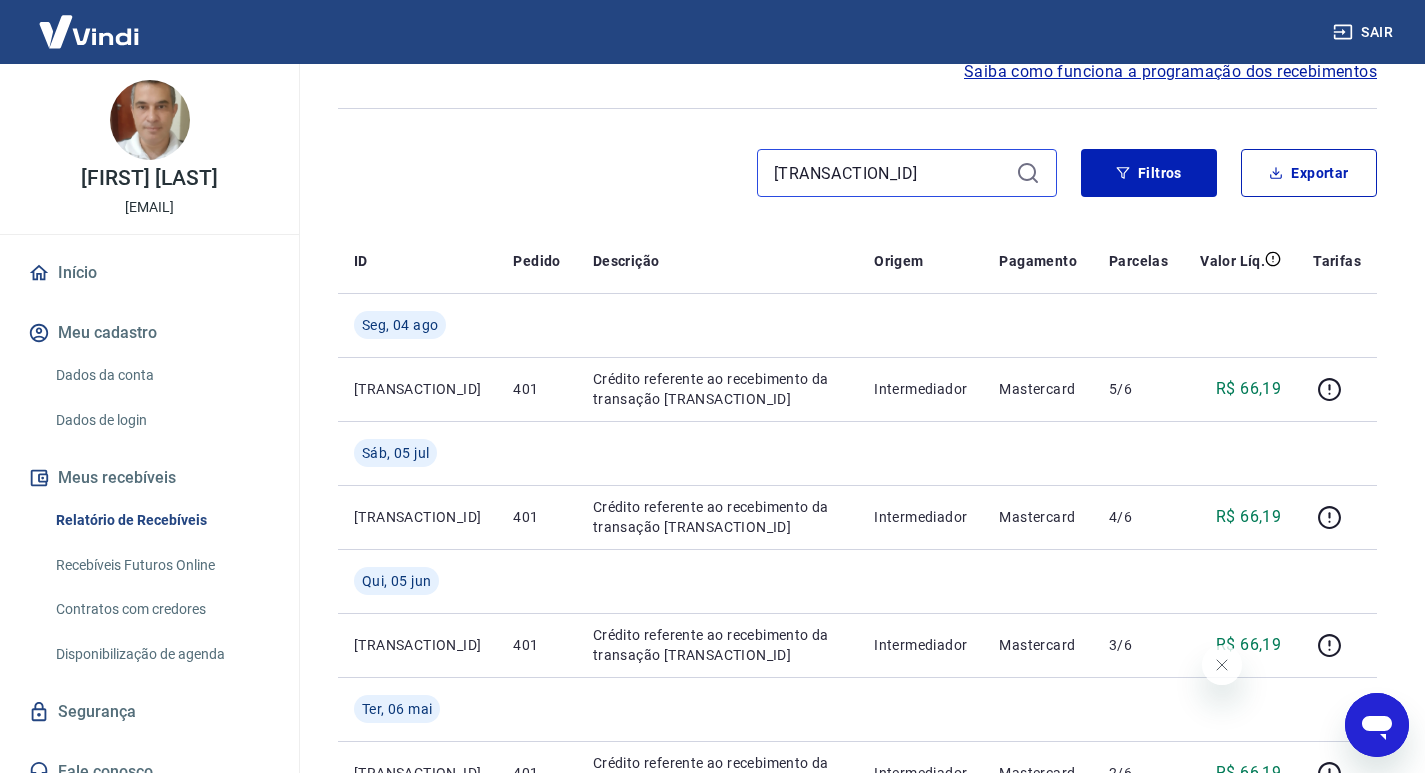 scroll, scrollTop: 0, scrollLeft: 0, axis: both 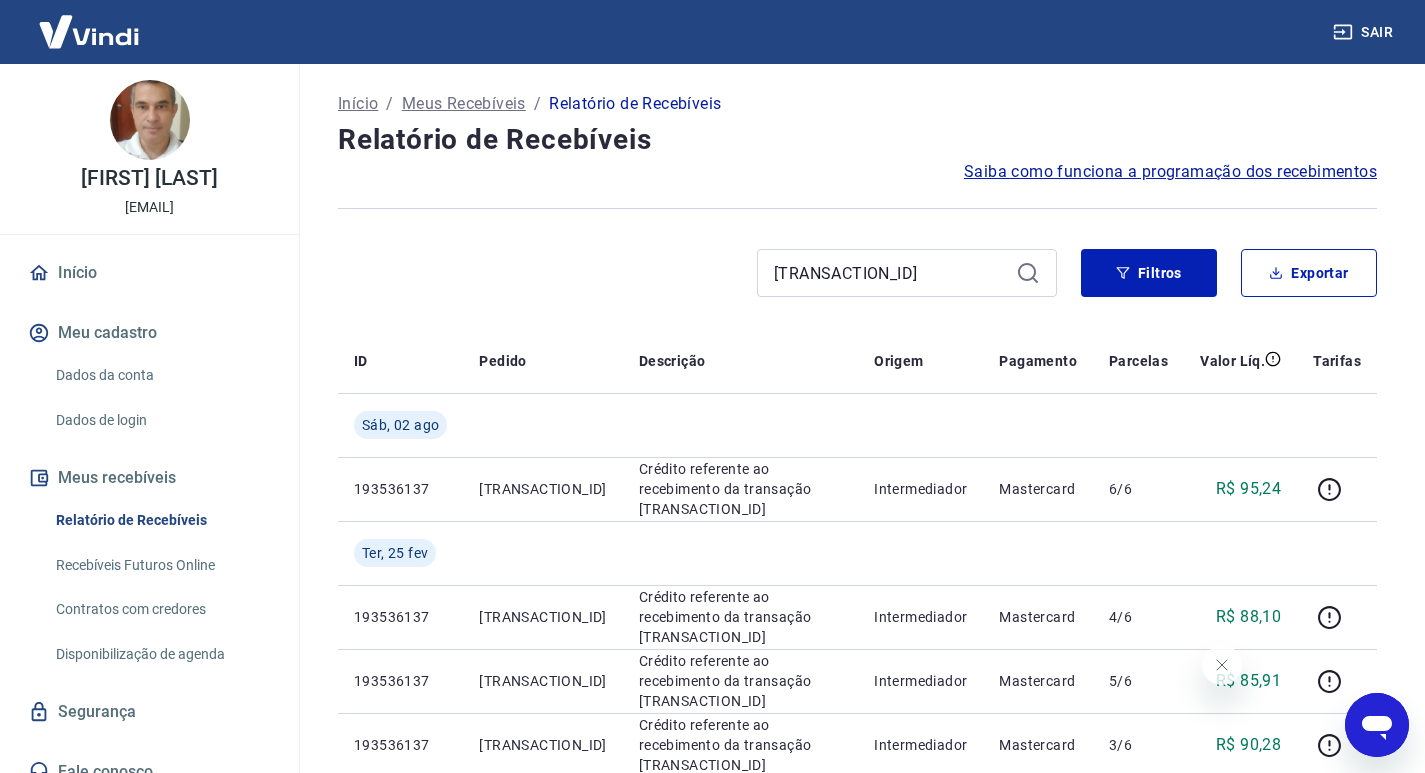 click on "Início / Meus Recebíveis / Relatório de Recebíveis Relatório de Recebíveis Saiba como funciona a programação dos recebimentos Saiba como funciona a programação dos recebimentos 173860386415 Filtros Exportar ID Pedido Descrição Origem Pagamento Parcelas Valor Líq. Tarifas Sáb, 02 ago 193536137 173860386415 Crédito referente ao recebimento da transação 193536137 Intermediador Mastercard 6/6 R$ 95,24 Ter, 25 fev 193536137 173860386415 Crédito referente ao recebimento da transação 193536137 Intermediador Mastercard 4/6 R$ 88,10 193536137 173860386415 Crédito referente ao recebimento da transação 193536137 Intermediador Mastercard 5/6 R$ 85,91 193536137 173860386415 Crédito referente ao recebimento da transação 193536137 Intermediador Mastercard 3/6 R$ 90,28 193536137 173860386415 Crédito referente ao recebimento da transação 193536137 Intermediador Mastercard 2/6 R$ 92,46 193536137 173860386415 Crédito referente ao recebimento da transação 193536137 Intermediador Mastercard 1" at bounding box center (857, 598) 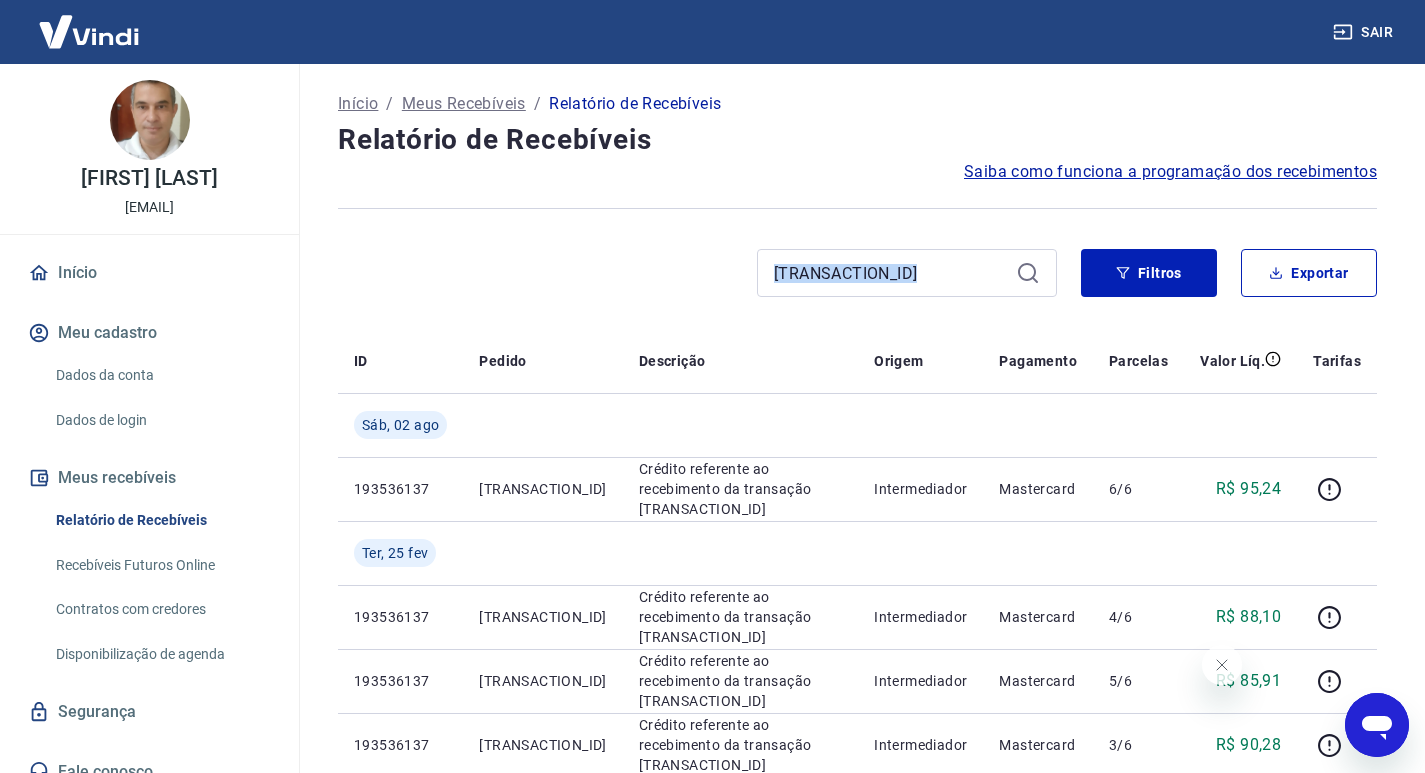 drag, startPoint x: 895, startPoint y: 248, endPoint x: 885, endPoint y: 277, distance: 30.675724 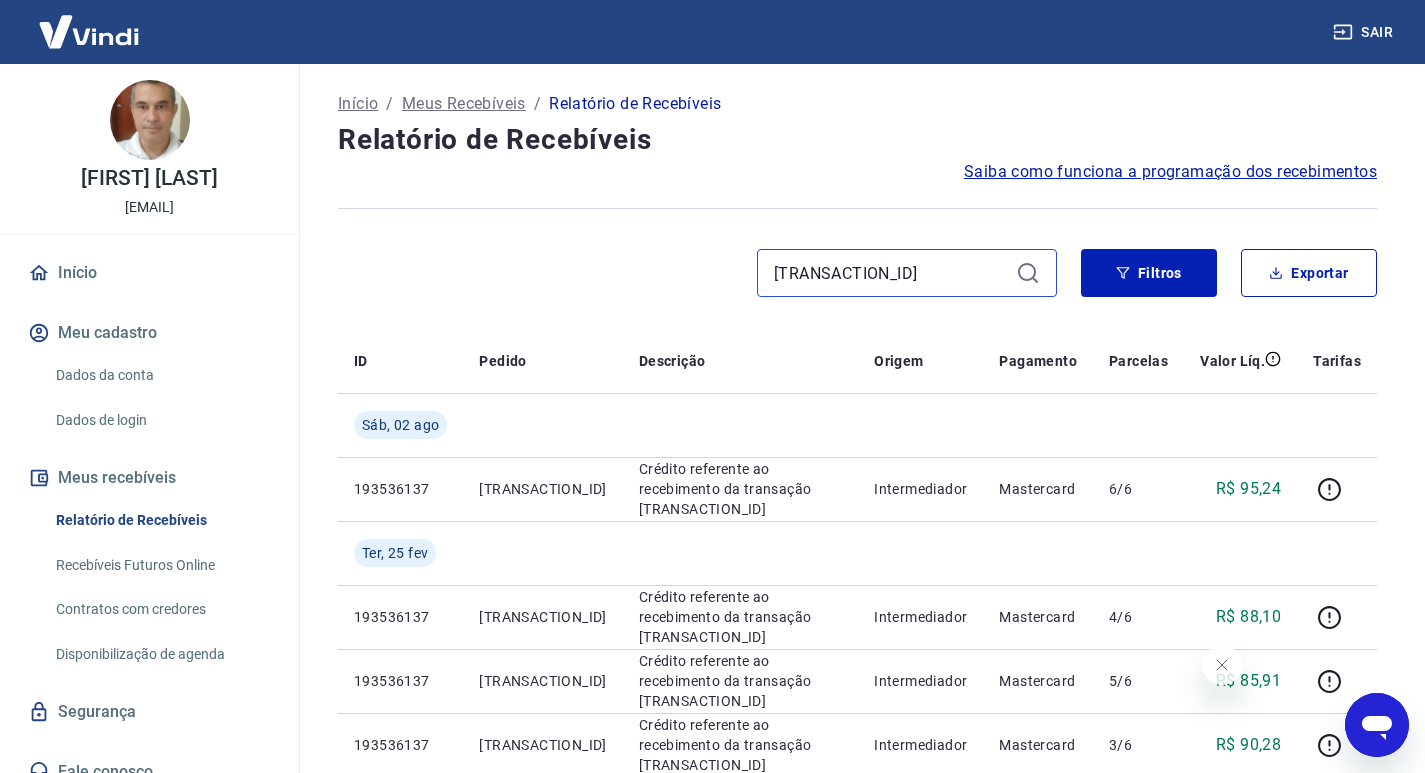 click on "173860386415" at bounding box center (891, 273) 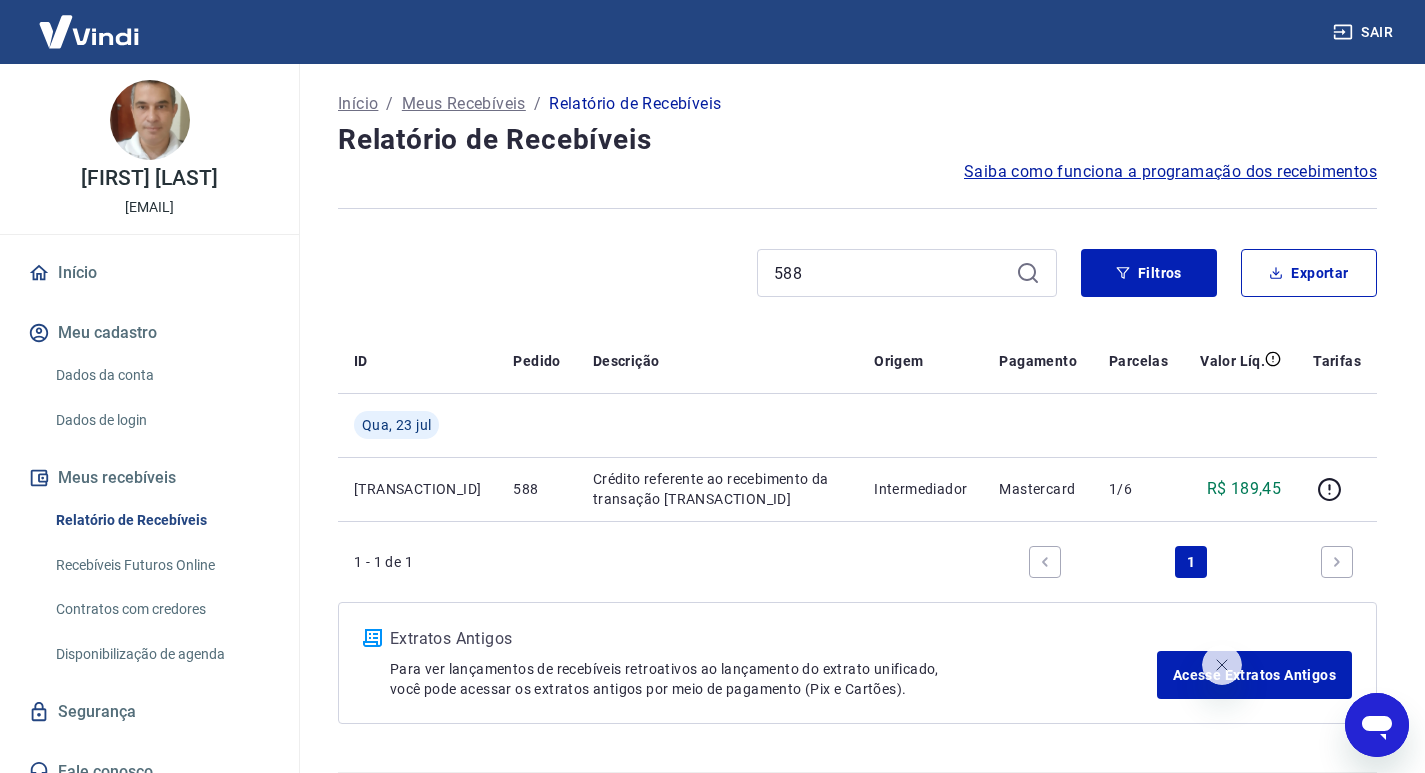 click on "588" at bounding box center (907, 273) 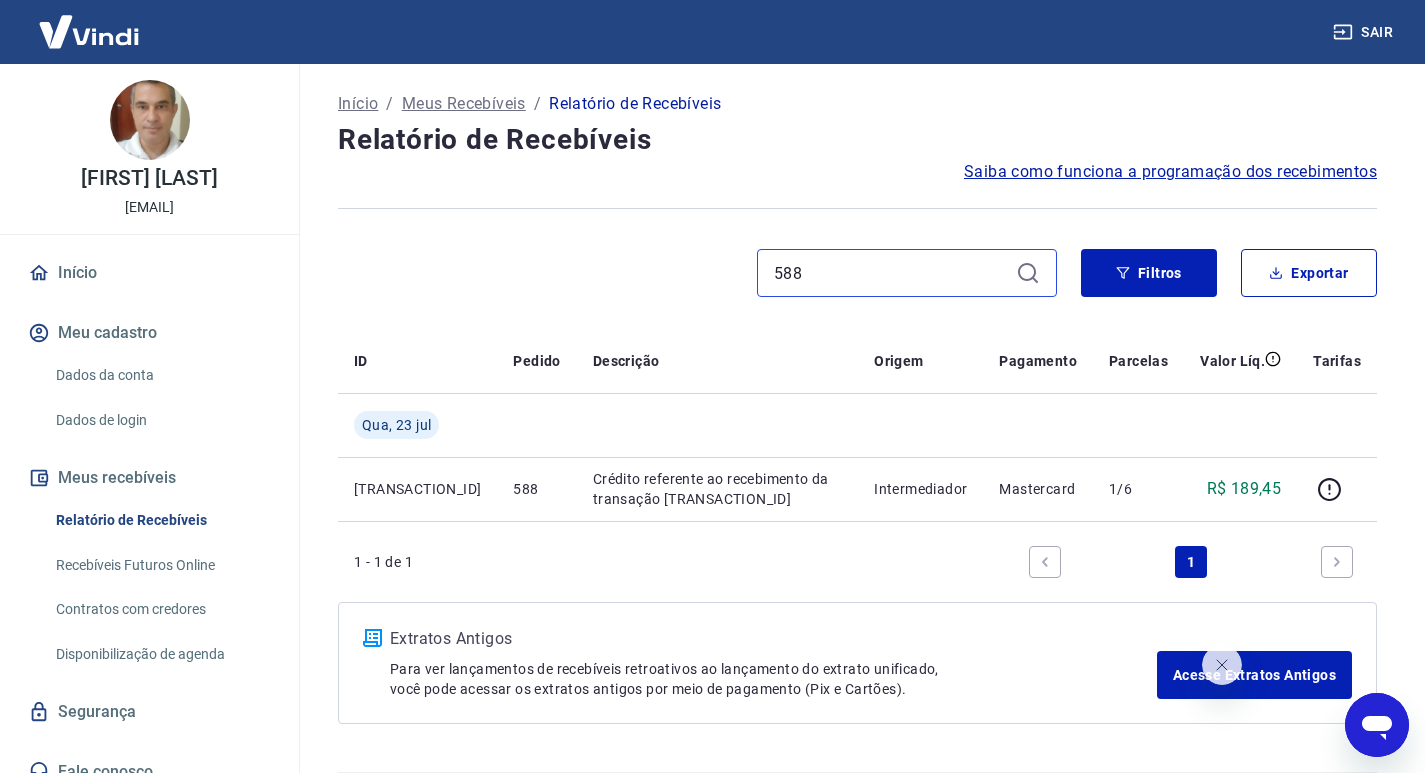 click on "588" at bounding box center (891, 273) 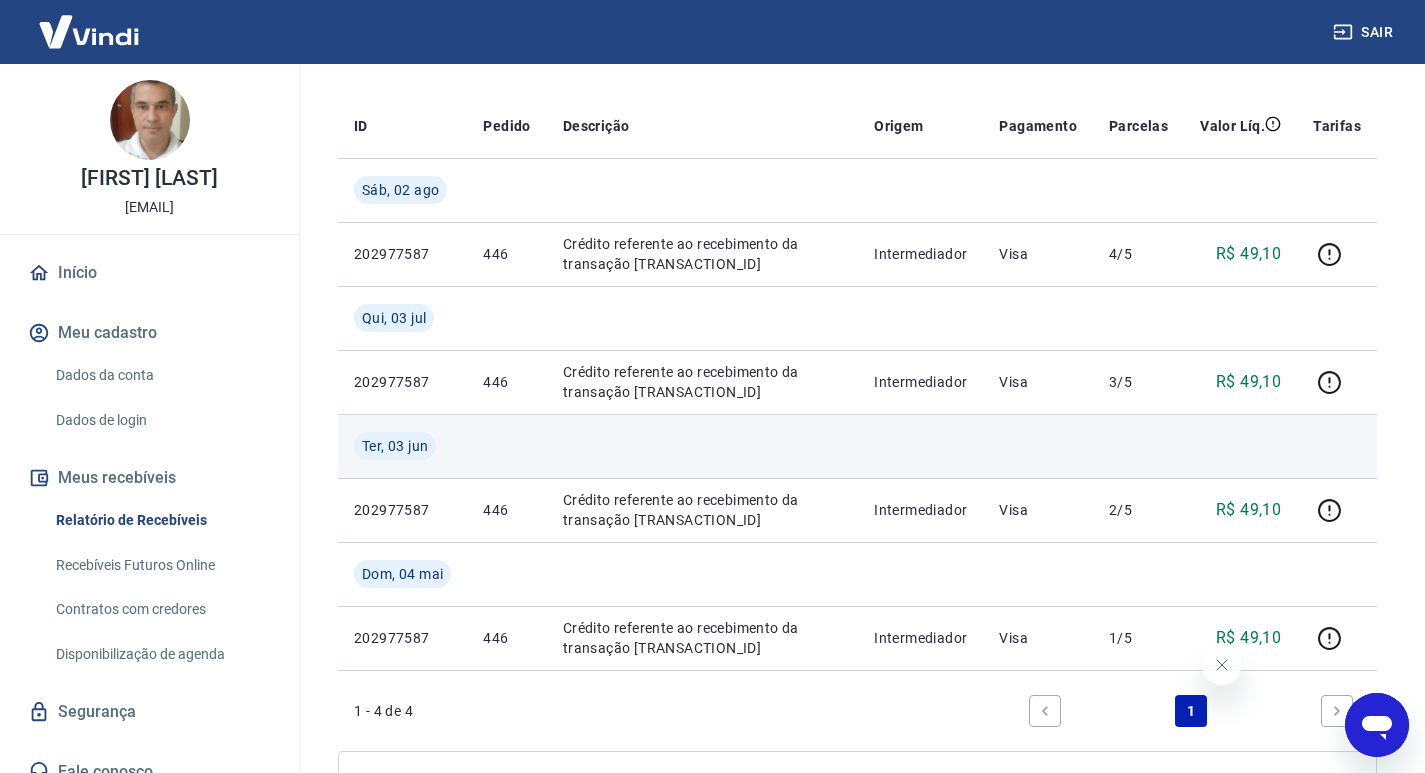 scroll, scrollTop: 300, scrollLeft: 0, axis: vertical 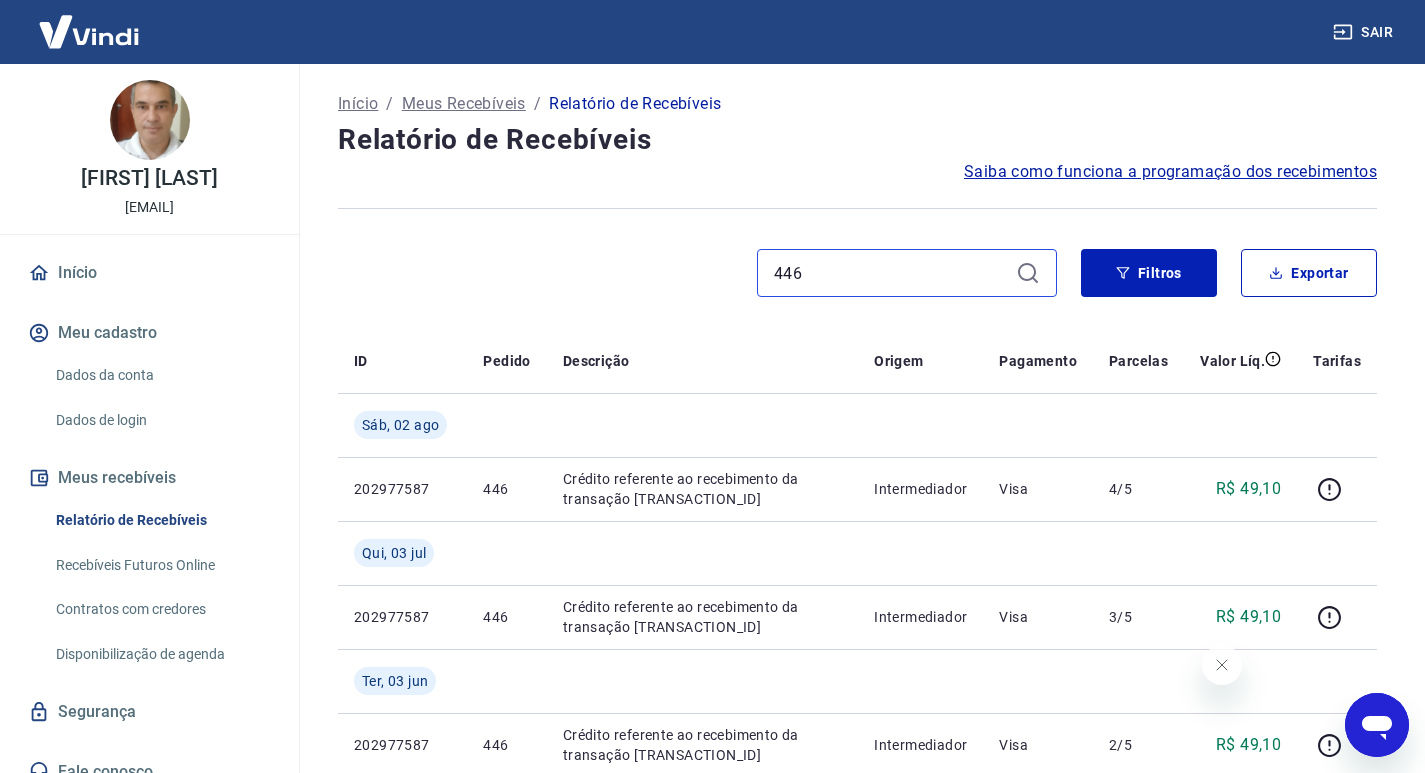 click on "446" at bounding box center [891, 273] 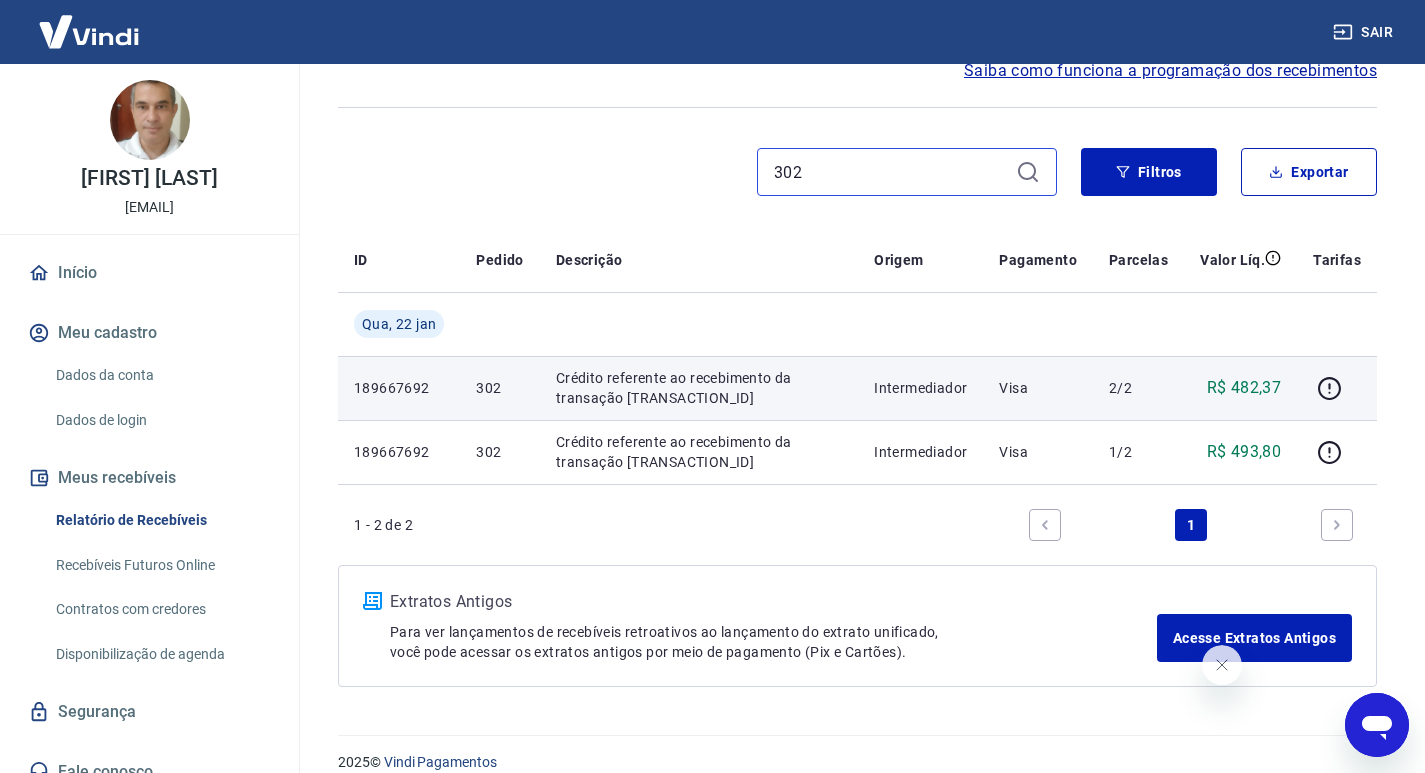 scroll, scrollTop: 57, scrollLeft: 0, axis: vertical 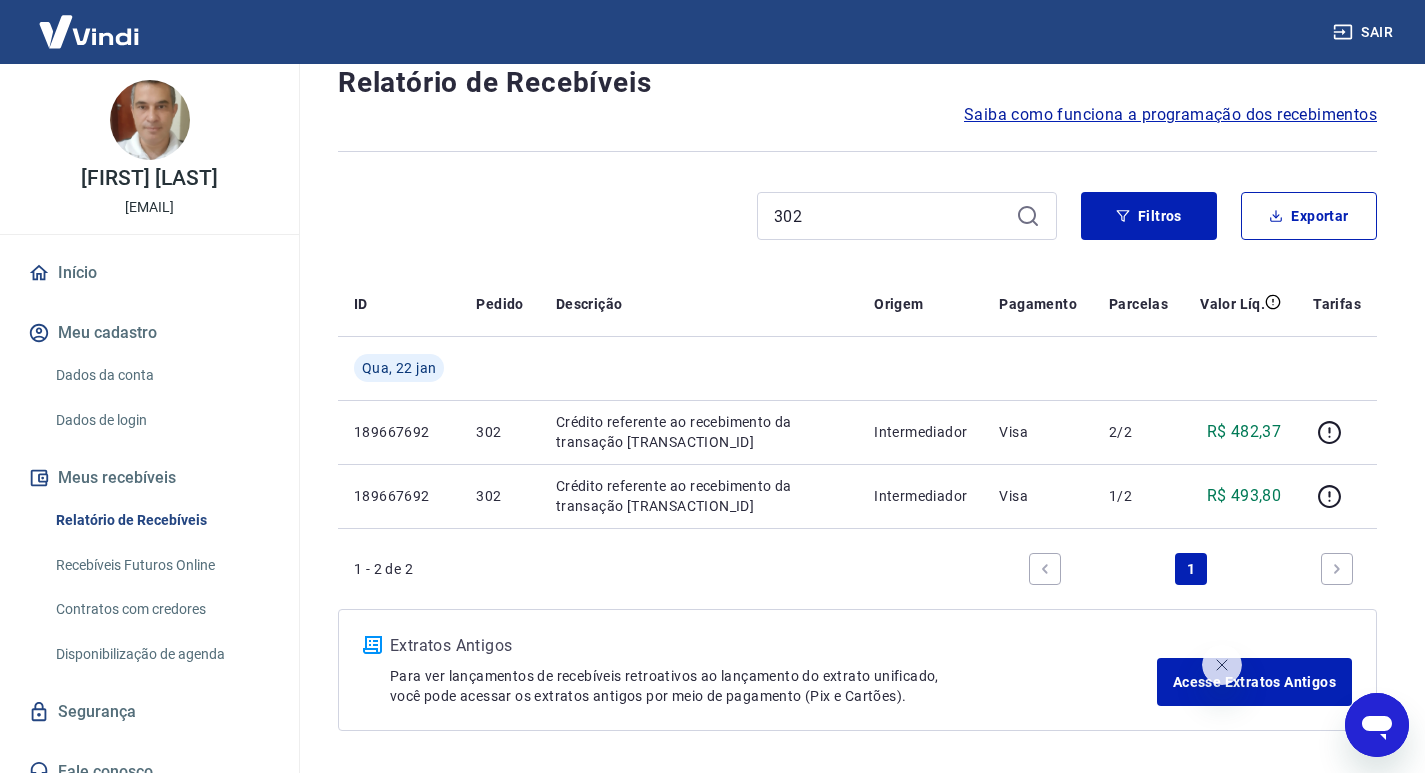click on "302" at bounding box center [907, 216] 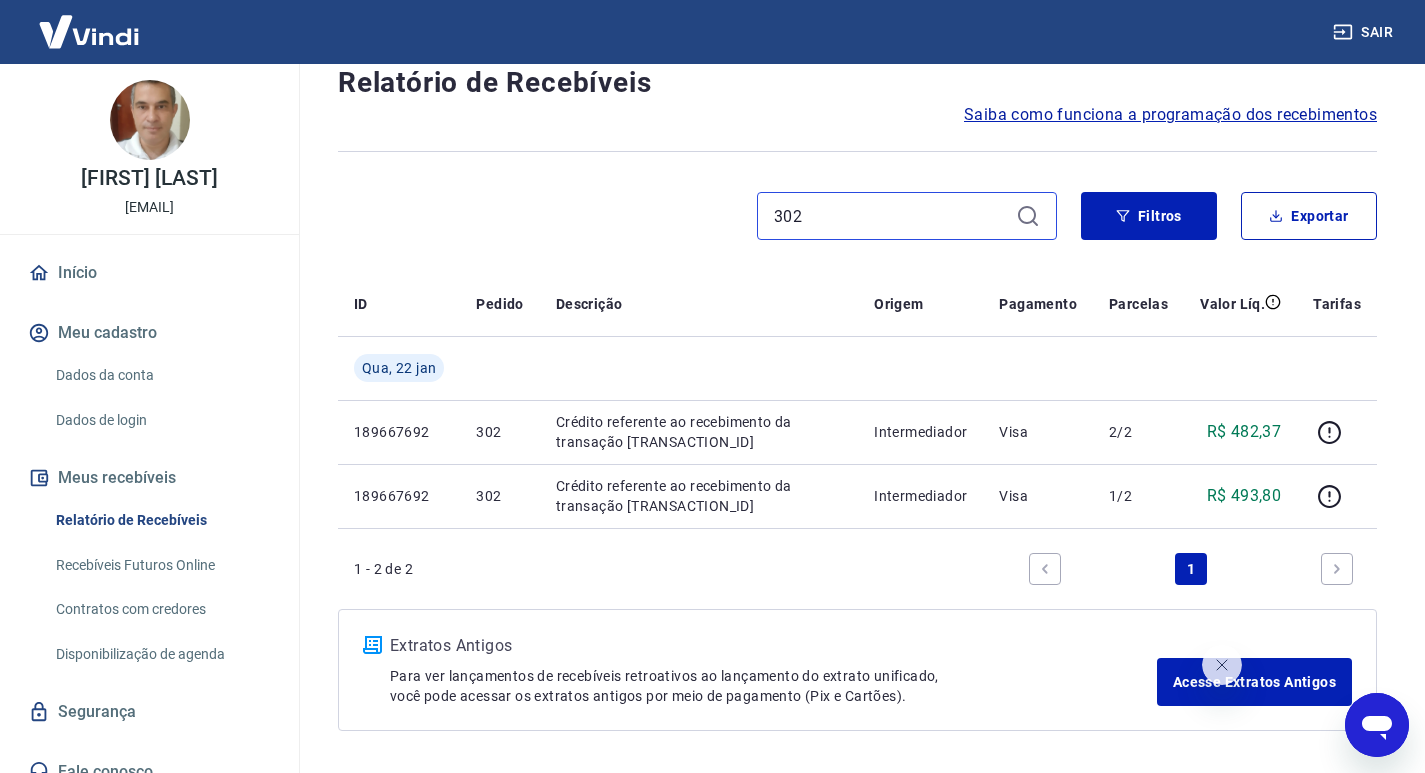 click on "302" at bounding box center [891, 216] 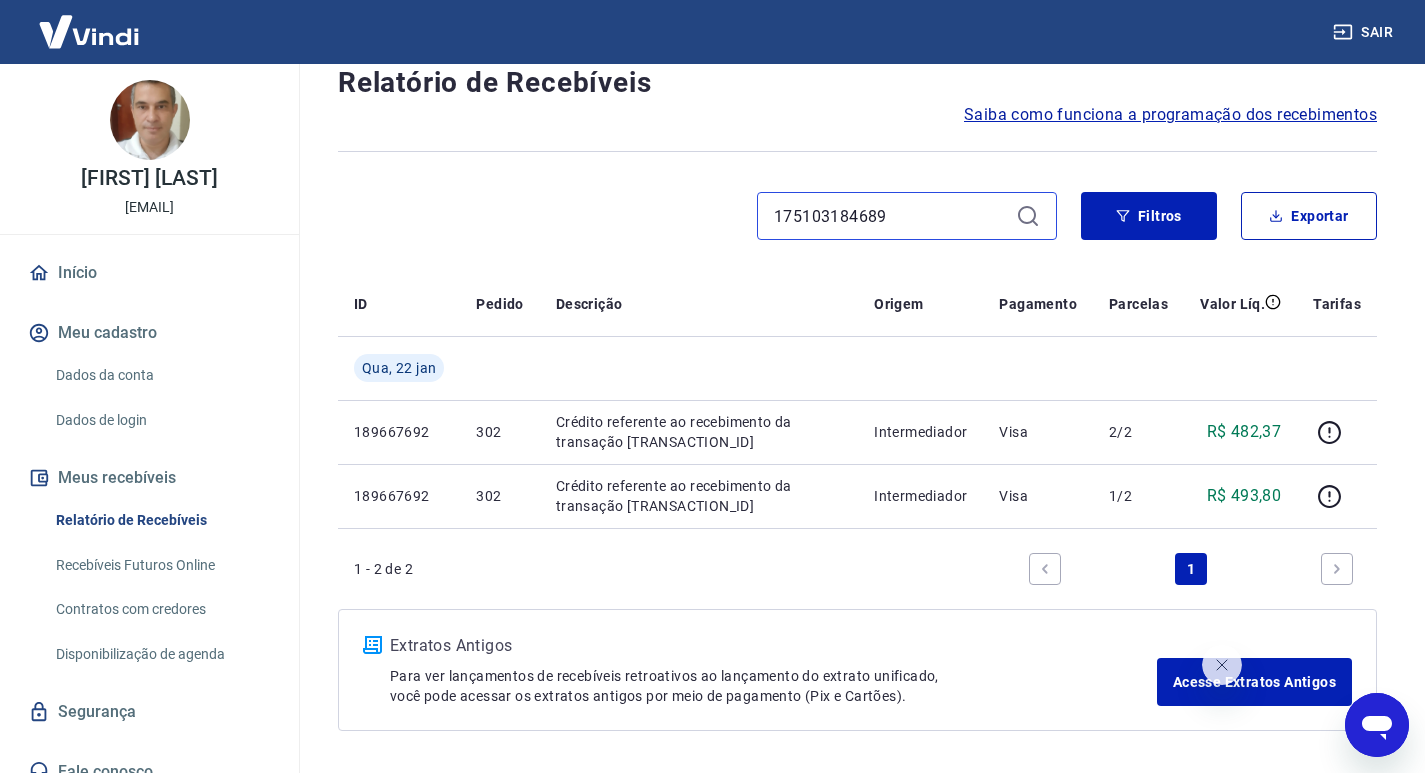 type on "175103184689" 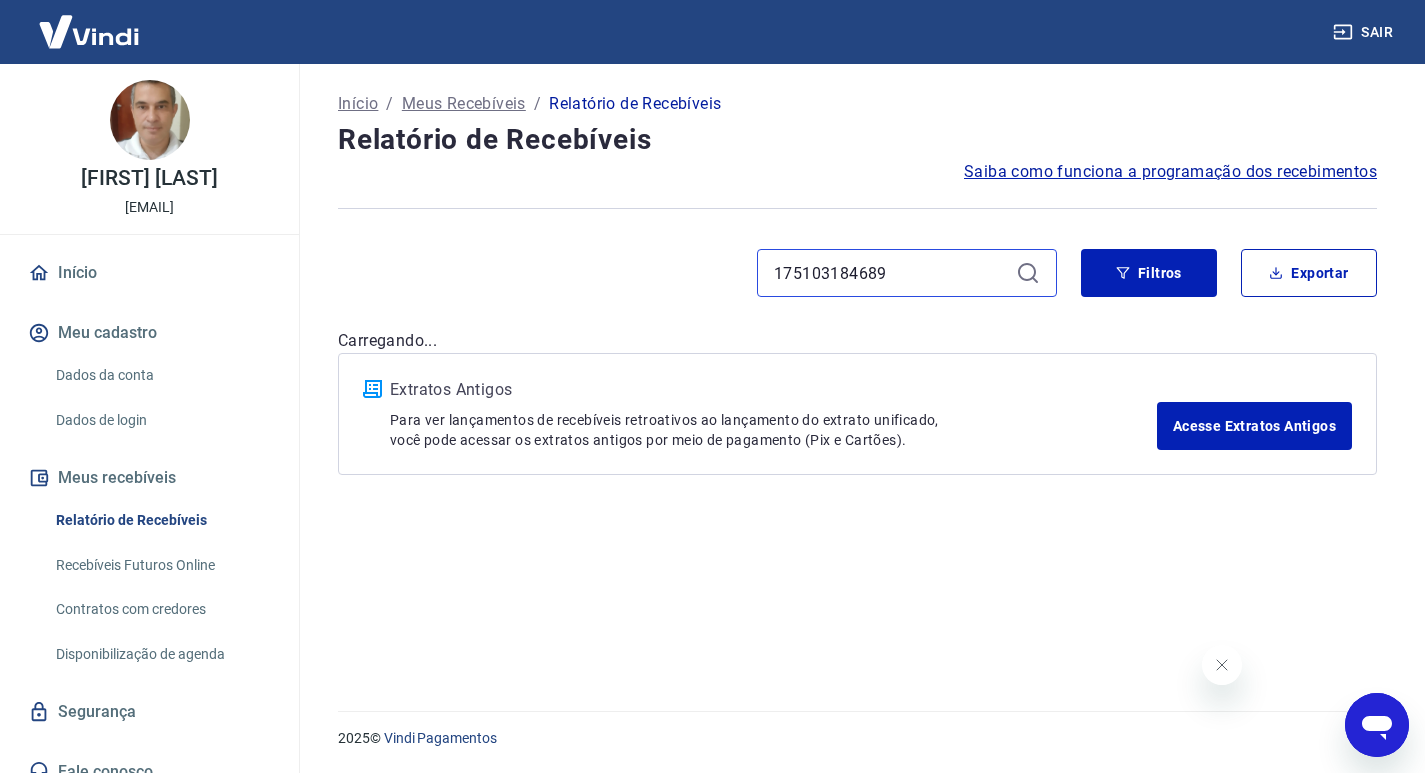 scroll, scrollTop: 0, scrollLeft: 0, axis: both 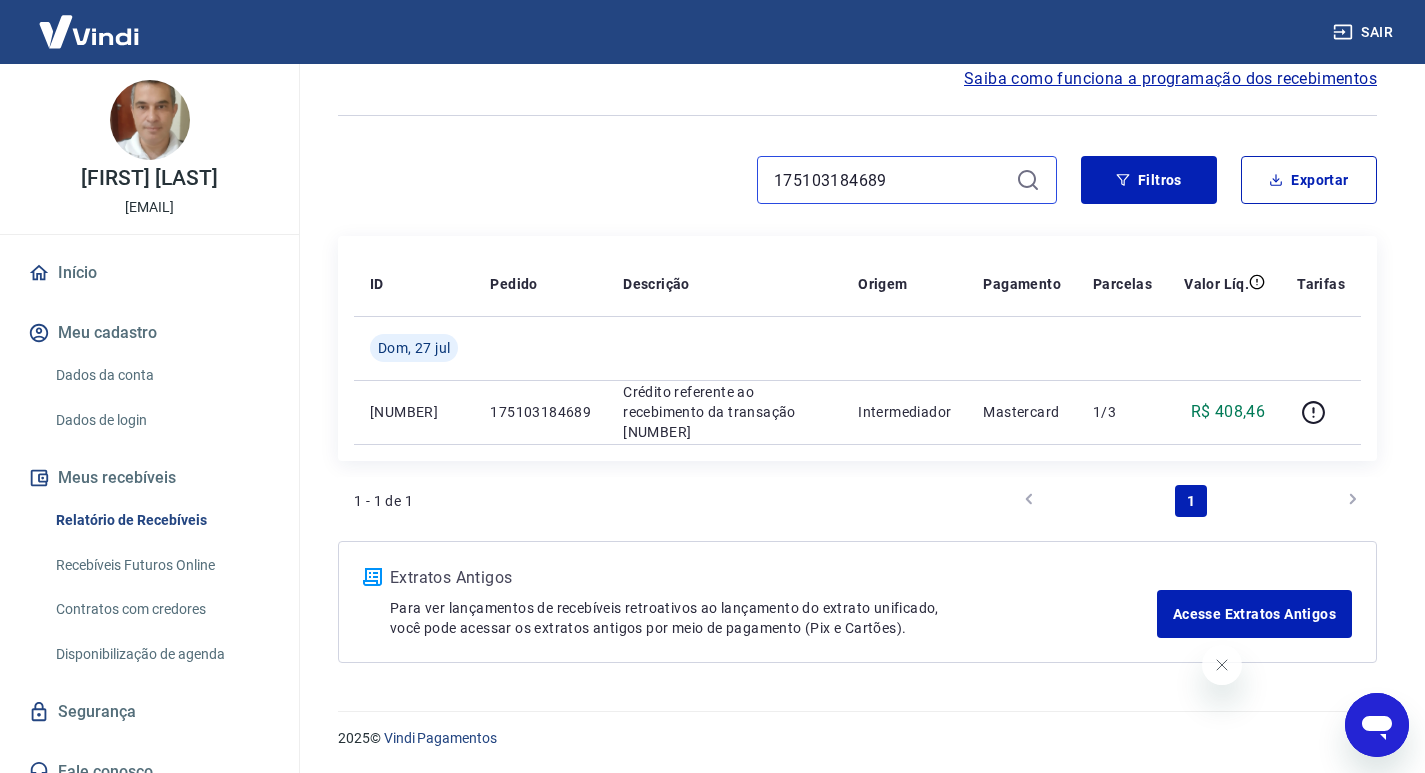 click on "175103184689" at bounding box center (891, 180) 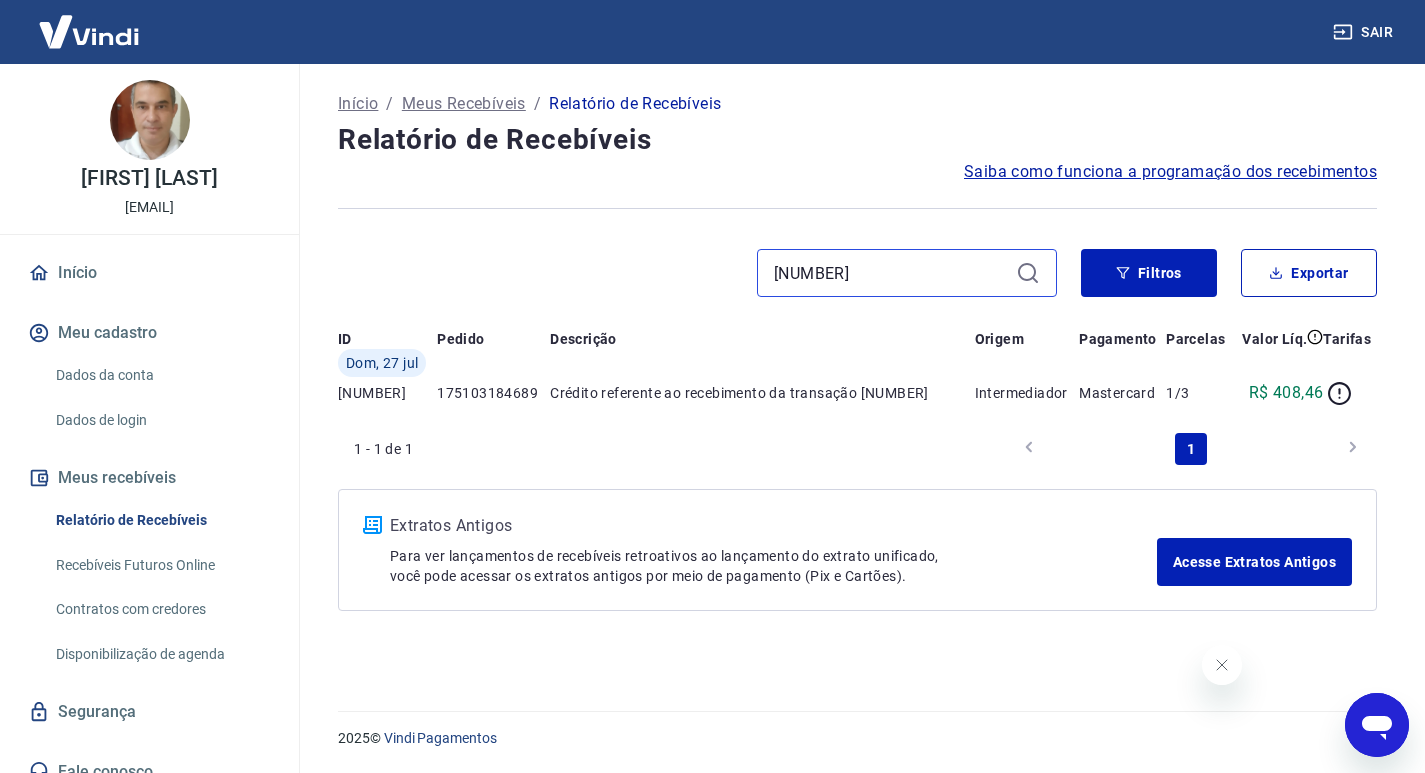 scroll, scrollTop: 0, scrollLeft: 0, axis: both 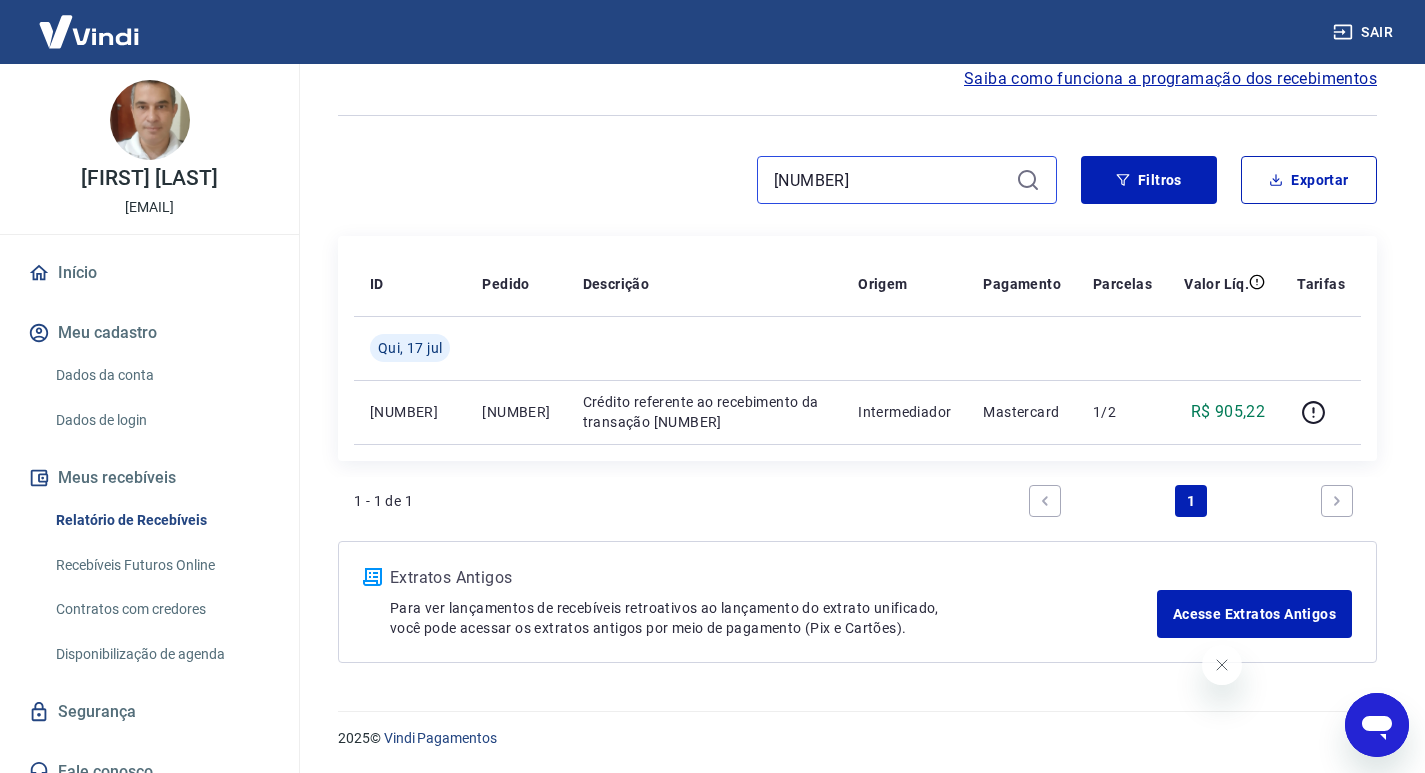 click on "175016940538" at bounding box center (891, 180) 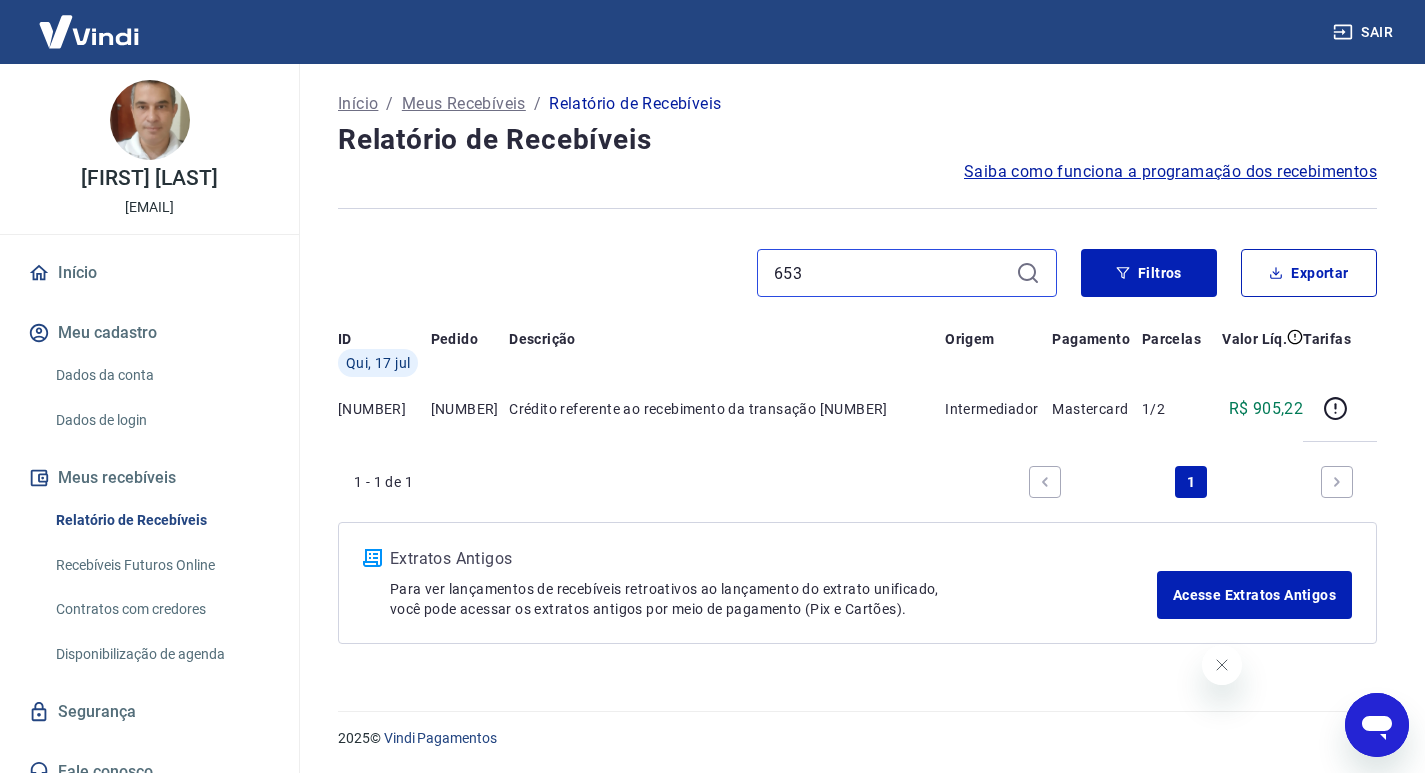 scroll, scrollTop: 0, scrollLeft: 0, axis: both 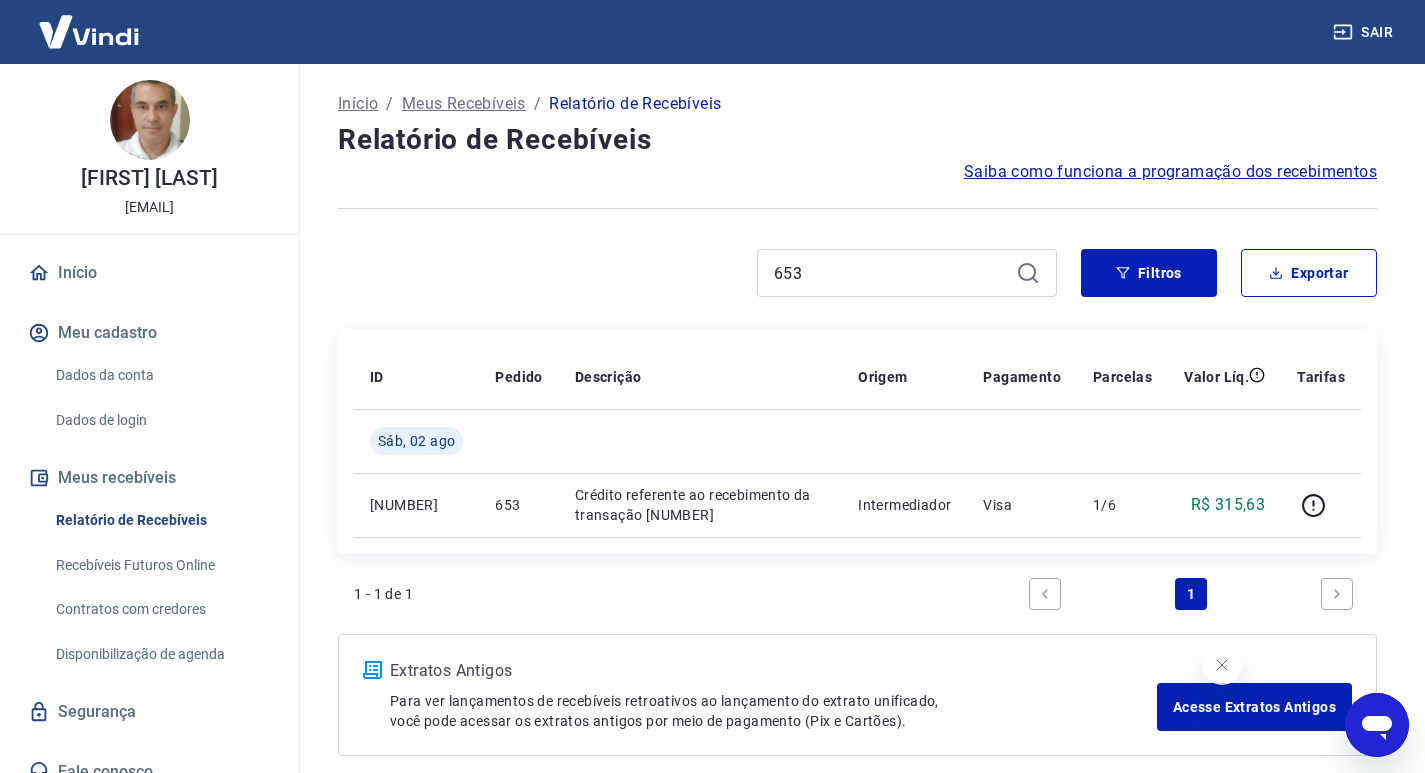 click on "Início / Meus Recebíveis / Relatório de Recebíveis Relatório de Recebíveis Saiba como funciona a programação dos recebimentos Saiba como funciona a programação dos recebimentos 653 Filtros Exportar ID Pedido Descrição Origem Pagamento Parcelas Valor Líq. Tarifas Sáb, 02 ago 216474261 653 Crédito referente ao recebimento da transação 216474261 Intermediador Visa 1/6 R$ 315,63 1 - 1 de 1 1   Extratos Antigos Para ver lançamentos de recebíveis retroativos ao lançamento do extrato unificado,   você pode acessar os extratos antigos por meio de pagamento (Pix e Cartões). Acesse Extratos Antigos" at bounding box center [857, 422] 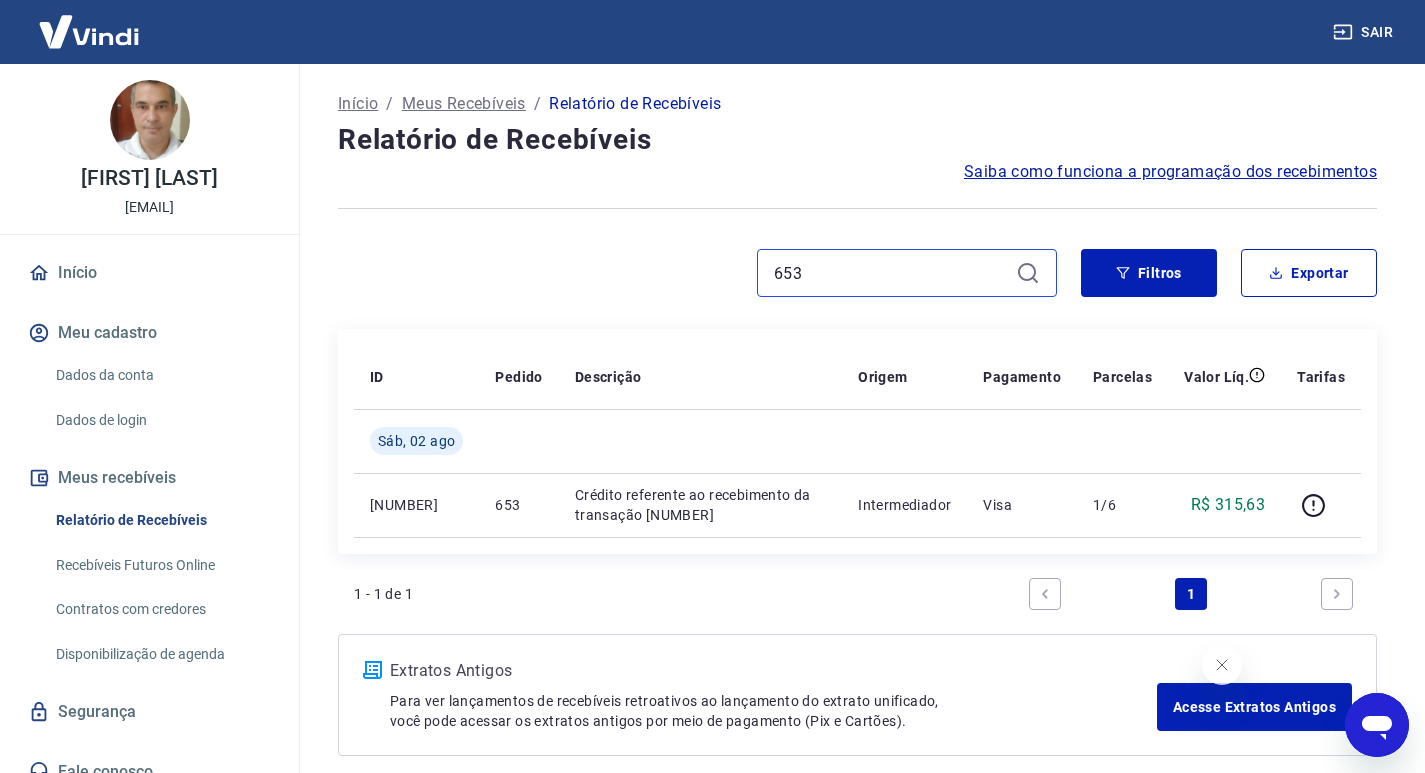 click on "653" at bounding box center (891, 273) 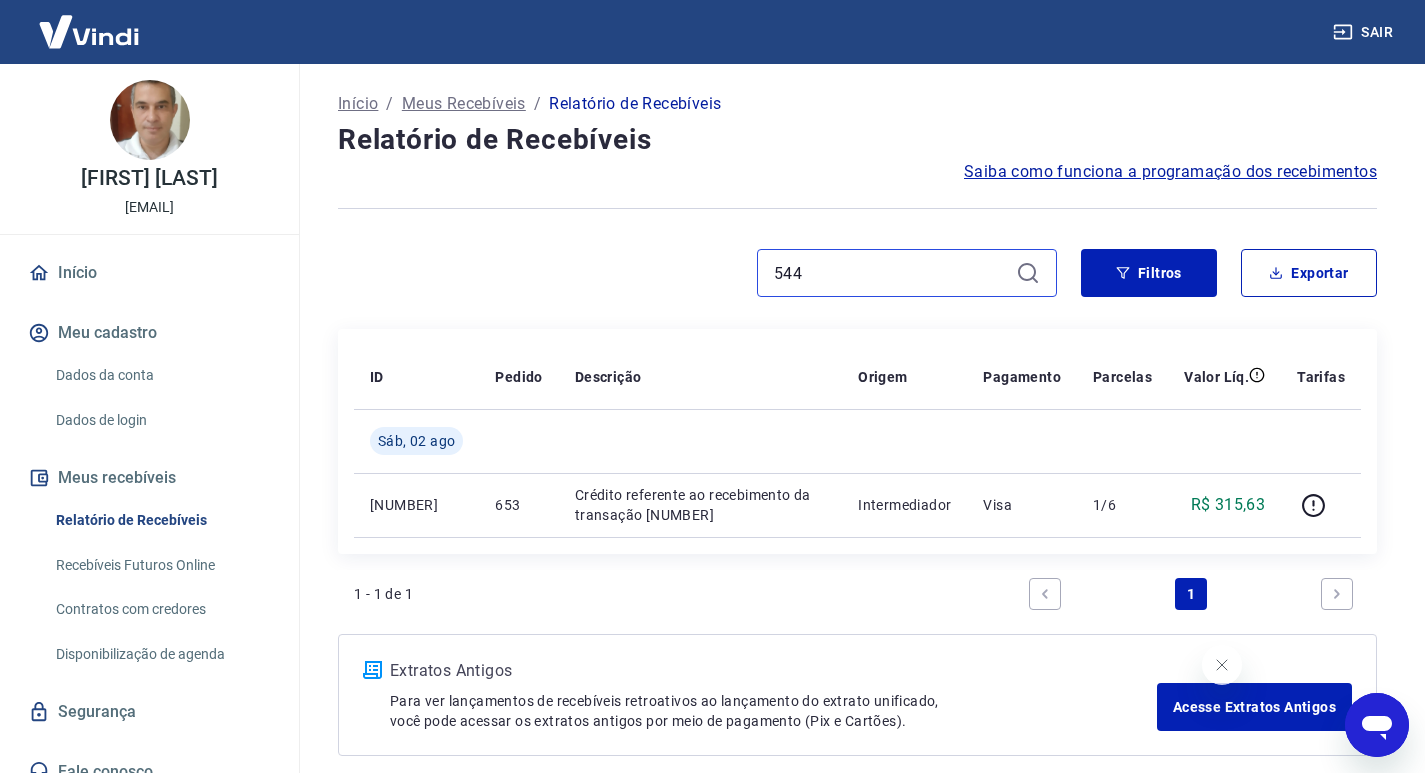 type on "544" 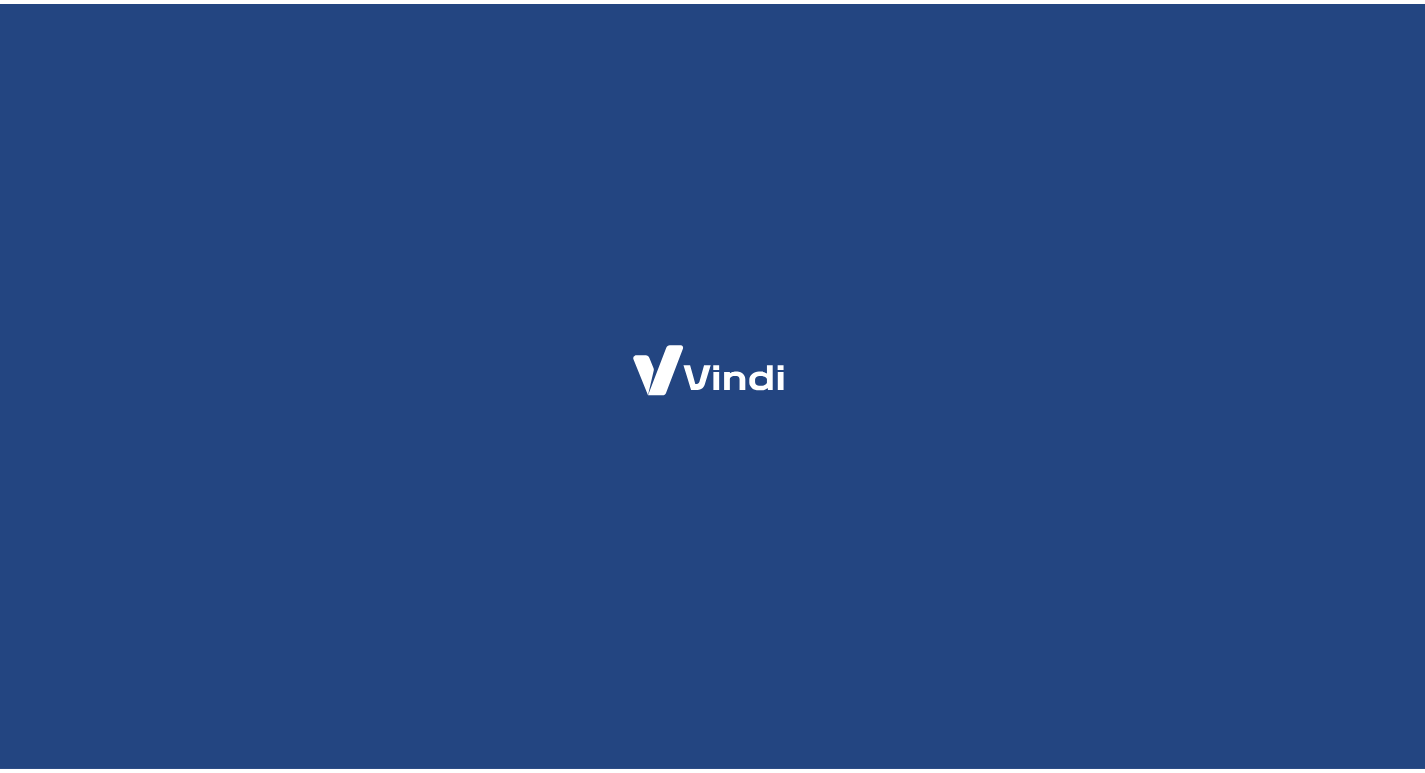 scroll, scrollTop: 0, scrollLeft: 0, axis: both 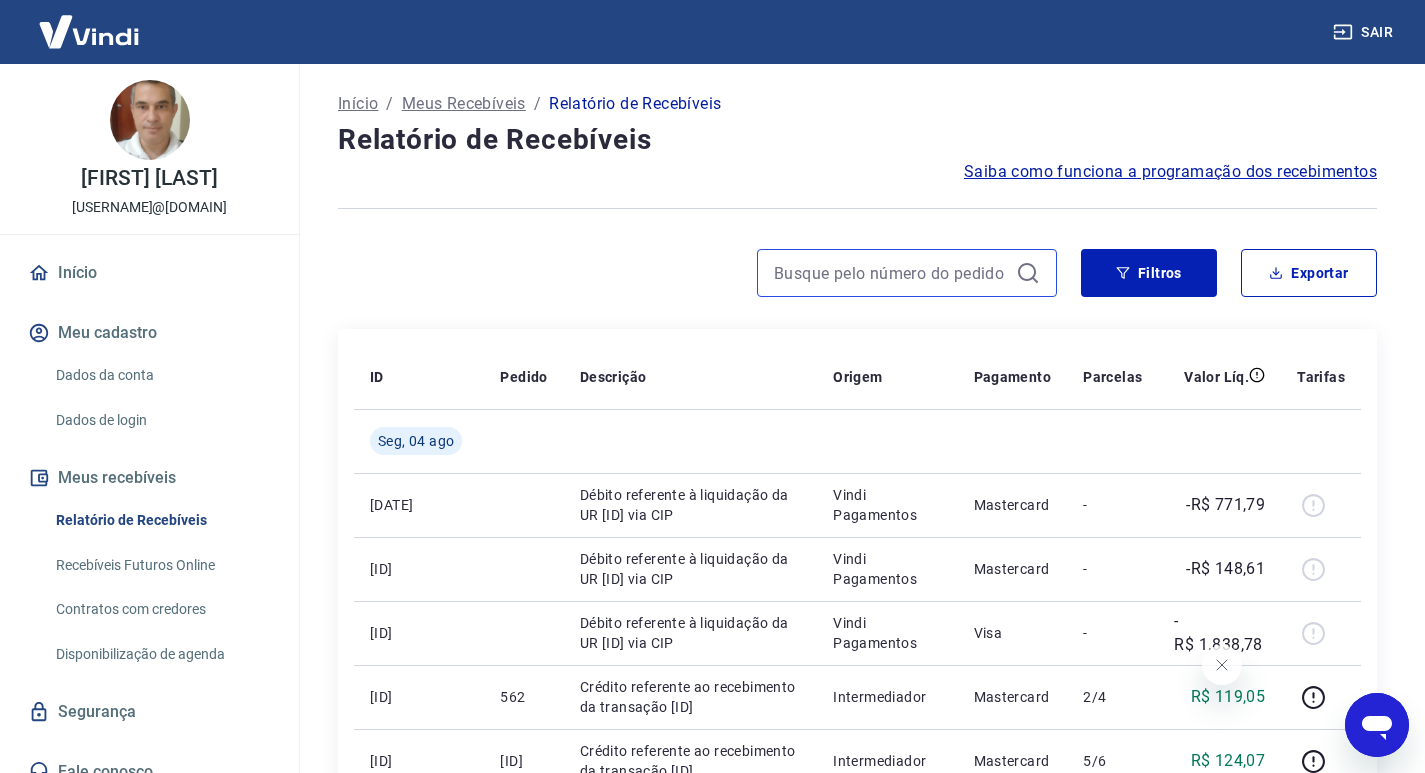 click at bounding box center [891, 273] 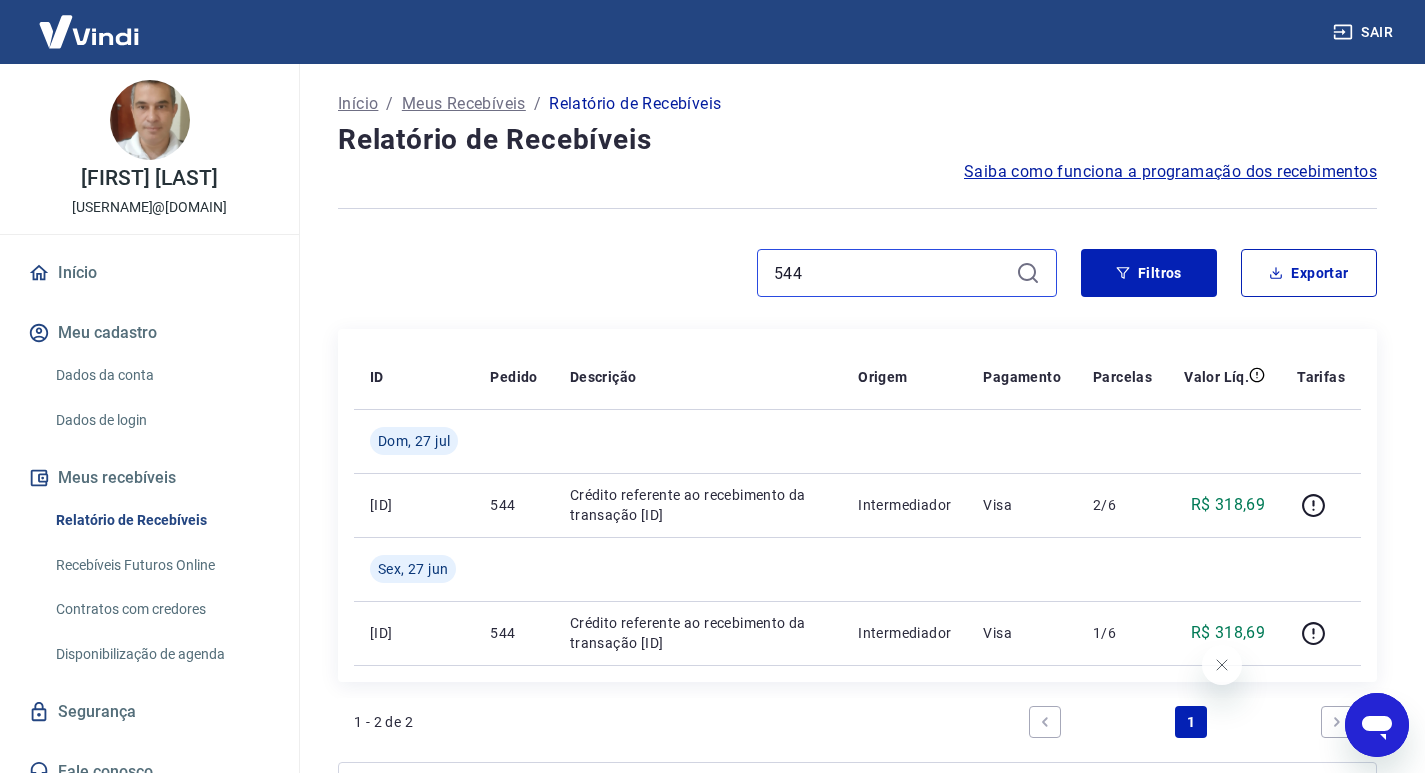 click on "544" at bounding box center [891, 273] 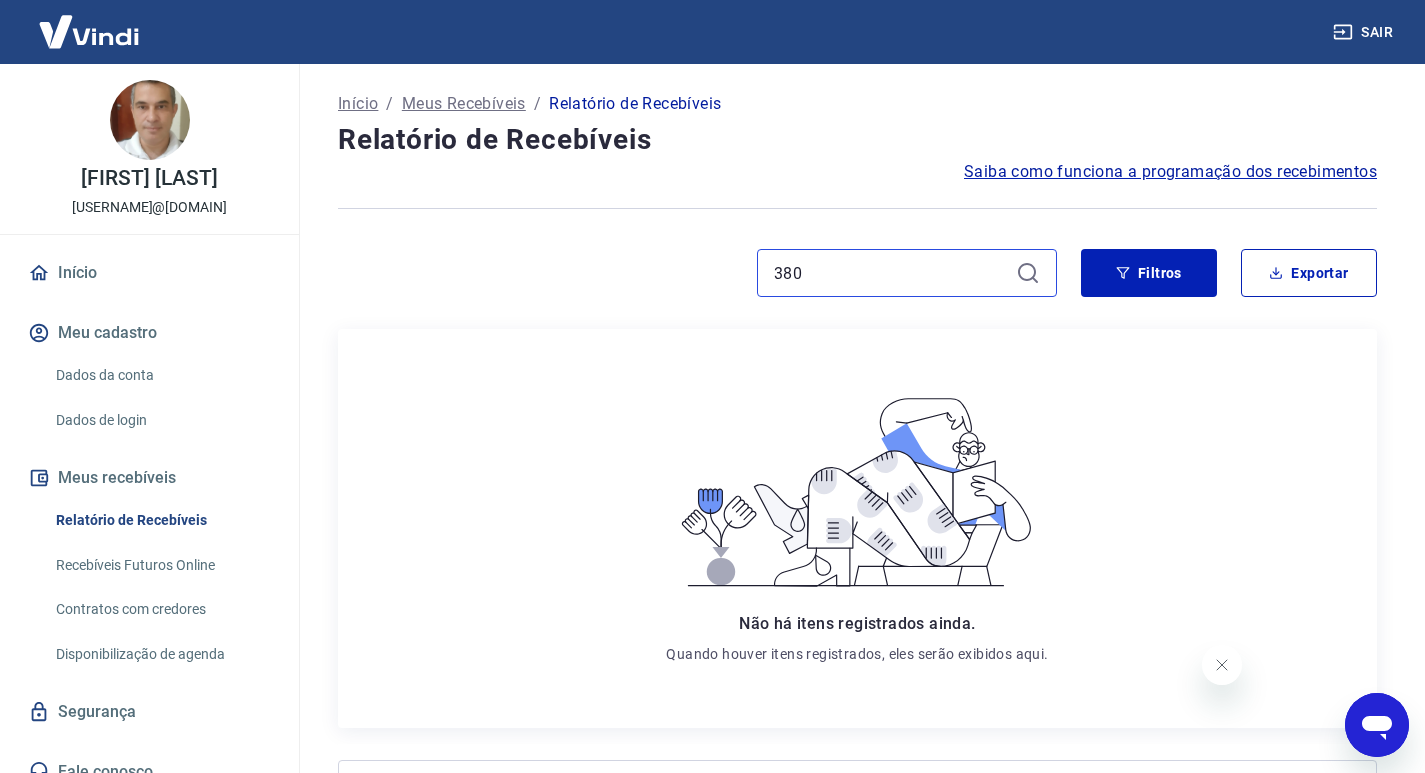 click on "380" at bounding box center (891, 273) 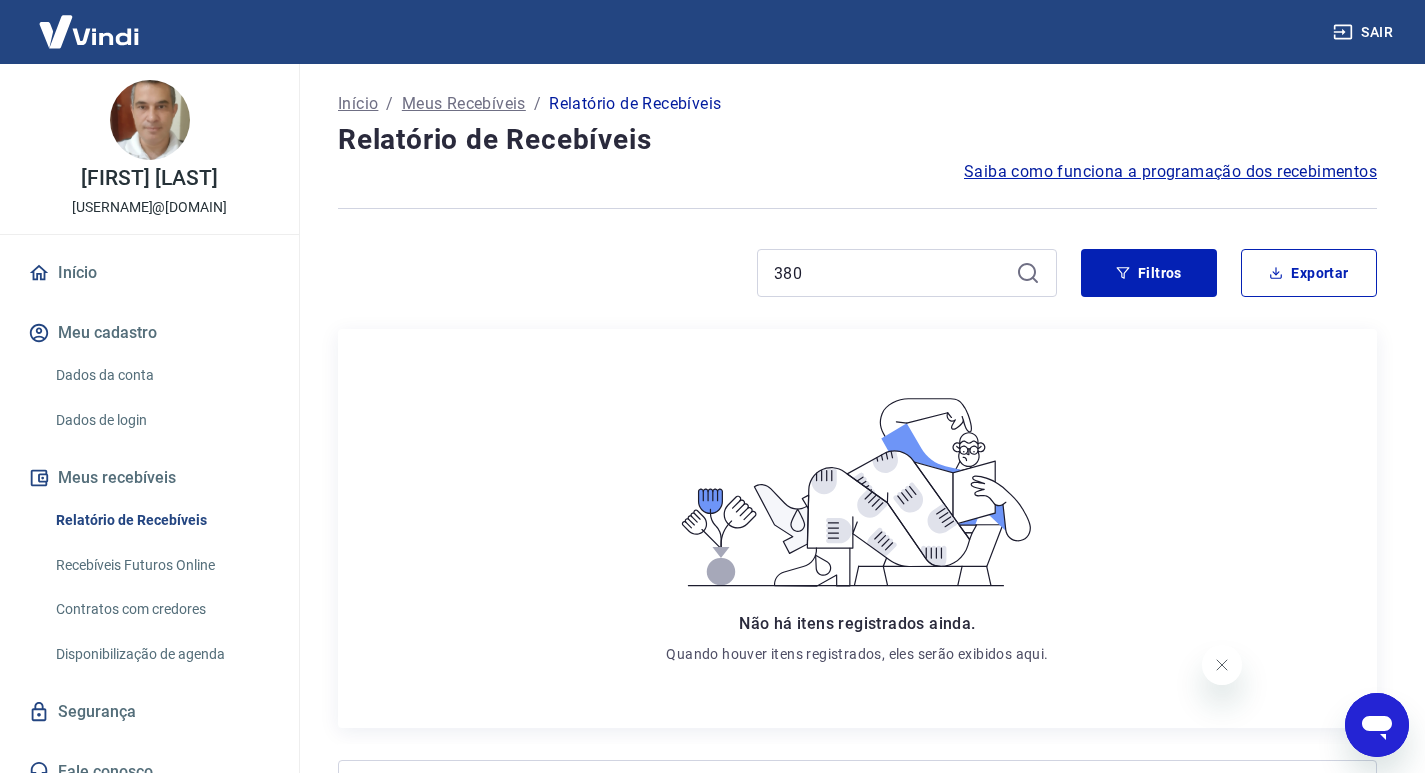 click on "380" at bounding box center [907, 273] 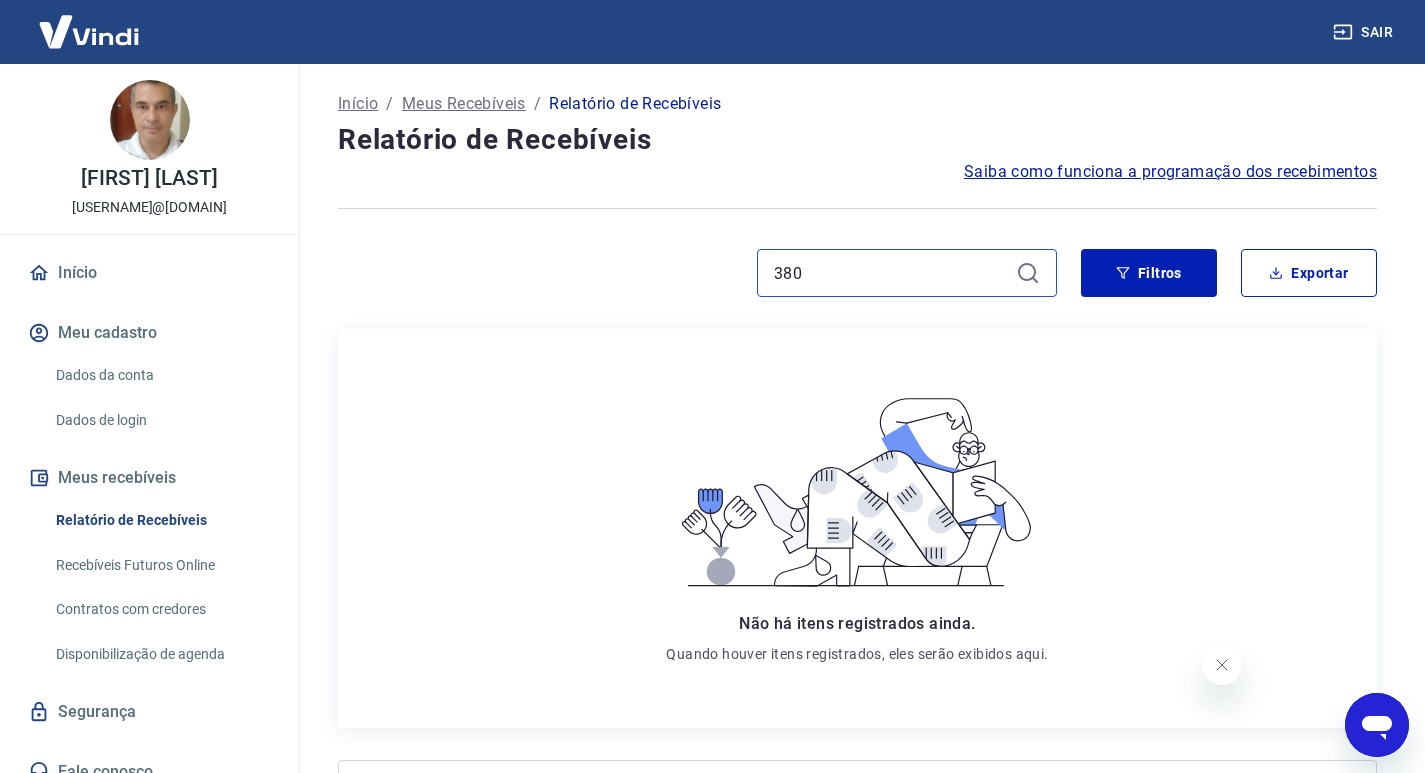 click on "380" at bounding box center (891, 273) 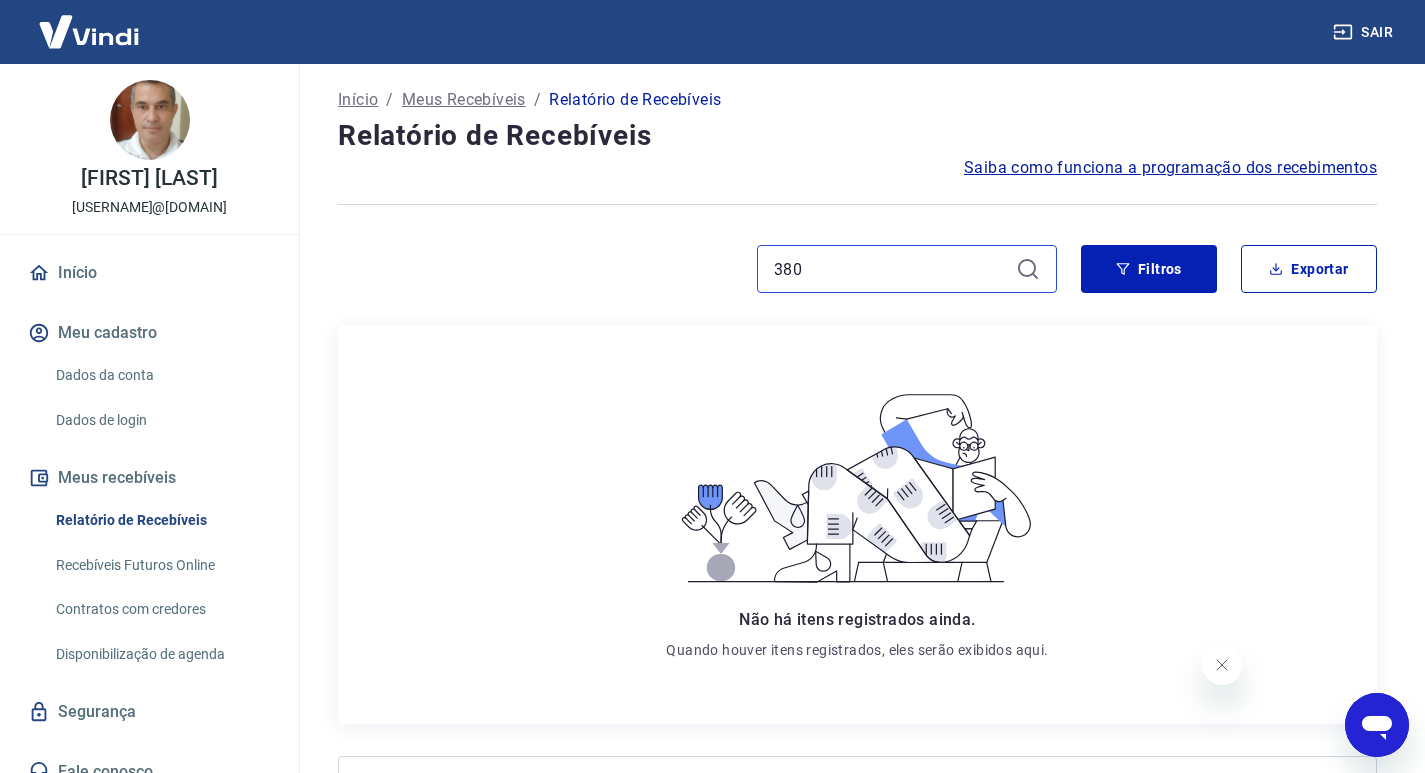 scroll, scrollTop: 0, scrollLeft: 0, axis: both 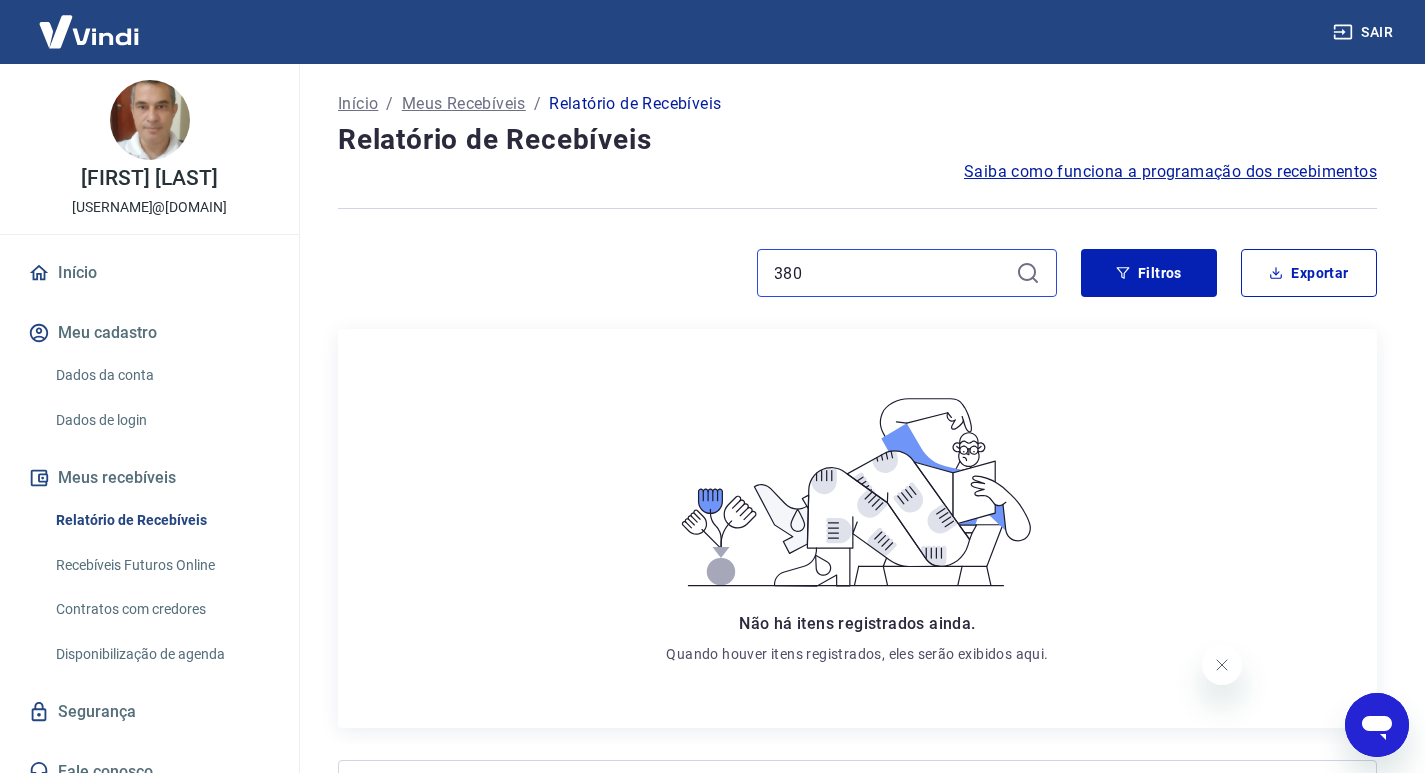 click on "380" at bounding box center [891, 273] 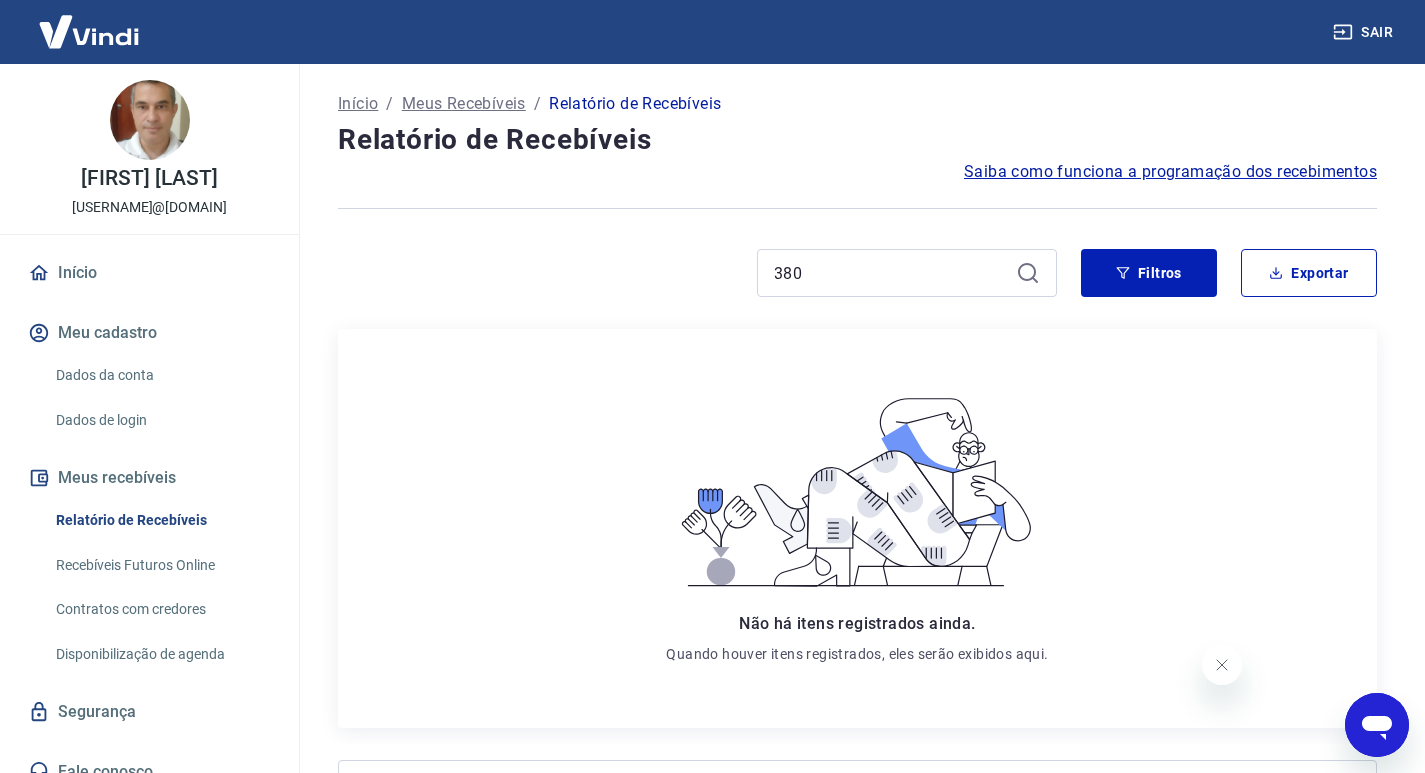 click on "380" at bounding box center [907, 273] 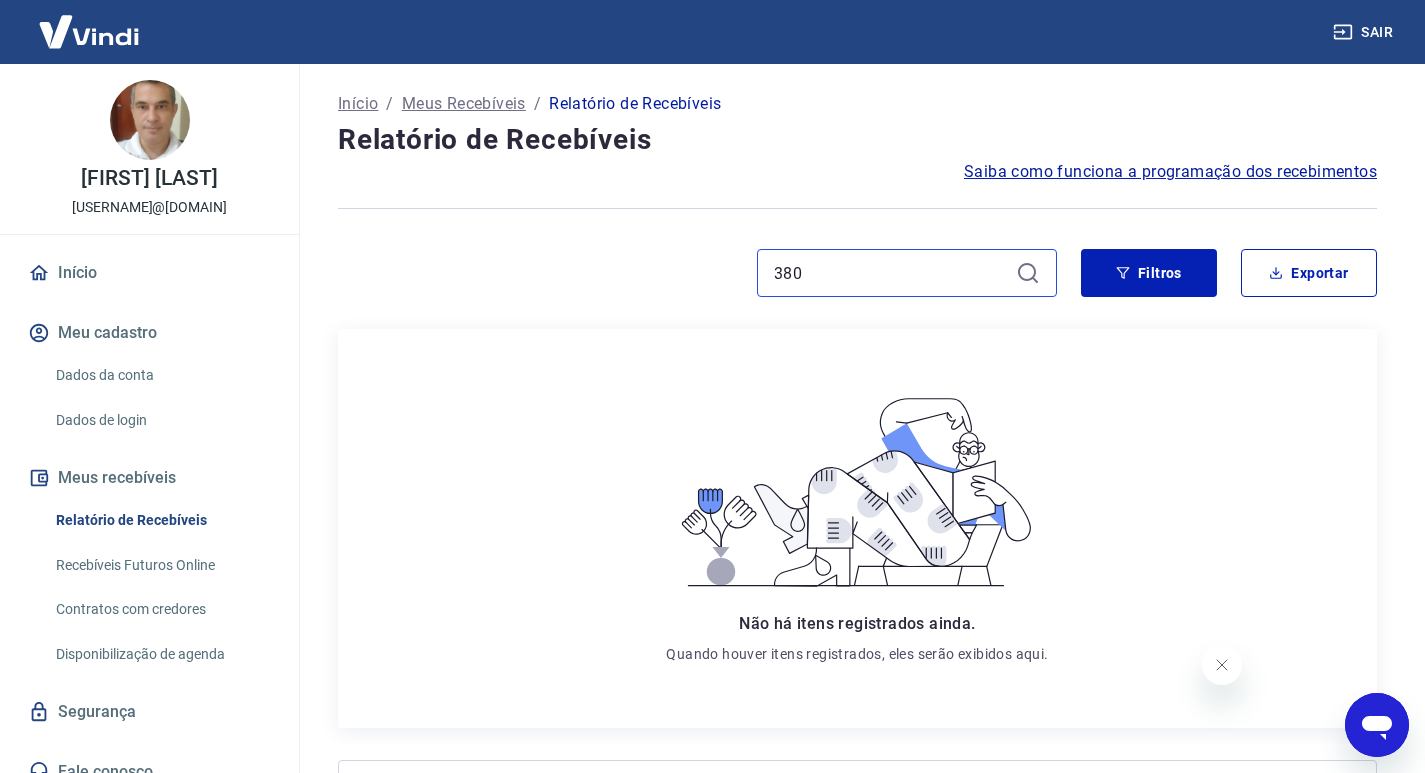 click on "380" at bounding box center (891, 273) 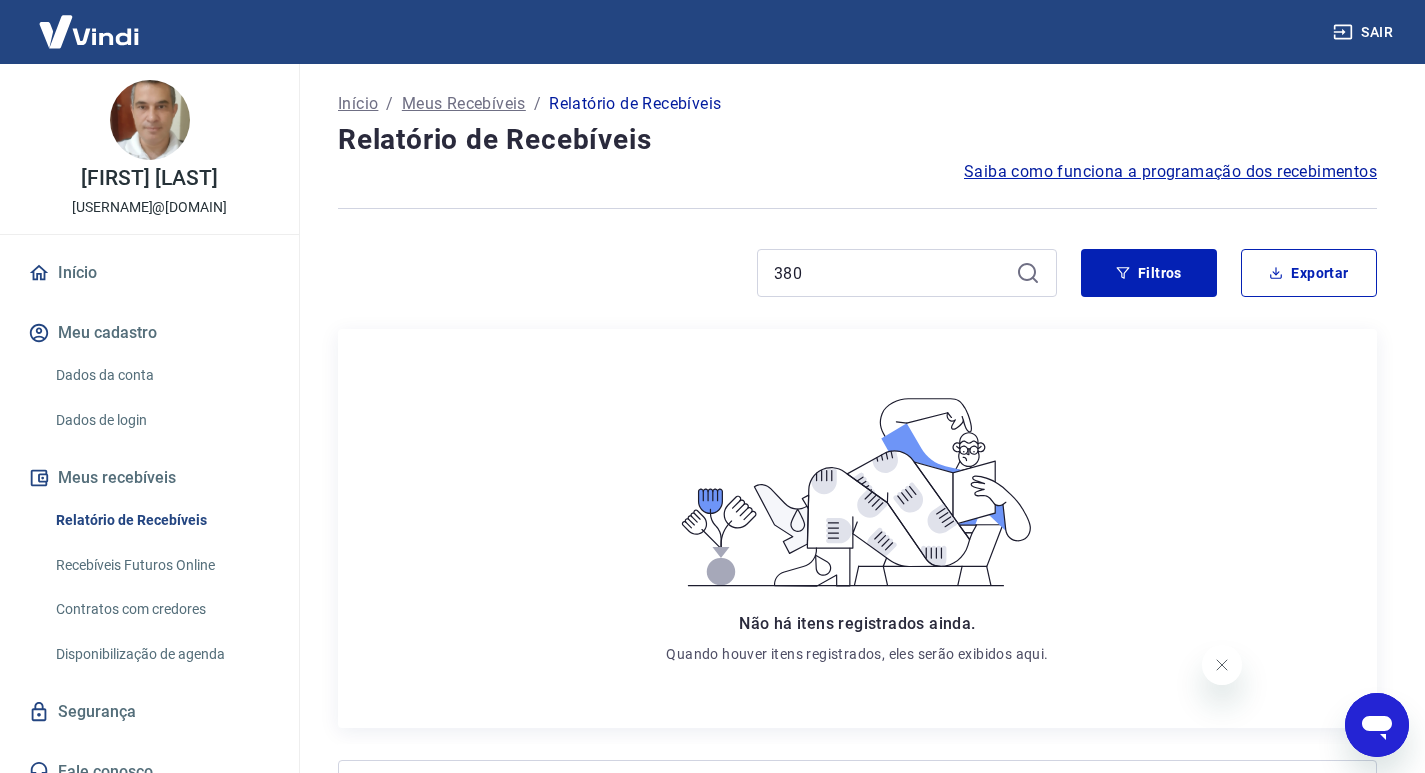 drag, startPoint x: 926, startPoint y: 445, endPoint x: 903, endPoint y: 517, distance: 75.58439 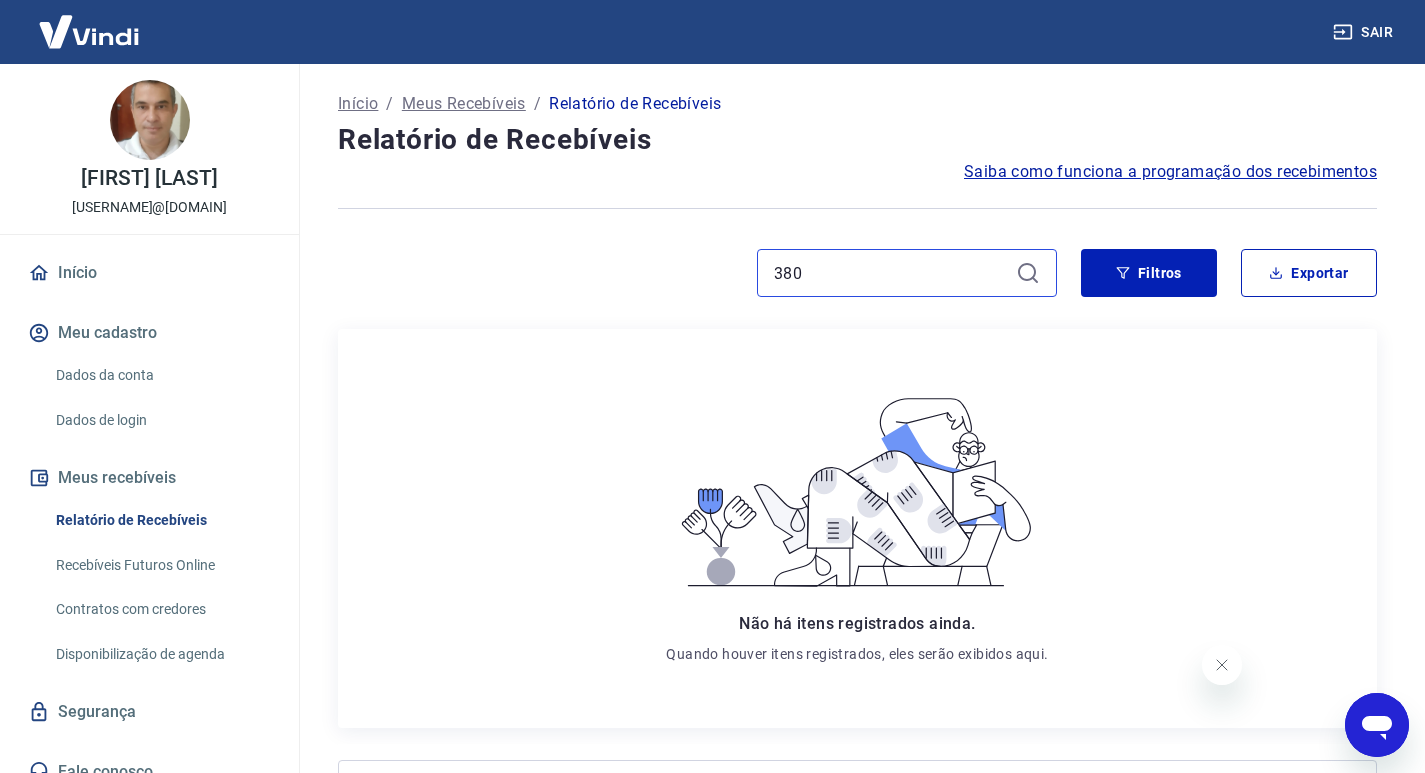 click on "380" at bounding box center (891, 273) 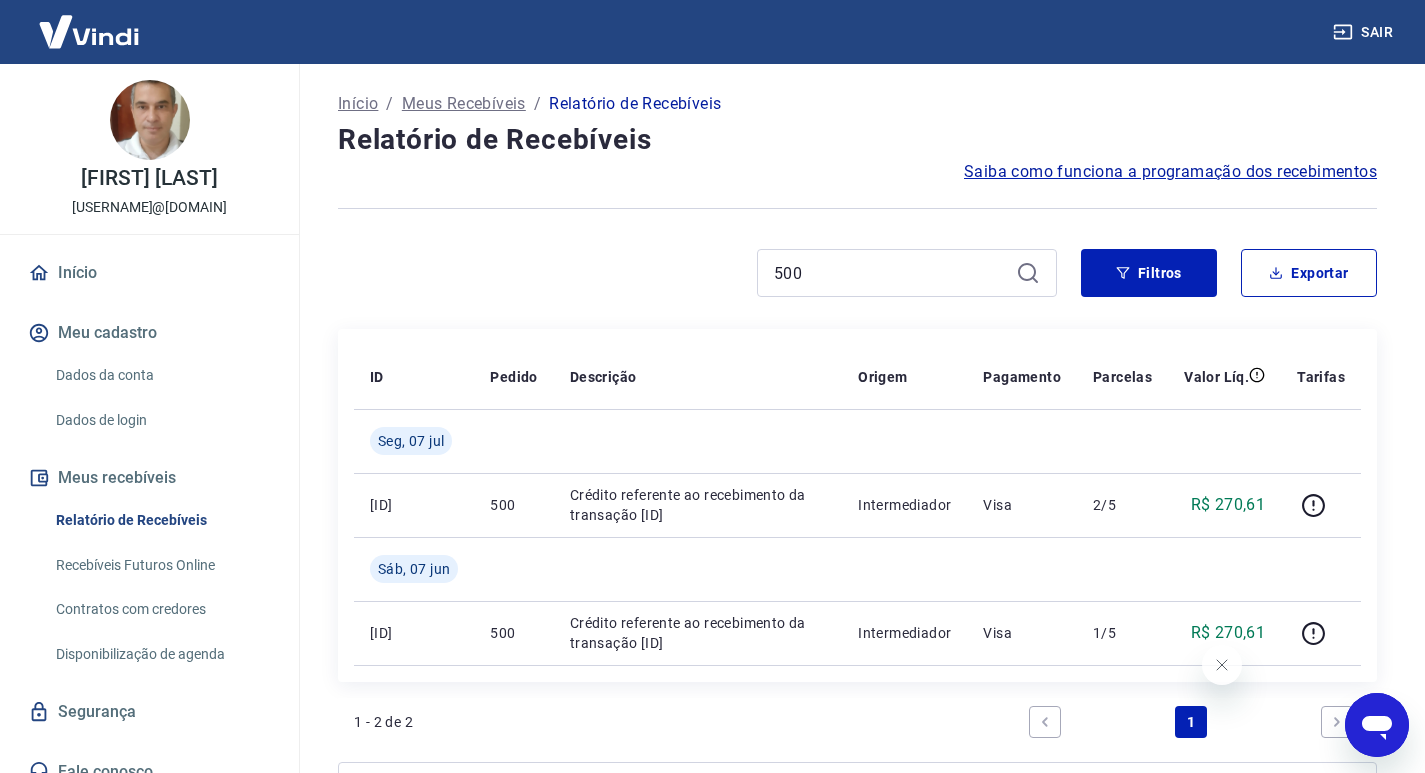 click on "Início / Meus Recebíveis / Relatório de Recebíveis Relatório de Recebíveis Saiba como funciona a programação dos recebimentos Saiba como funciona a programação dos recebimentos 500 Filtros Exportar ID Pedido Descrição Origem Pagamento Parcelas Valor Líq. Tarifas Seg, 07 jul [ID] 500 Crédito referente ao recebimento da transação [ID] Intermediador Visa 2/5 R$ 270,61 Sáb, 07 jun [ID] 500 Crédito referente ao recebimento da transação [ID] Intermediador Visa 1/5 R$ 270,61 1 - 2 de 2 1 Extratos Antigos Para ver lançamentos de recebíveis retroativos ao lançamento do extrato unificado, você pode acessar os extratos antigos por meio de pagamento (Pix e Cartões). Acesse Extratos Antigos" at bounding box center [857, 486] 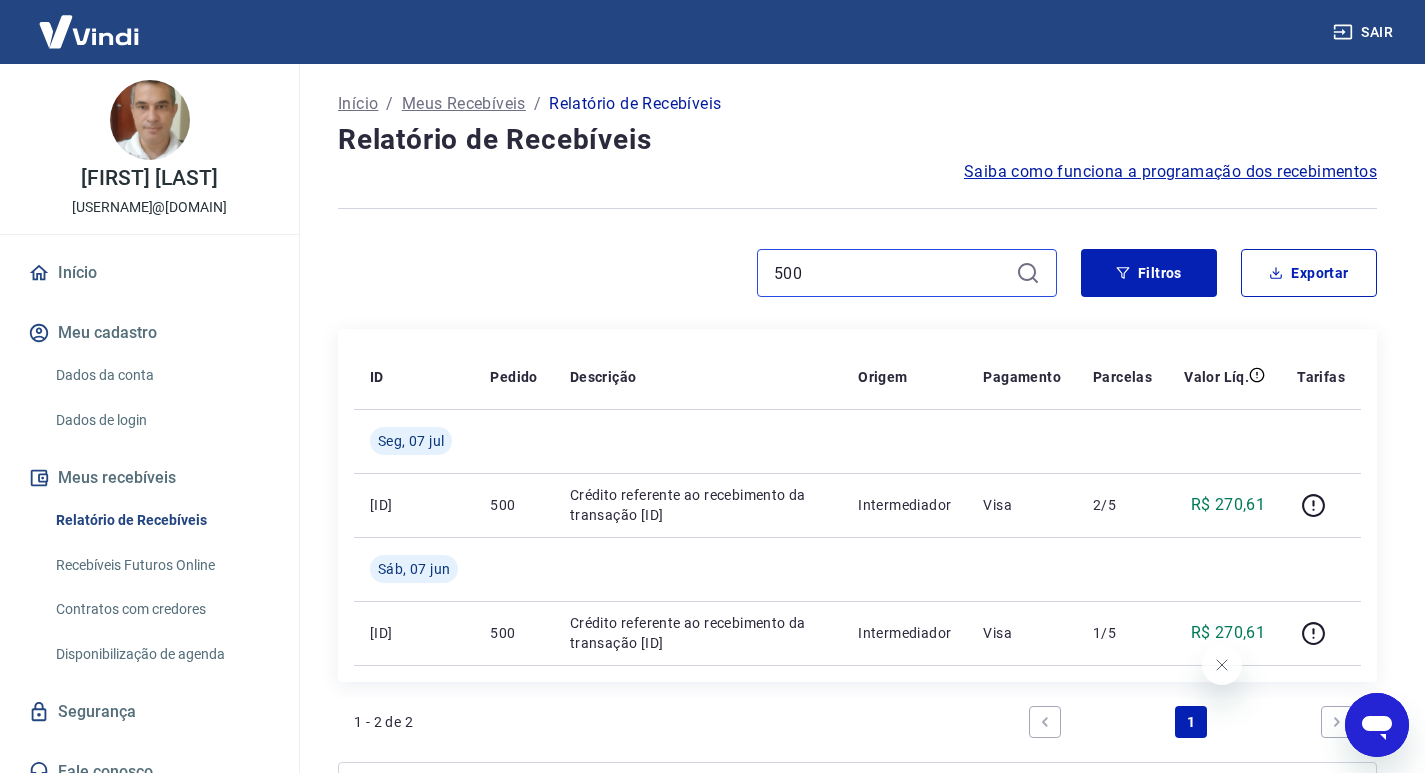 click on "500" at bounding box center [891, 273] 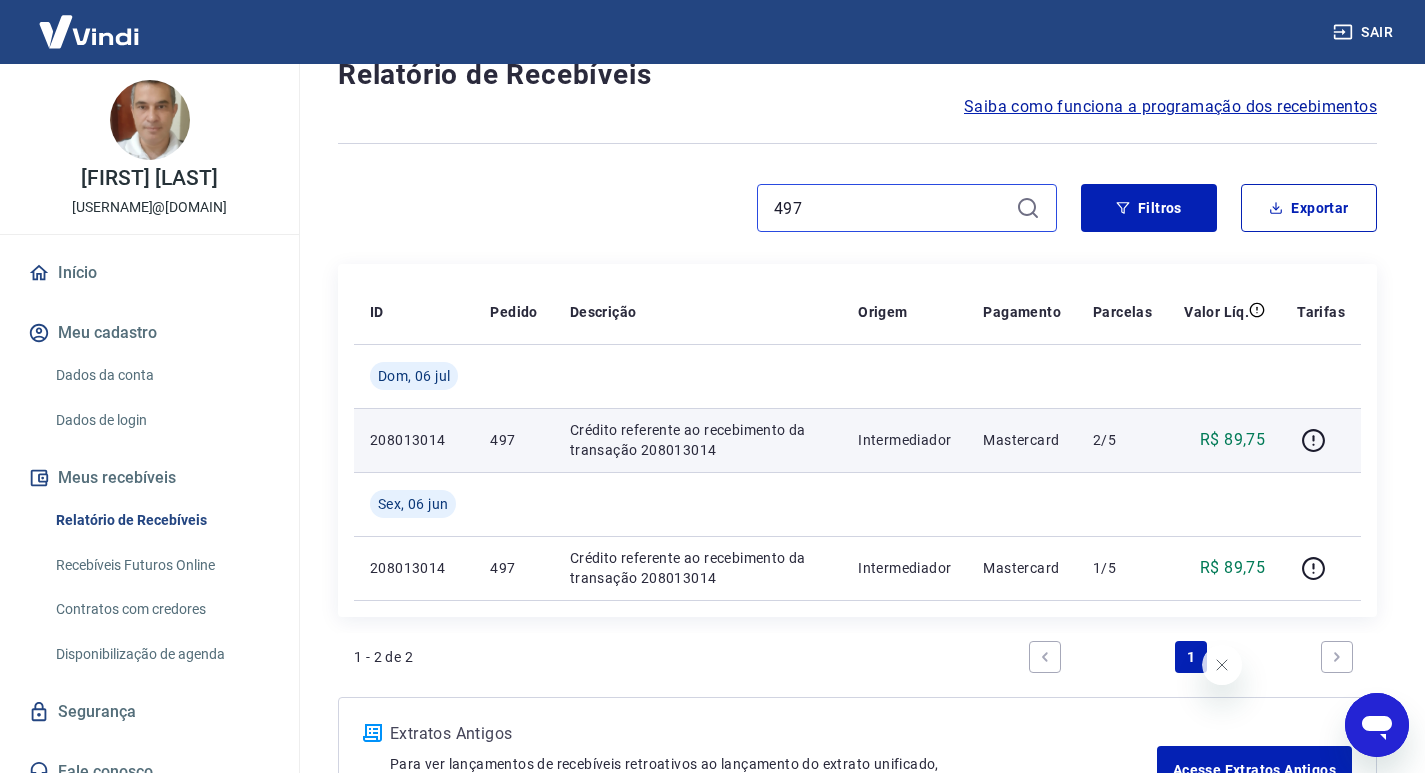 scroll, scrollTop: 100, scrollLeft: 0, axis: vertical 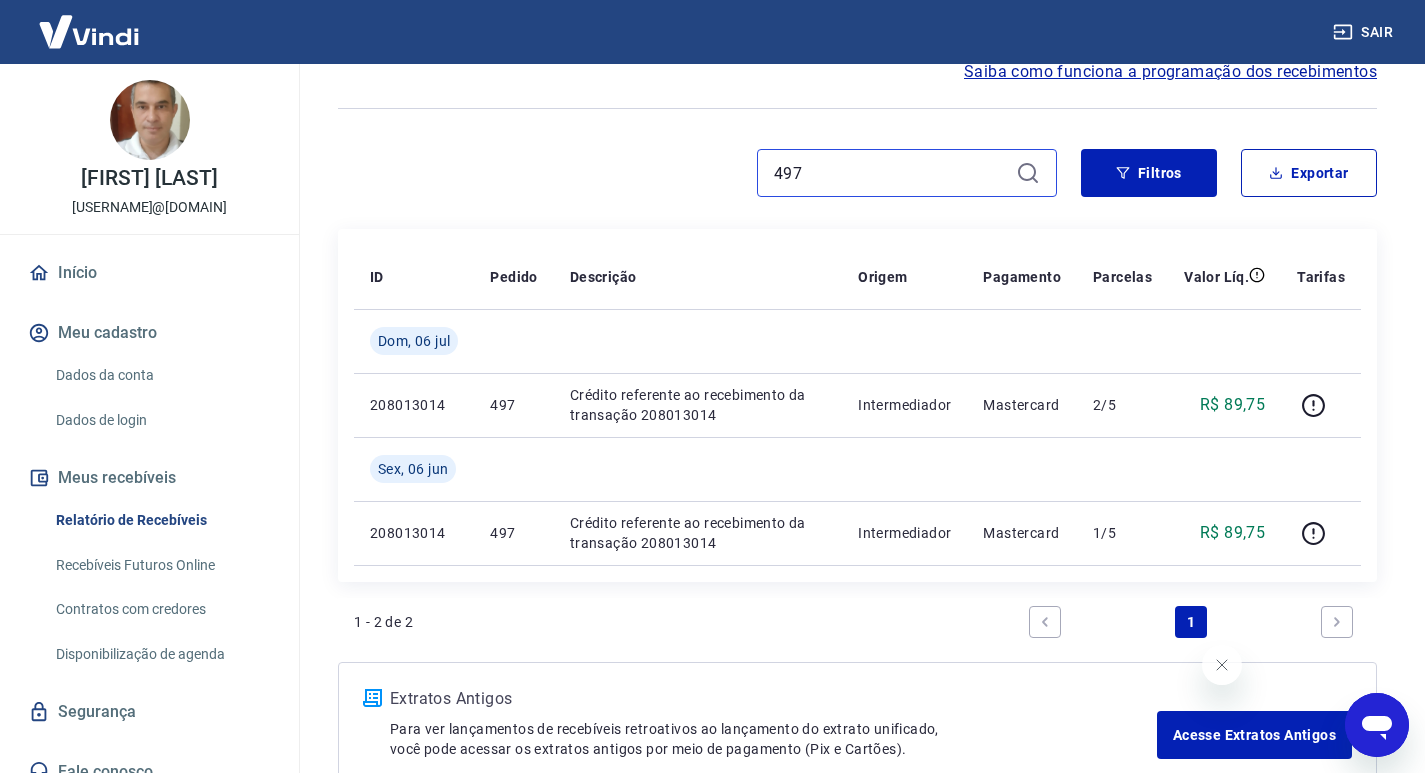 click on "497" at bounding box center [891, 173] 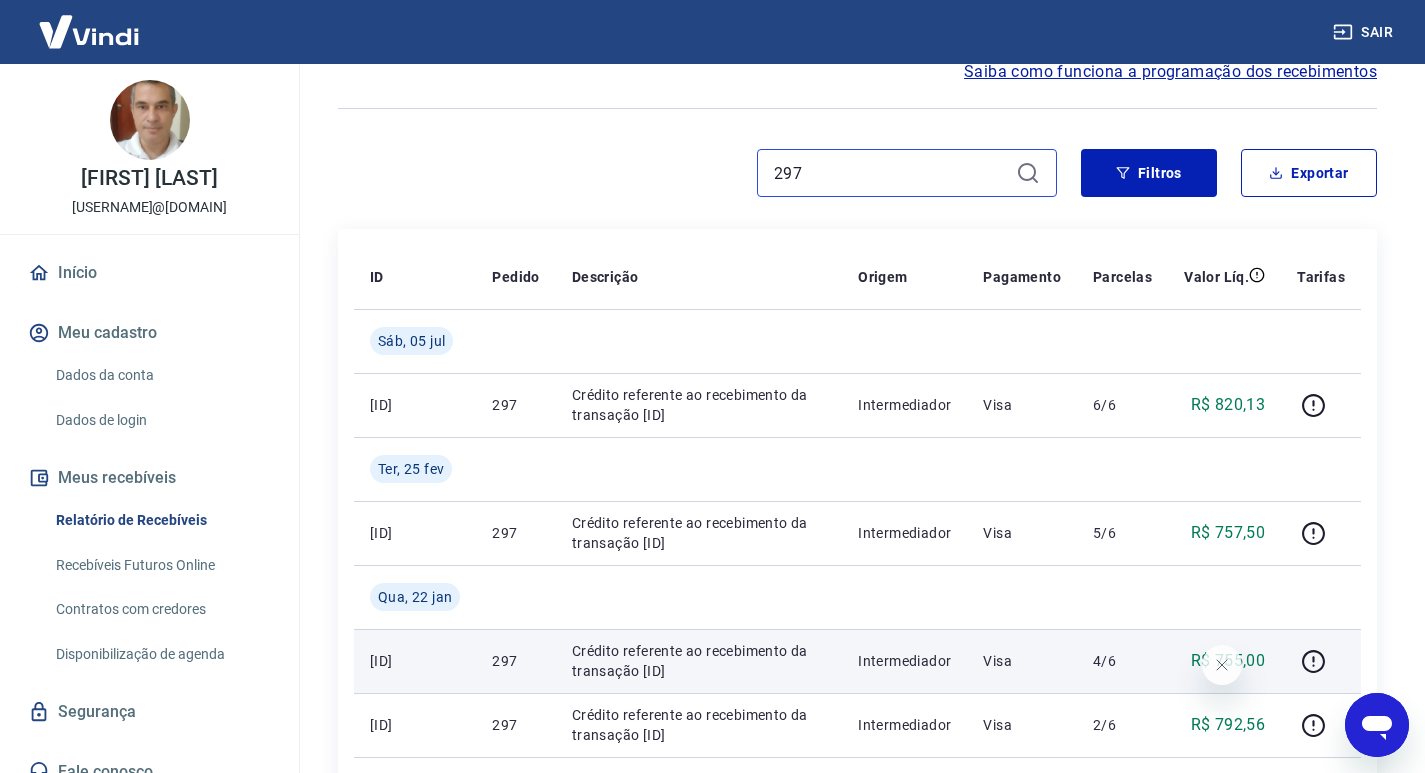 scroll, scrollTop: 300, scrollLeft: 0, axis: vertical 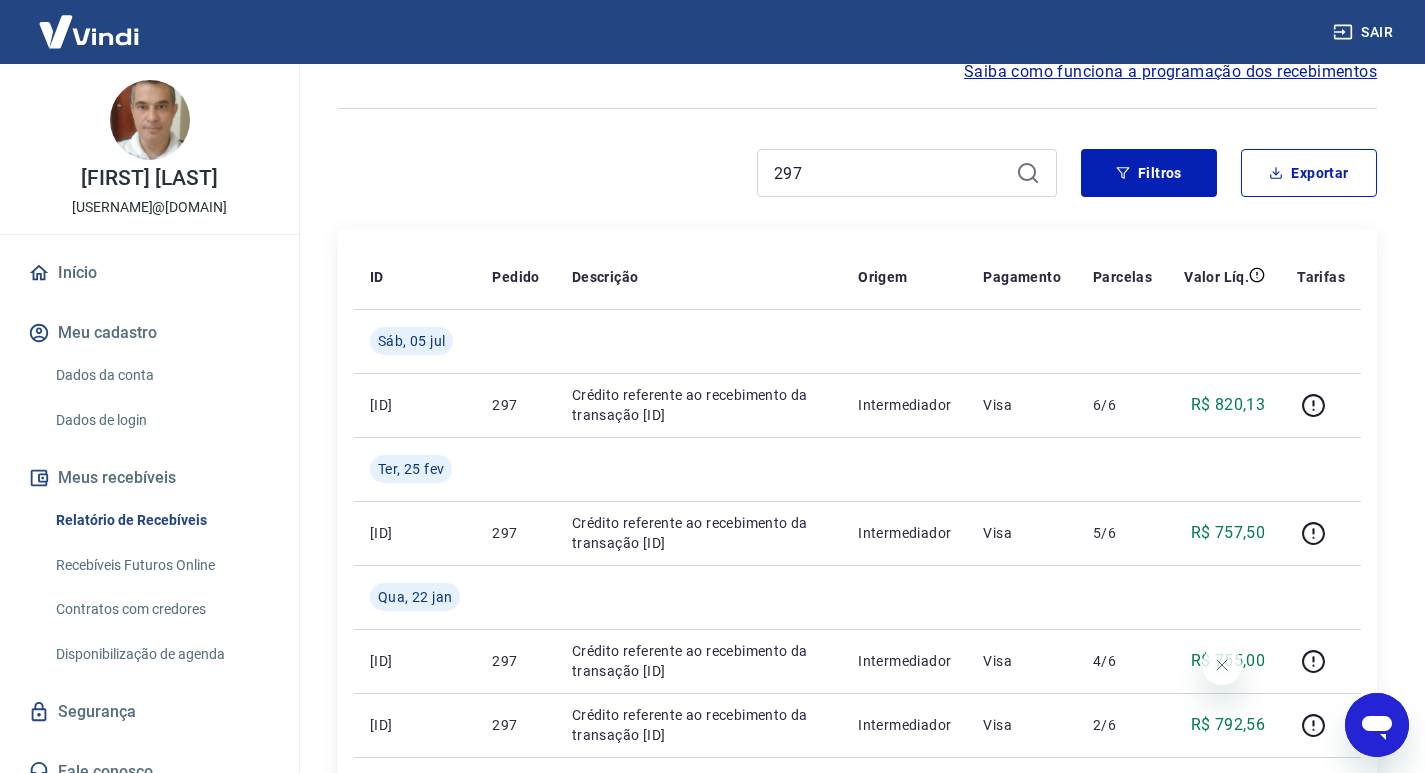 click on "Início / Meus Recebíveis / Relatório de Recebíveis Relatório de Recebíveis Saiba como funciona a programação dos recebimentos Saiba como funciona a programação dos recebimentos 297 Filtros Exportar ID Pedido Descrição Origem Pagamento Parcelas Valor Líq. Tarifas Sáb, 05 jul [ID] 297 Crédito referente ao recebimento da transação [ID] Intermediador Visa 6/6 R$ 820,13 Ter, 25 fev [ID] 297 Crédito referente ao recebimento da transação [ID] Intermediador Visa 5/6 R$ 757,50 Qua, 22 jan [ID] 297 Crédito referente ao recebimento da transação [ID] Intermediador Visa 4/6 R$ 755,00 [ID] 297 Crédito referente ao recebimento da transação [ID] Intermediador Visa 2/6 R$ 792,56 [ID] 297 Crédito referente ao recebimento da transação [ID] Intermediador Visa 3/6 R$ 773,78 [ID] 297 Crédito referente ao recebimento da transação [ID] Intermediador Visa 1/6 R$ 811,34 1 - 6 de 6 1 Extratos Antigos Acesse Extratos Antigos" at bounding box center [857, 546] 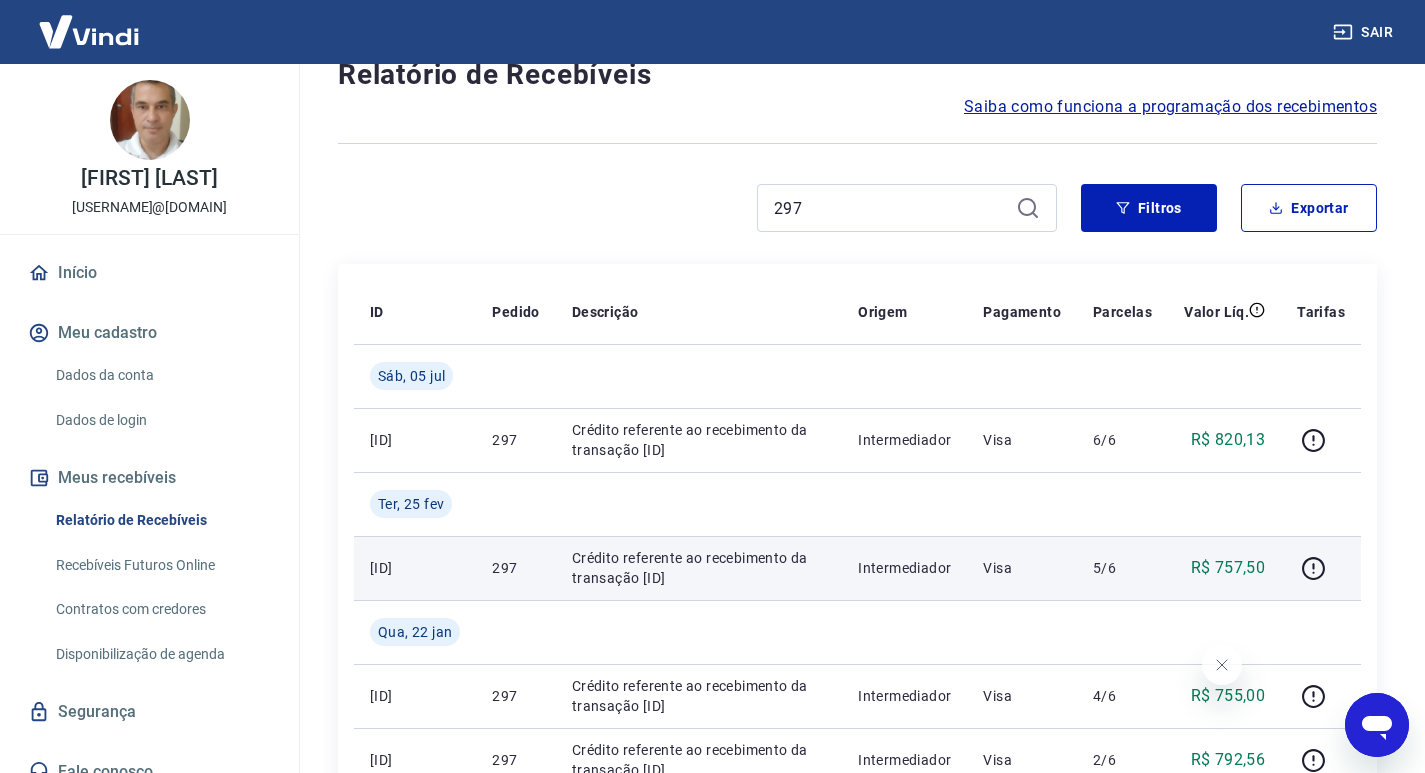 scroll, scrollTop: 100, scrollLeft: 0, axis: vertical 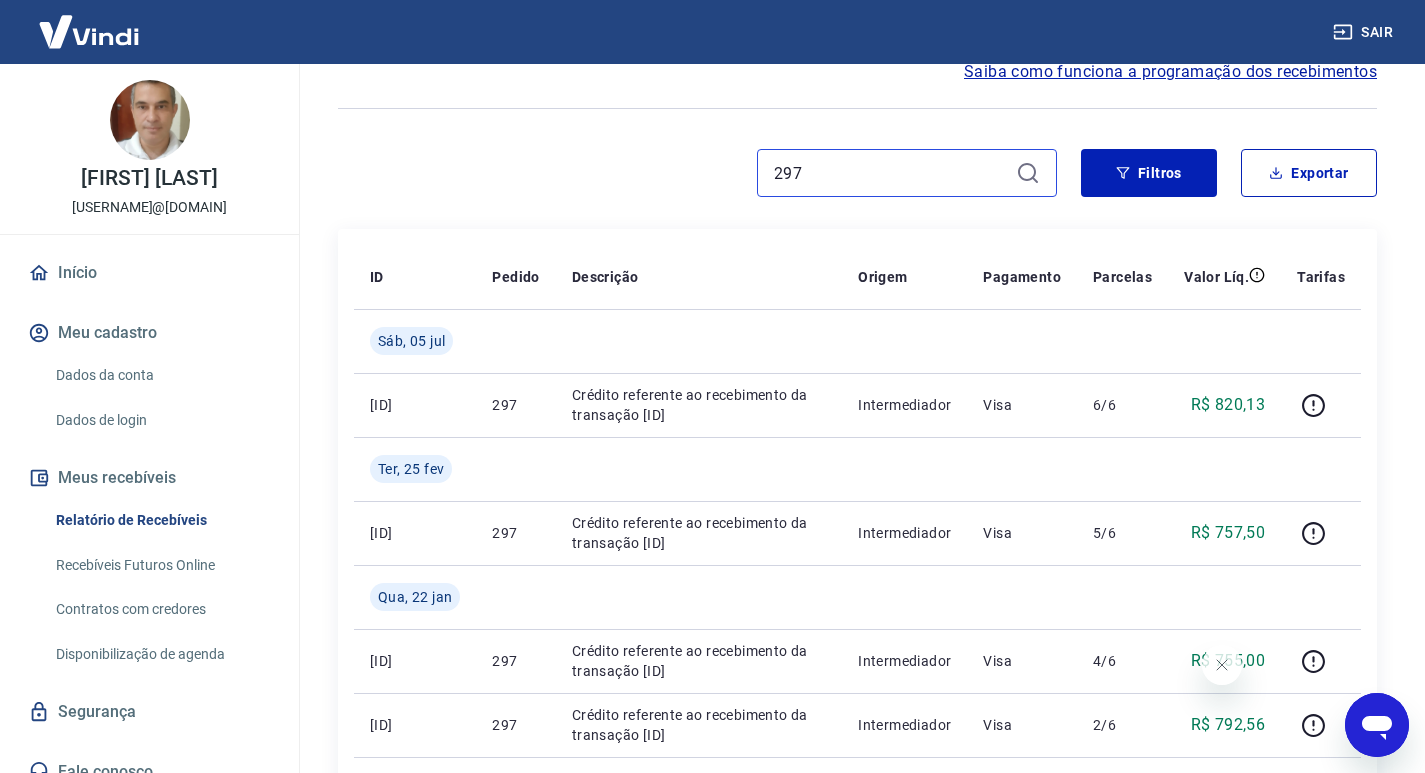 click on "297" at bounding box center [891, 173] 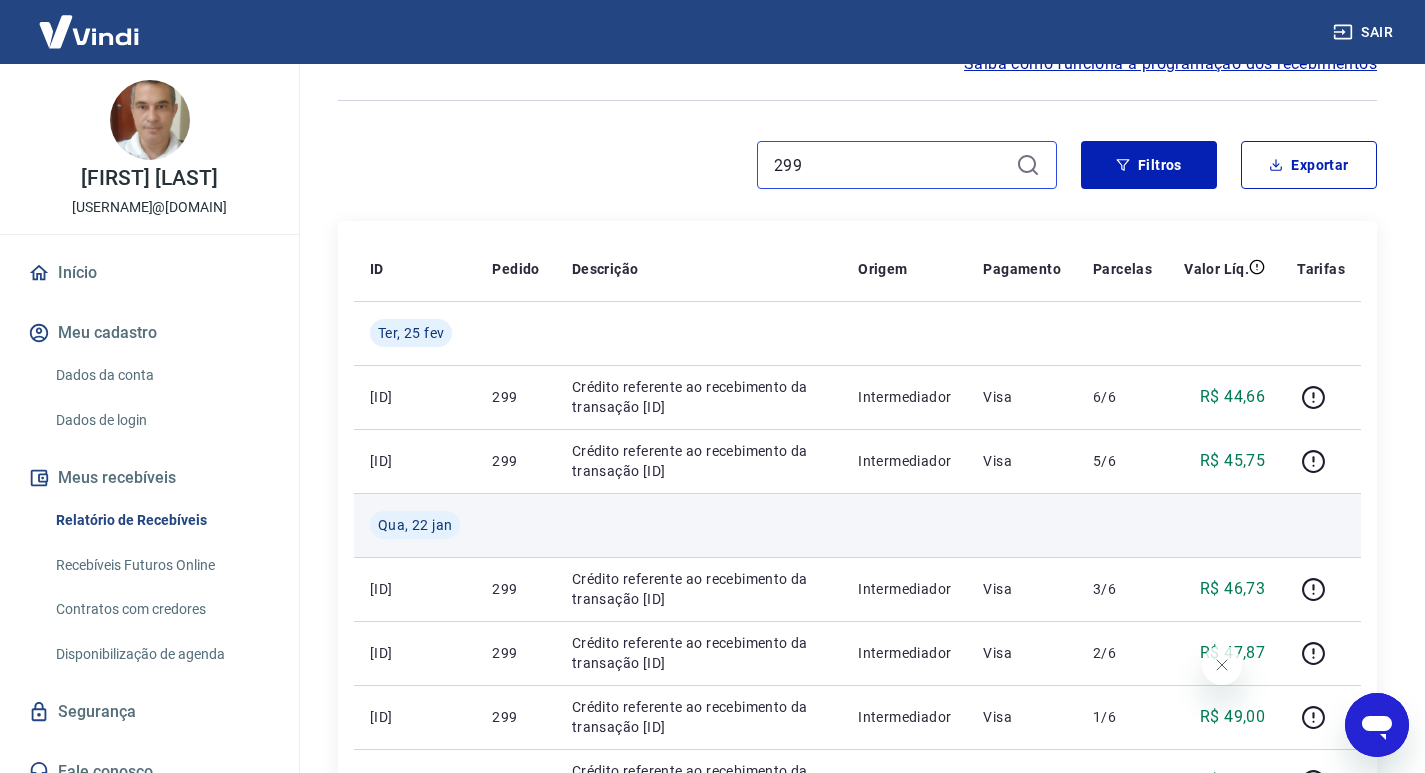 scroll, scrollTop: 100, scrollLeft: 0, axis: vertical 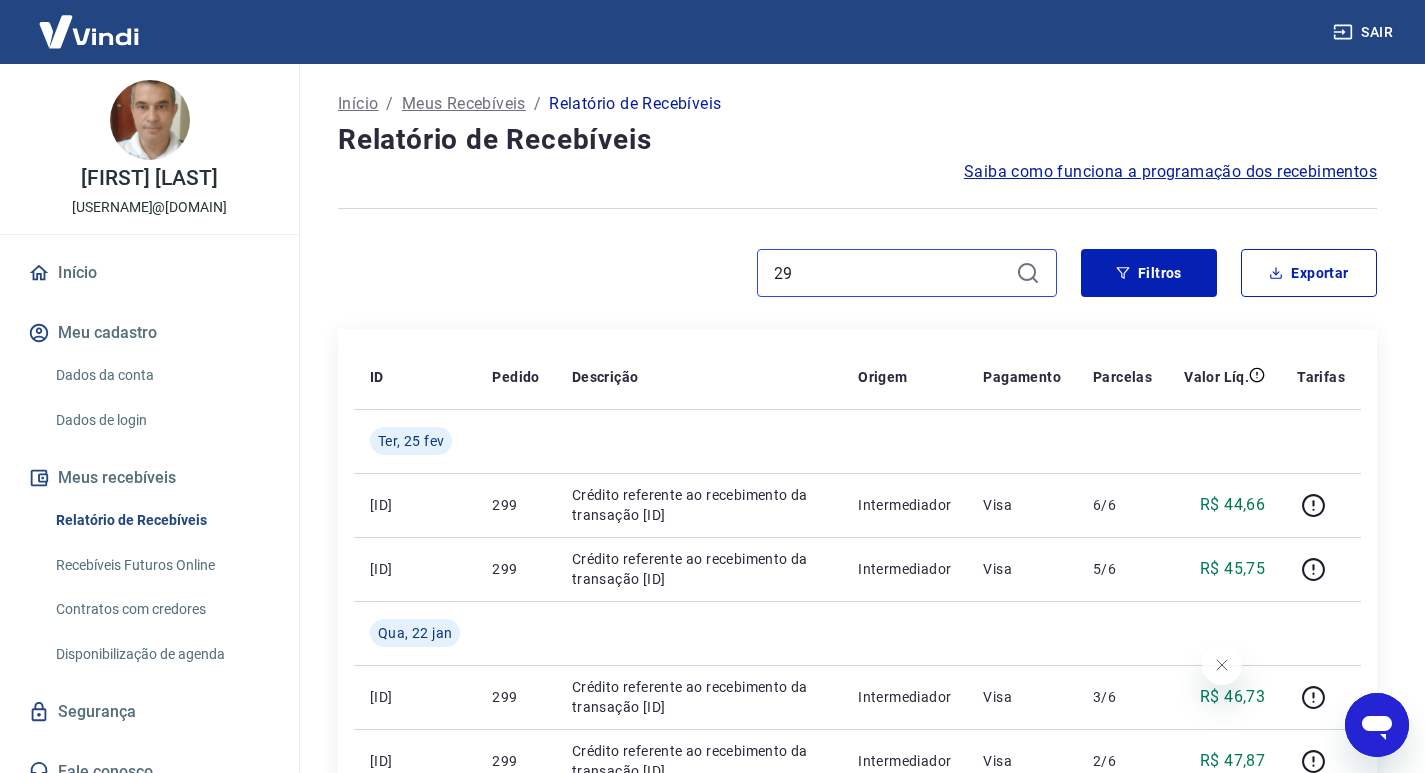 type on "297" 